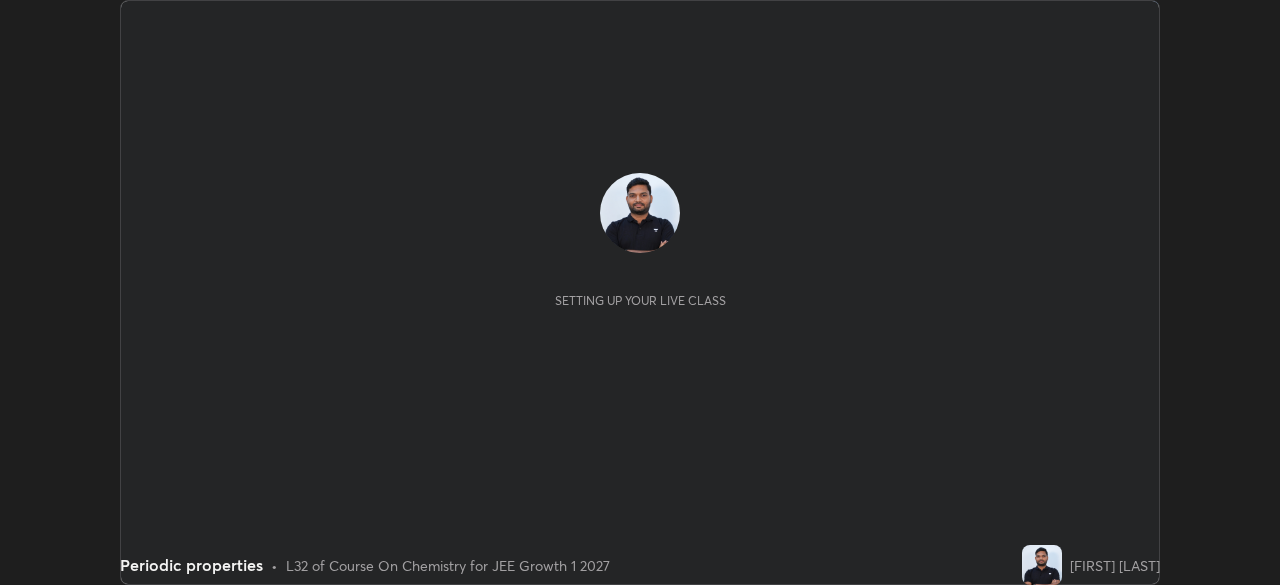 scroll, scrollTop: 0, scrollLeft: 0, axis: both 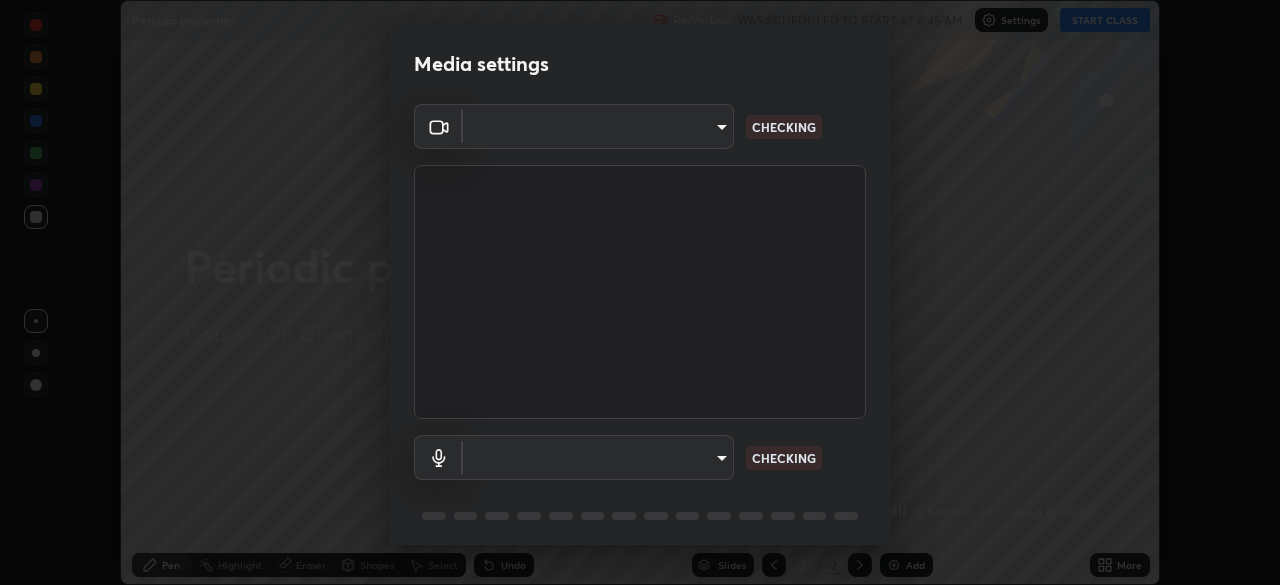 type on "0f274a8267b5173030dc61a733e8b940e392ec9806fffac7e2c15fa552184a42" 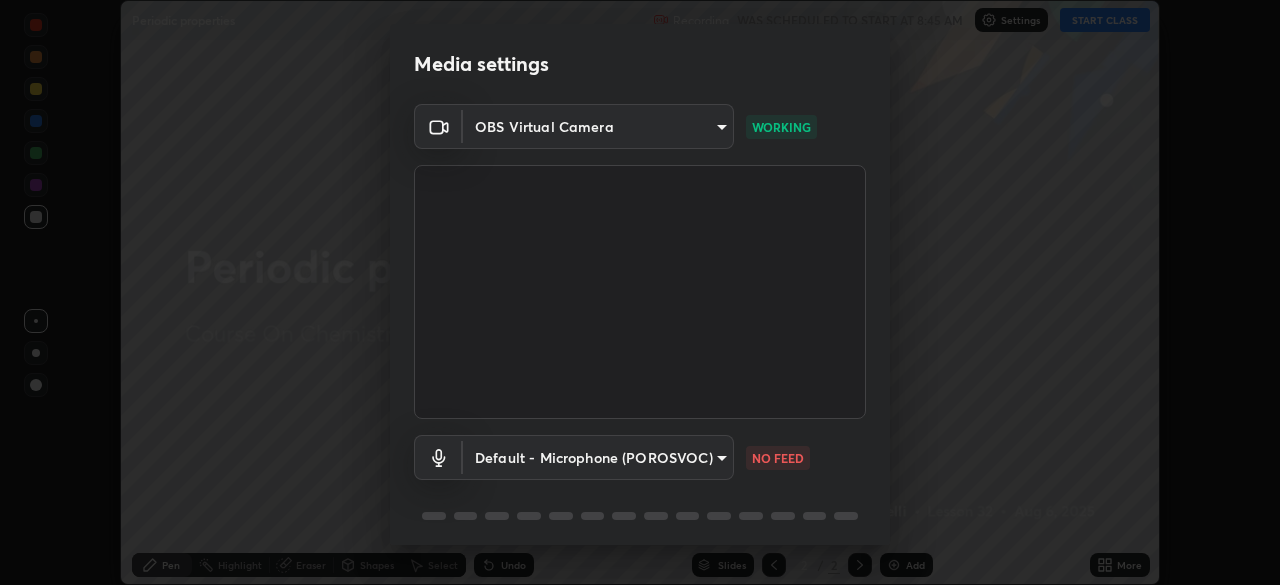 scroll, scrollTop: 71, scrollLeft: 0, axis: vertical 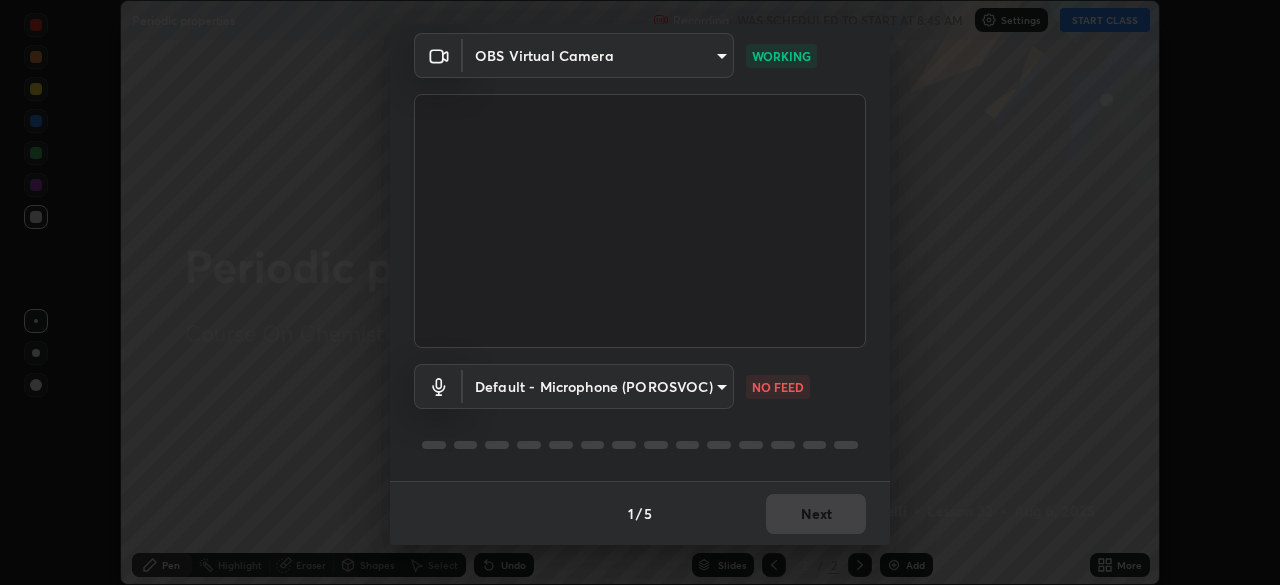 click on "Erase all Periodic properties Recording WAS SCHEDULED TO START AT  8:45 AM Settings START CLASS Setting up your live class Periodic properties • L32 of Course On Chemistry for JEE Growth 1 2027 [FIRST] [LAST] Pen Highlight Eraser Shapes Select Undo Slides 2 / 2 Add More No doubts shared Encourage your learners to ask a doubt for better clarity Report an issue Reason for reporting Buffering Chat not working Audio - Video sync issue Educator video quality low ​ Attach an image Report Media settings OBS Virtual Camera 0f274a8267b5173030dc61a733e8b940e392ec9806fffac7e2c15fa552184a42 WORKING Default - Microphone (POROSVOC) default NO FEED 1 / 5 Next" at bounding box center [640, 292] 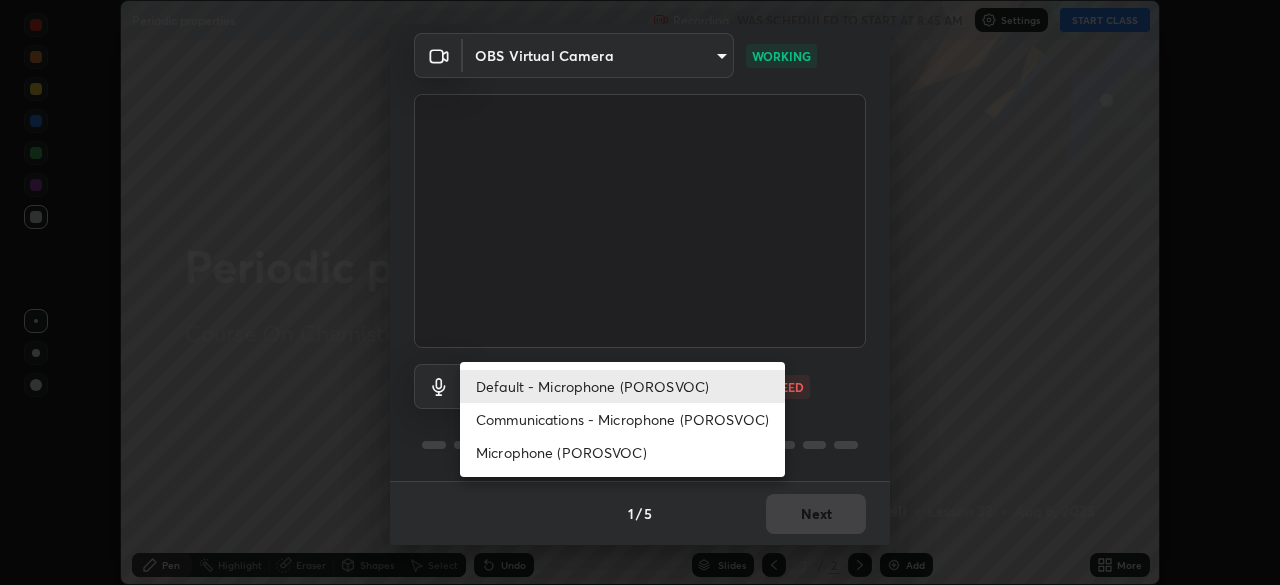 click on "Communications - Microphone (POROSVOC)" at bounding box center [622, 419] 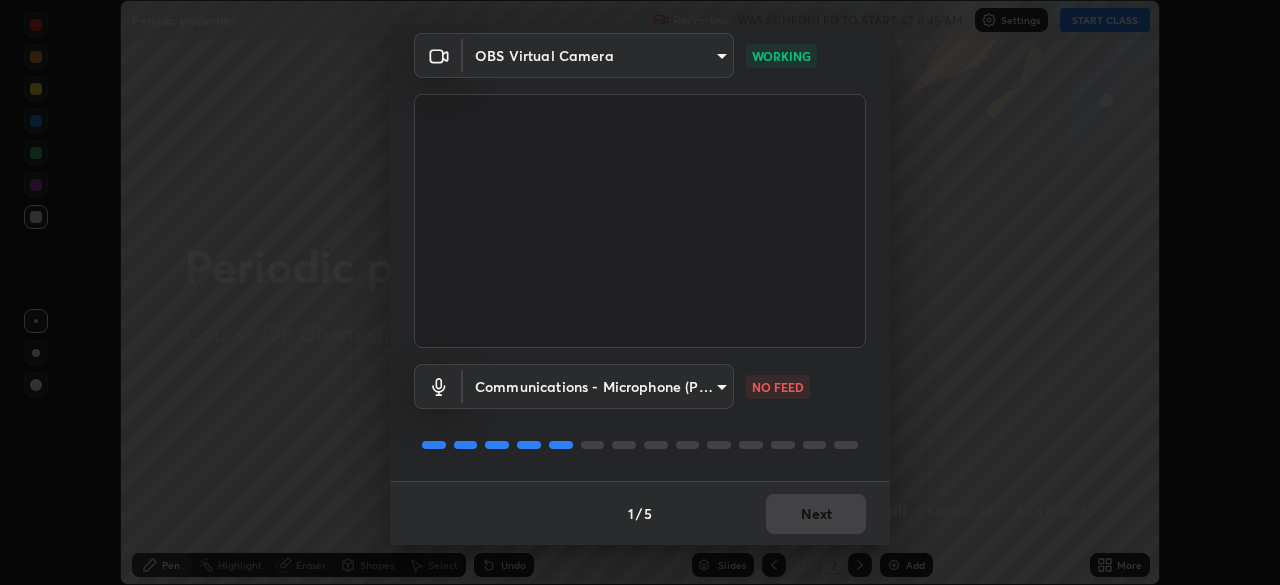 click on "Erase all Periodic properties Recording WAS SCHEDULED TO START AT  8:45 AM Settings START CLASS Setting up your live class Periodic properties • L32 of Course On Chemistry for JEE Growth 1 2027 [FIRST] [LAST] Pen Highlight Eraser Shapes Select Undo Slides 2 / 2 Add More No doubts shared Encourage your learners to ask a doubt for better clarity Report an issue Reason for reporting Buffering Chat not working Audio - Video sync issue Educator video quality low ​ Attach an image Report Media settings OBS Virtual Camera 0f274a8267b5173030dc61a733e8b940e392ec9806fffac7e2c15fa552184a42 WORKING Communications - Microphone (POROSVOC) communications NO FEED 1 / 5 Next" at bounding box center (640, 292) 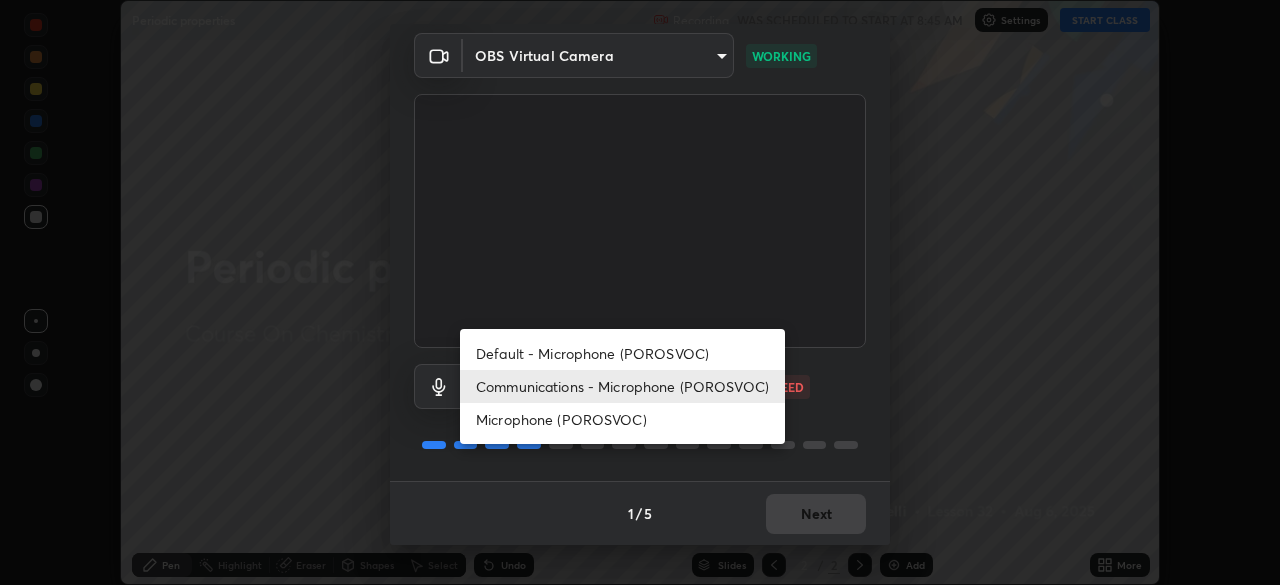 click on "Default - Microphone (POROSVOC)" at bounding box center (622, 353) 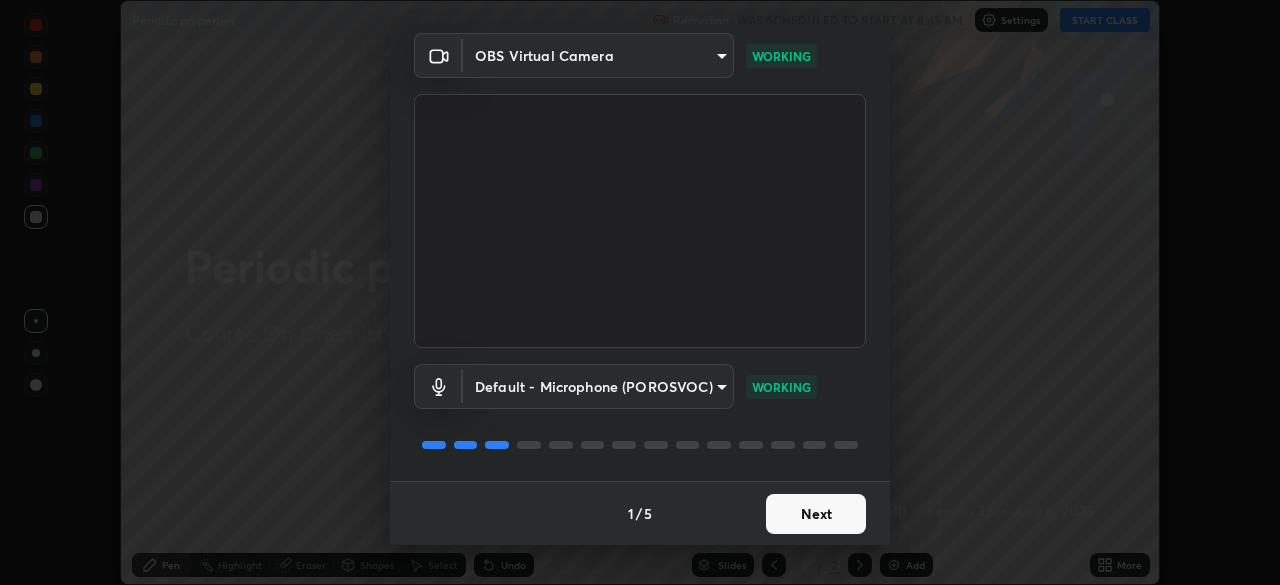 click on "Next" at bounding box center (816, 514) 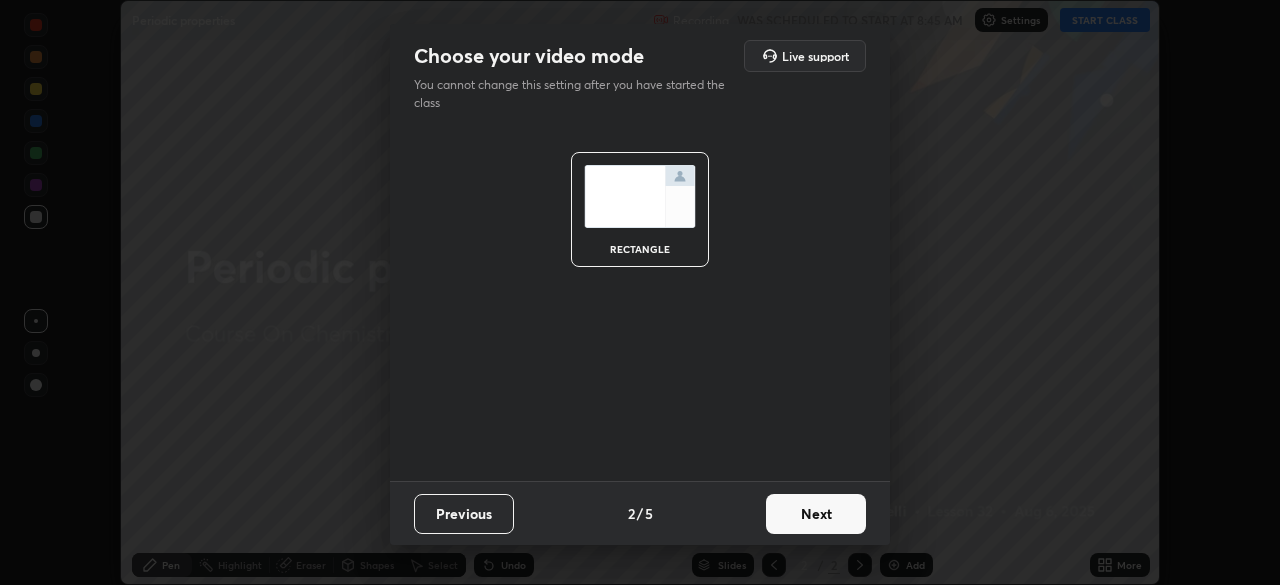 scroll, scrollTop: 0, scrollLeft: 0, axis: both 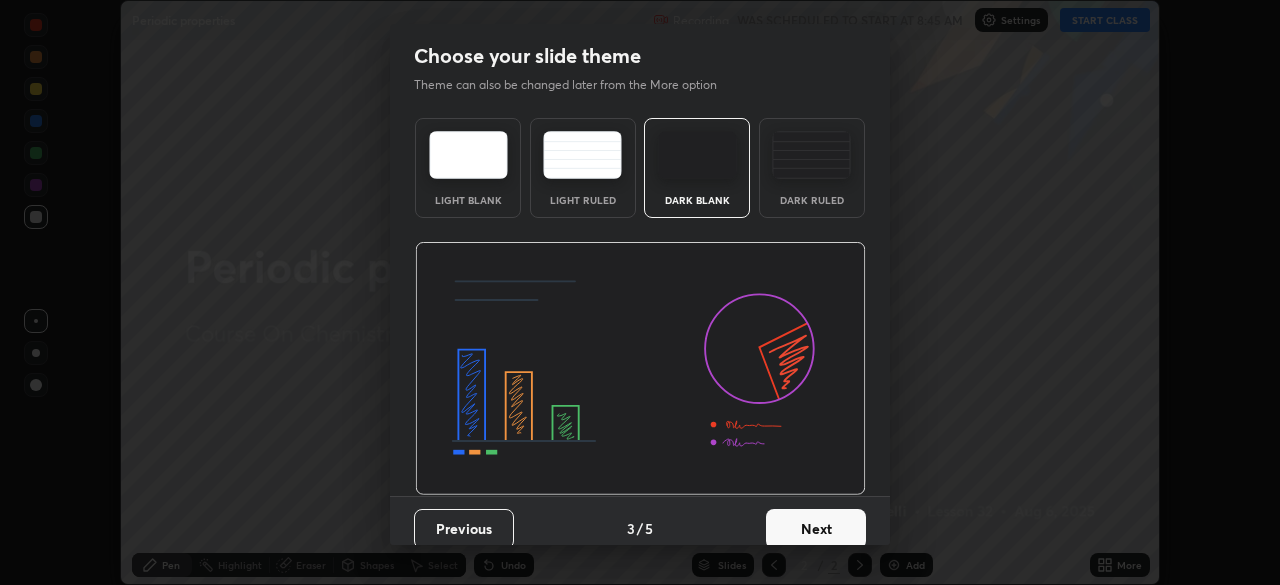 click on "Next" at bounding box center [816, 529] 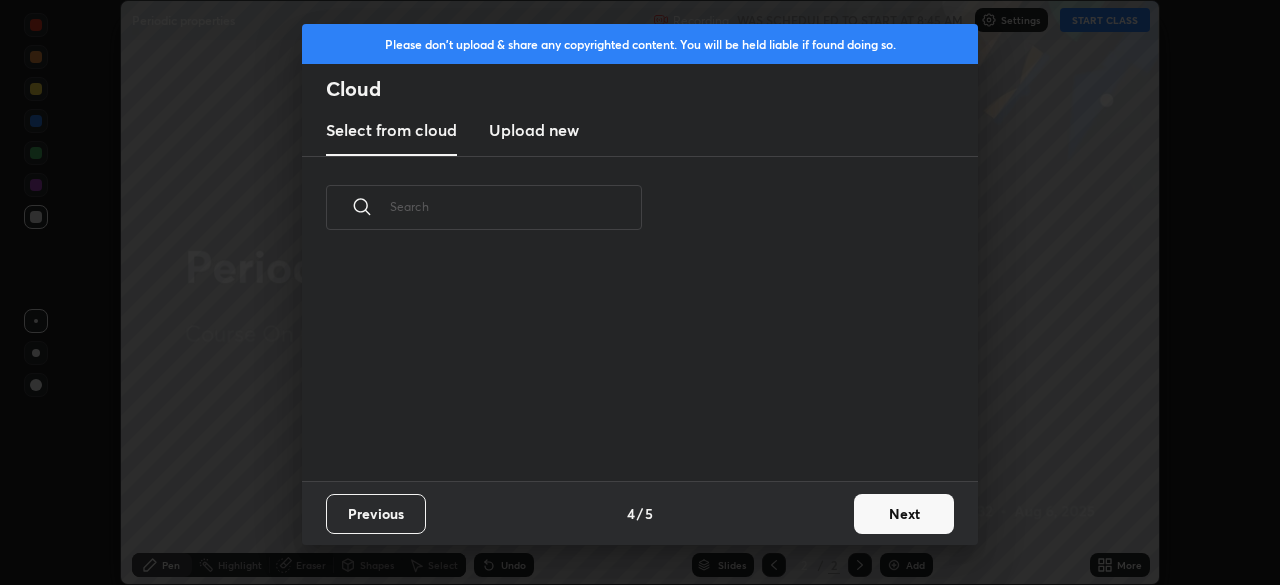 click on "Next" at bounding box center [904, 514] 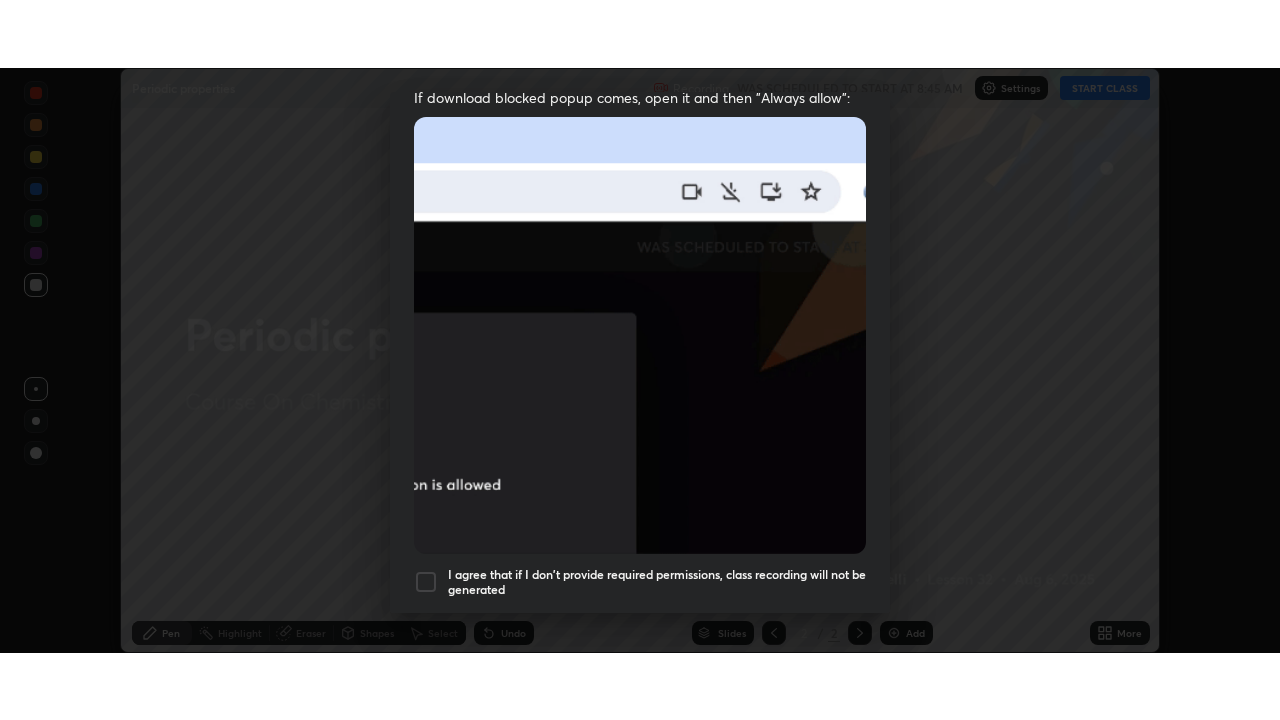scroll, scrollTop: 479, scrollLeft: 0, axis: vertical 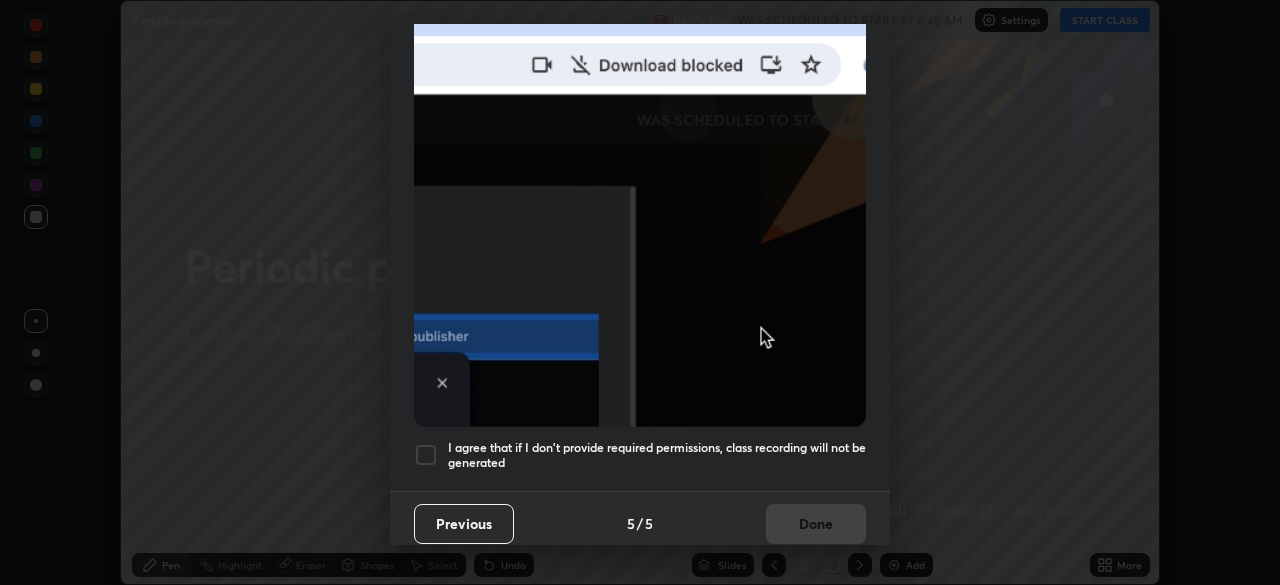 click at bounding box center (426, 455) 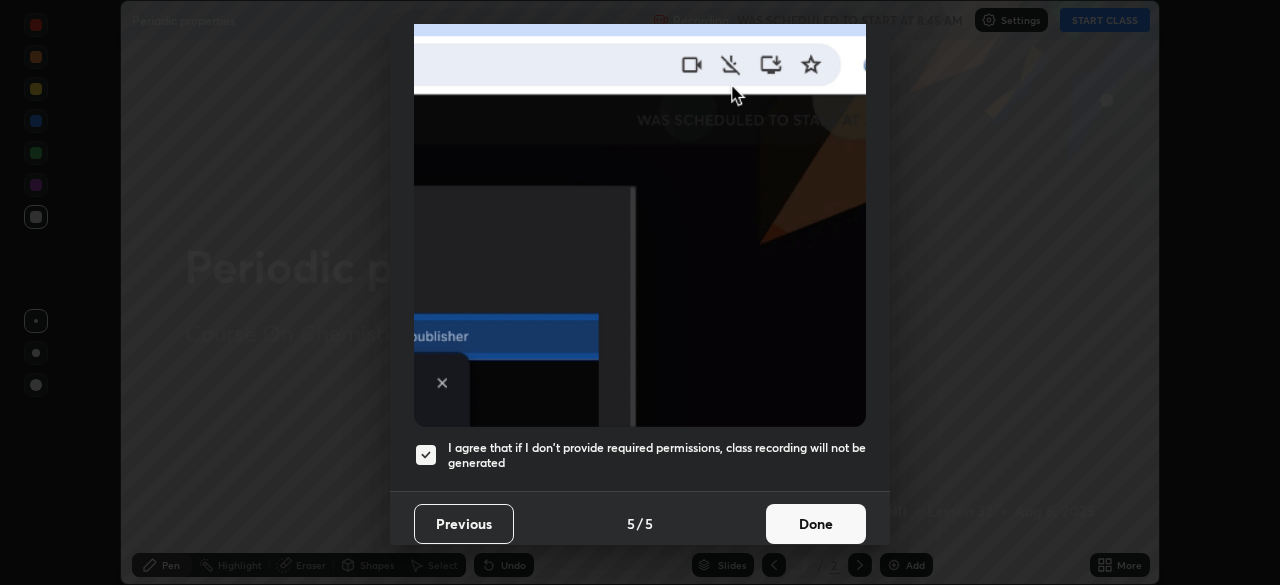 click on "Done" at bounding box center [816, 524] 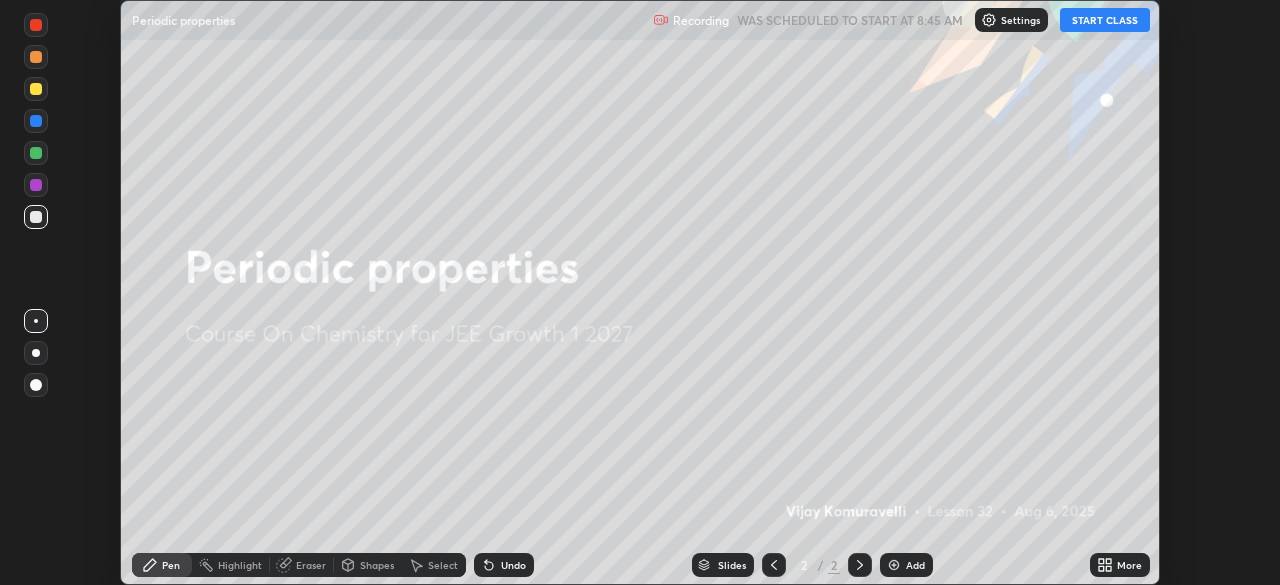 click on "START CLASS" at bounding box center (1105, 20) 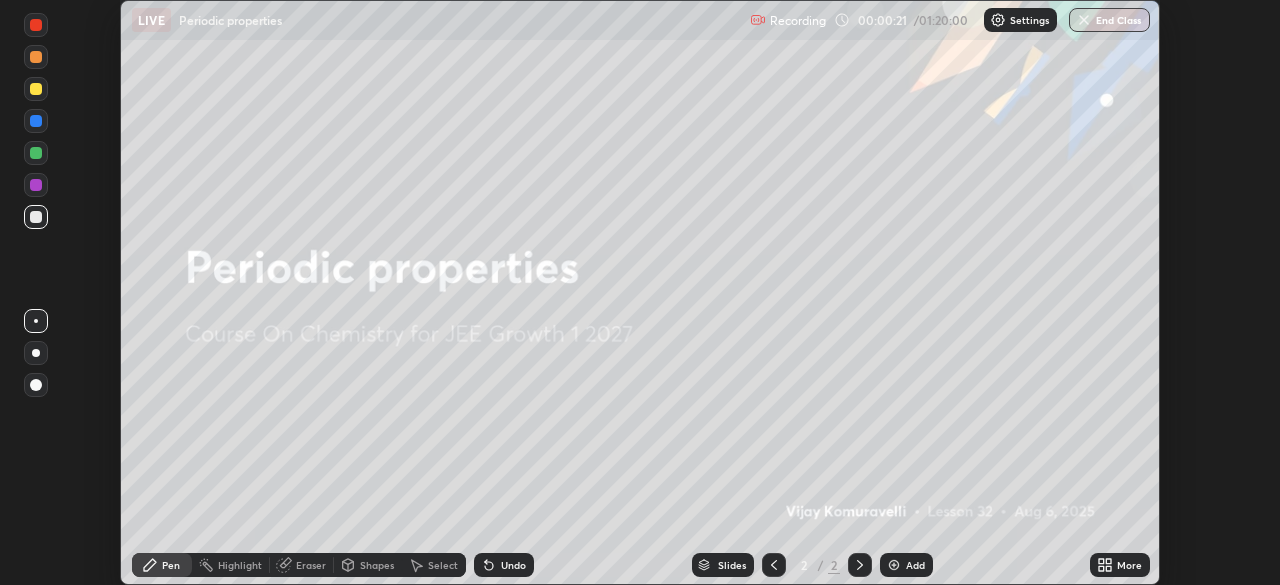 click 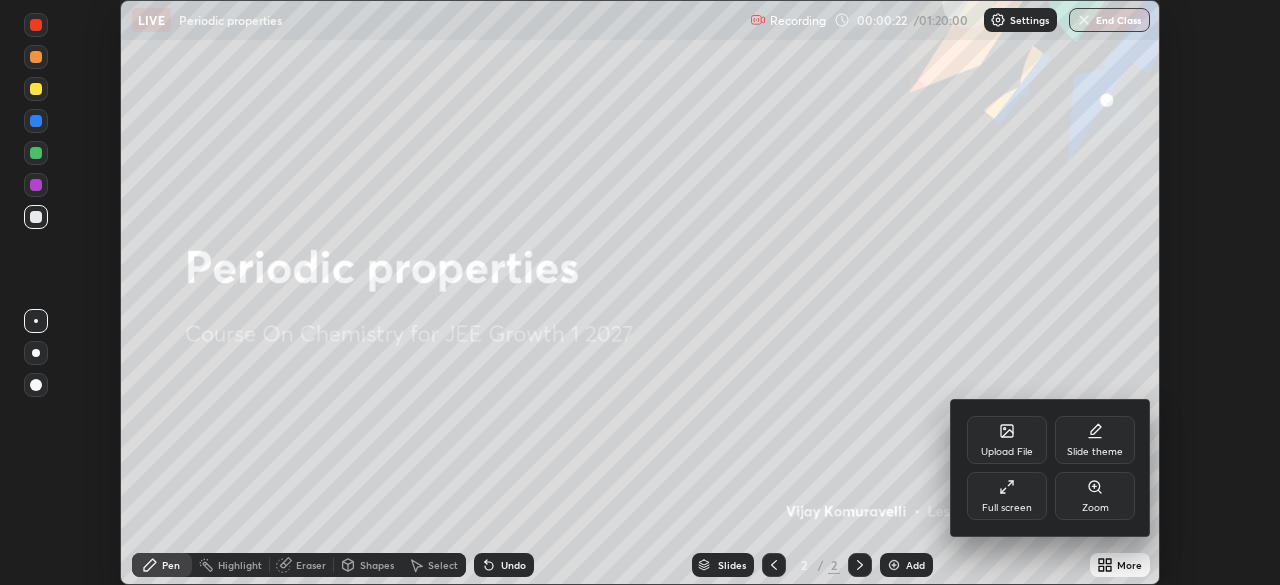 click 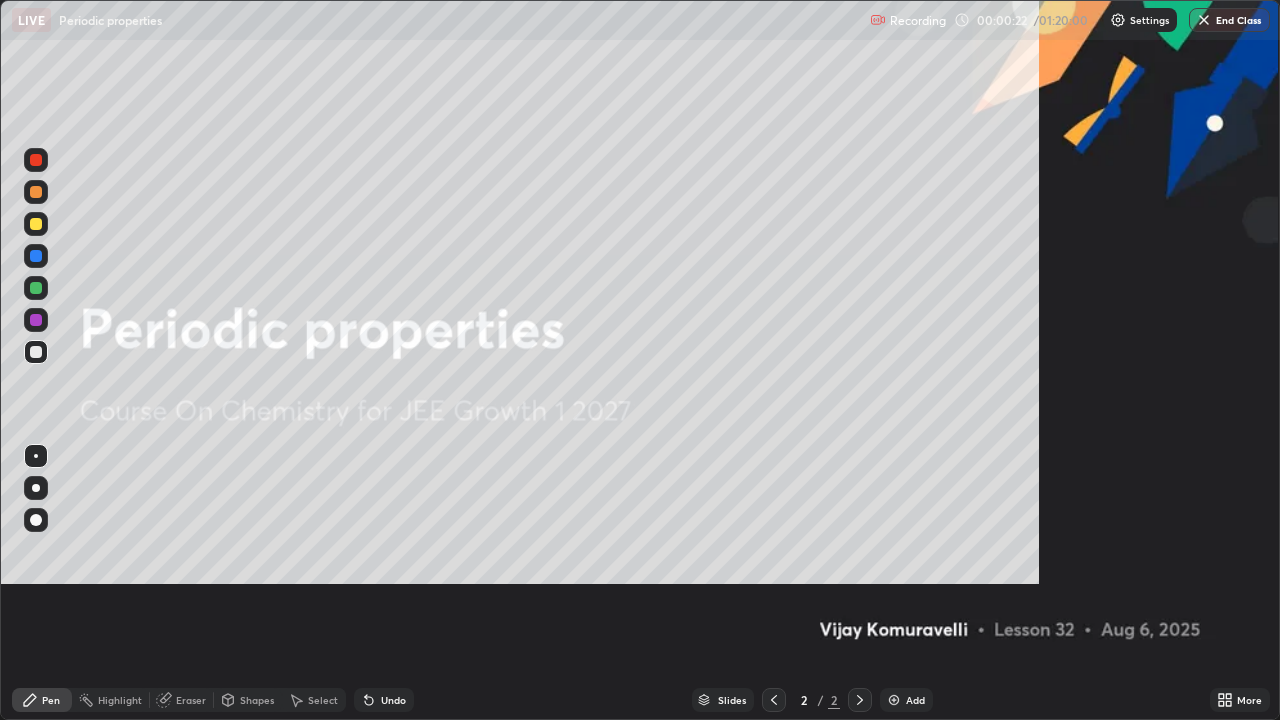 scroll, scrollTop: 99280, scrollLeft: 98720, axis: both 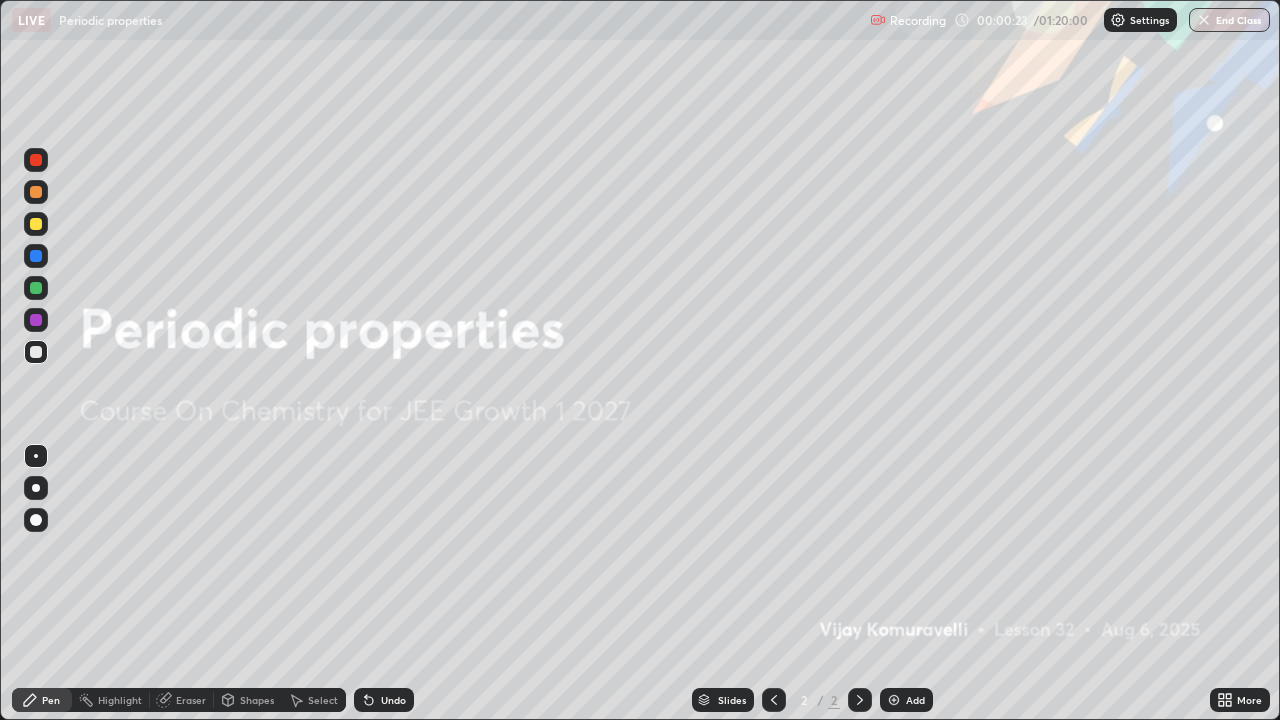 click on "Add" at bounding box center (915, 700) 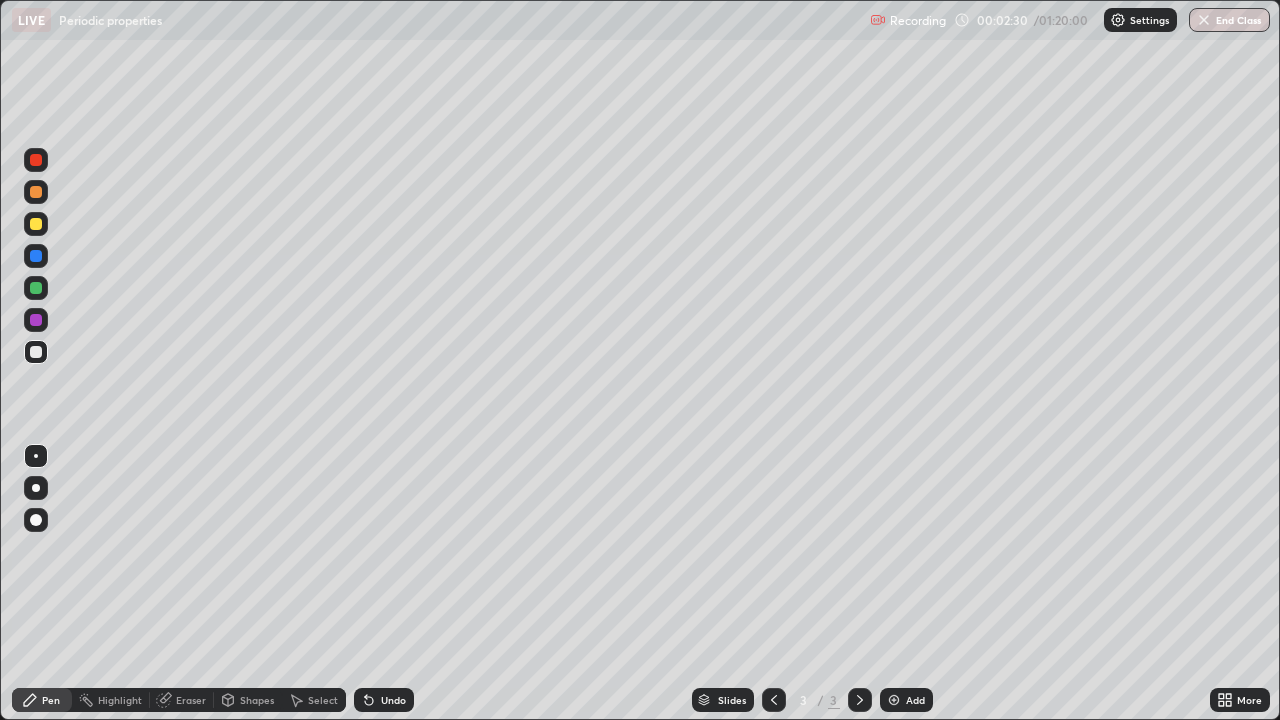 click at bounding box center [36, 224] 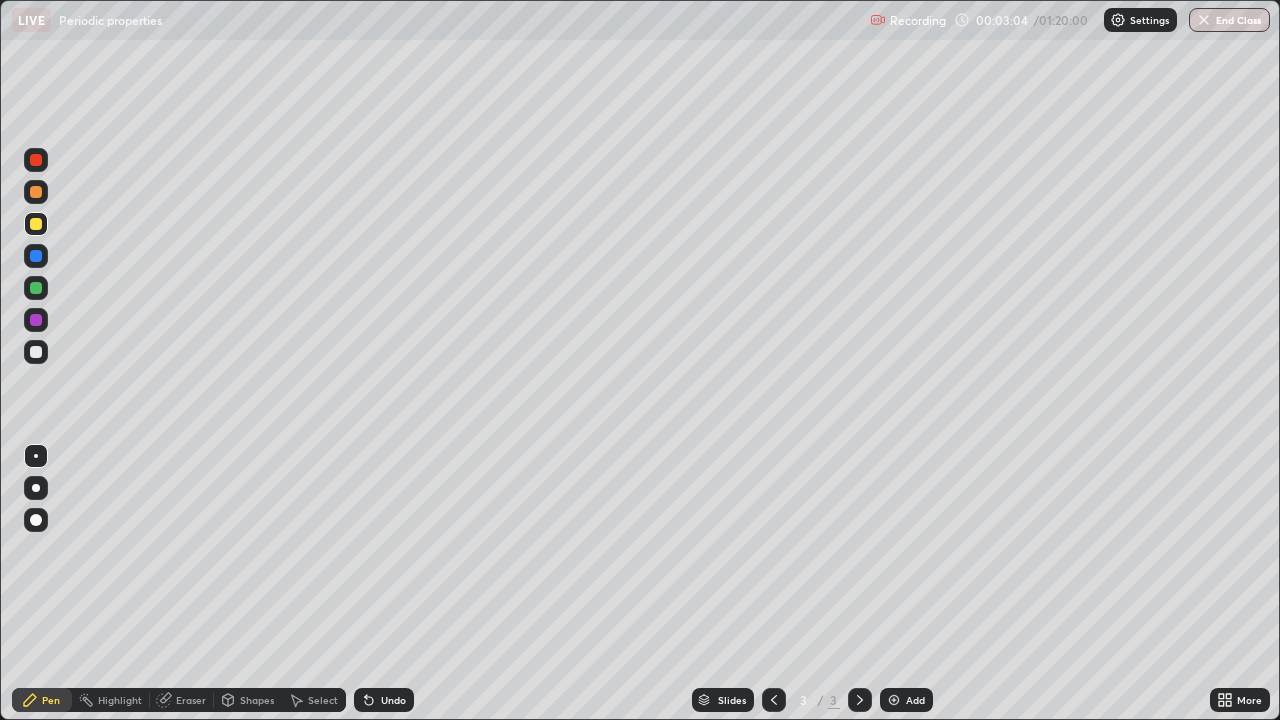 click at bounding box center [36, 352] 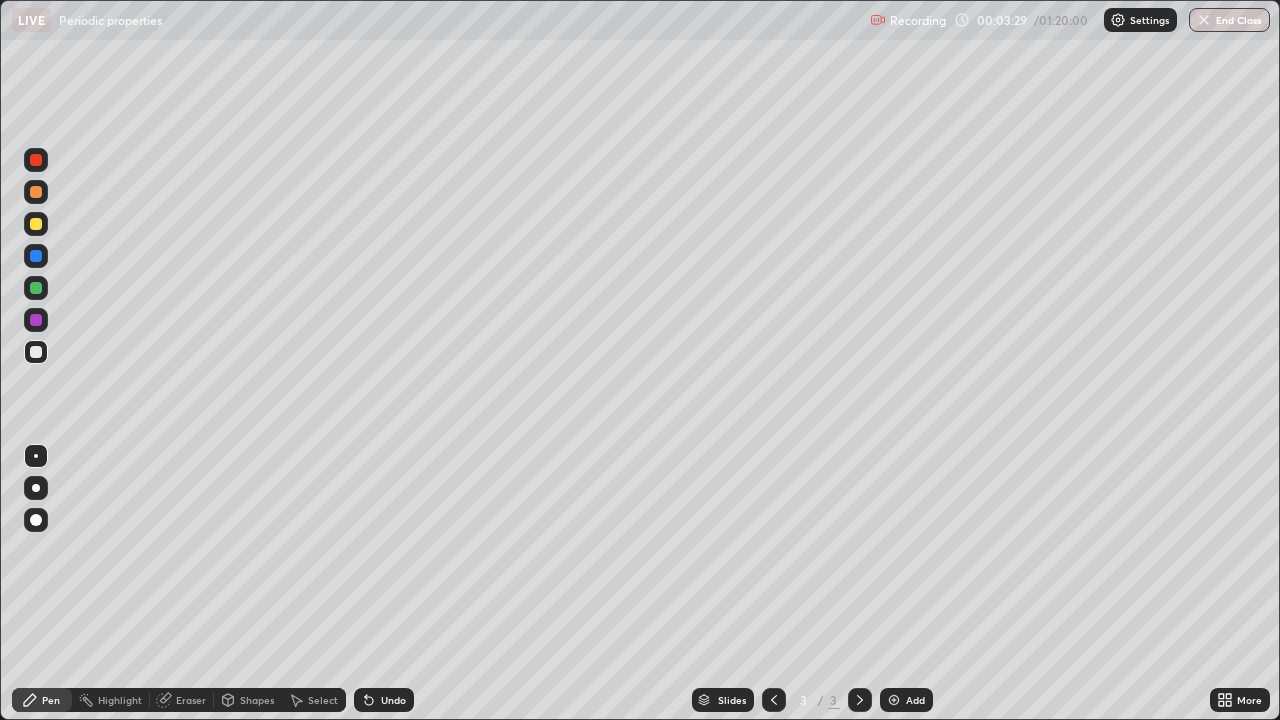 click at bounding box center [36, 224] 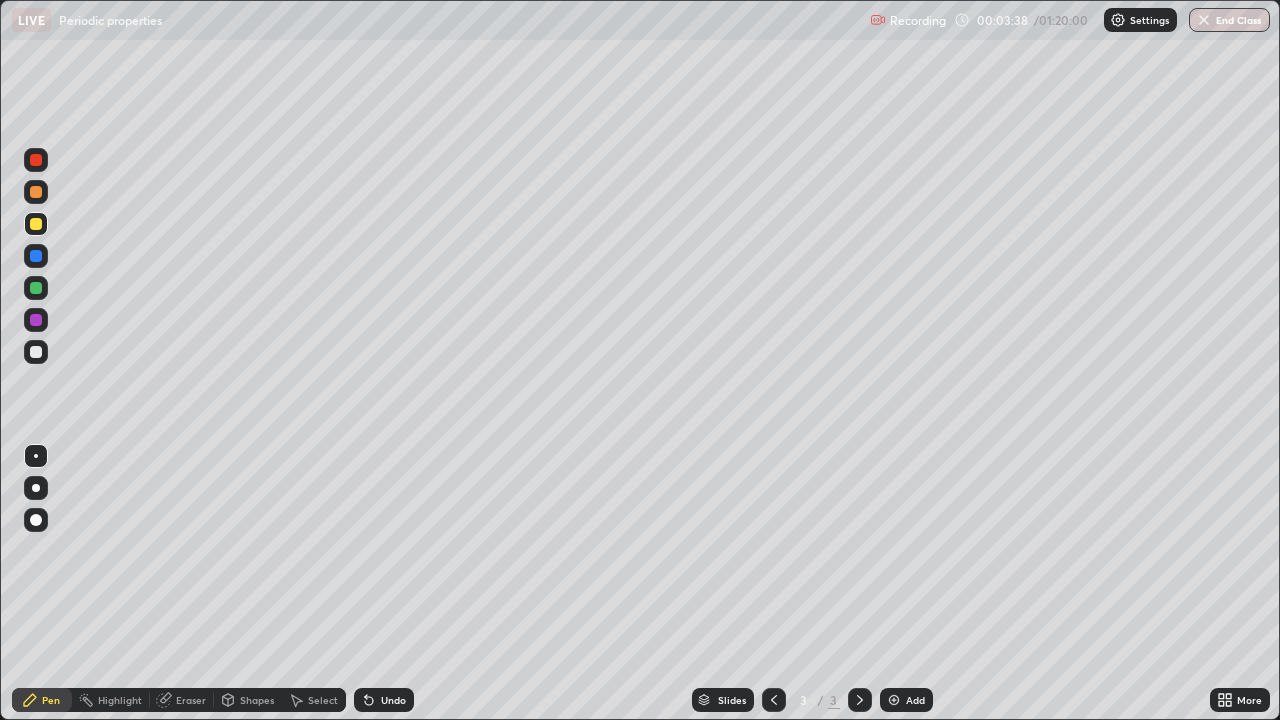 click at bounding box center [36, 352] 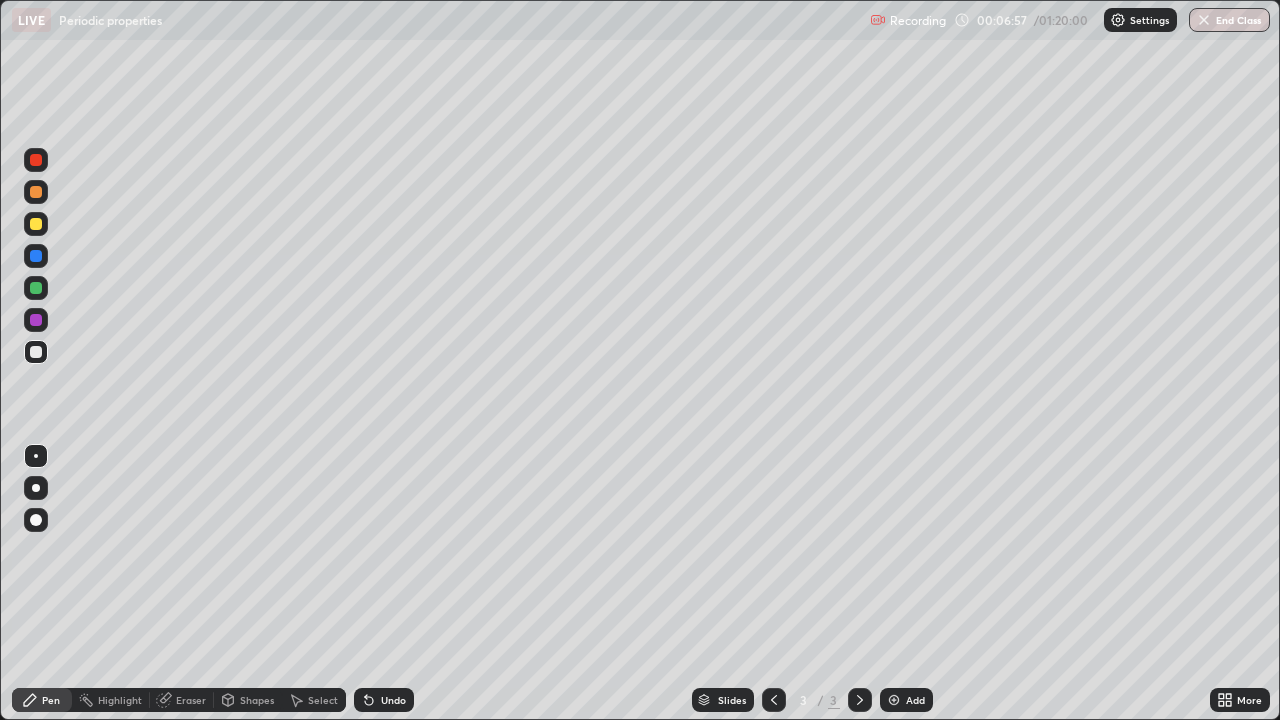 click at bounding box center (36, 224) 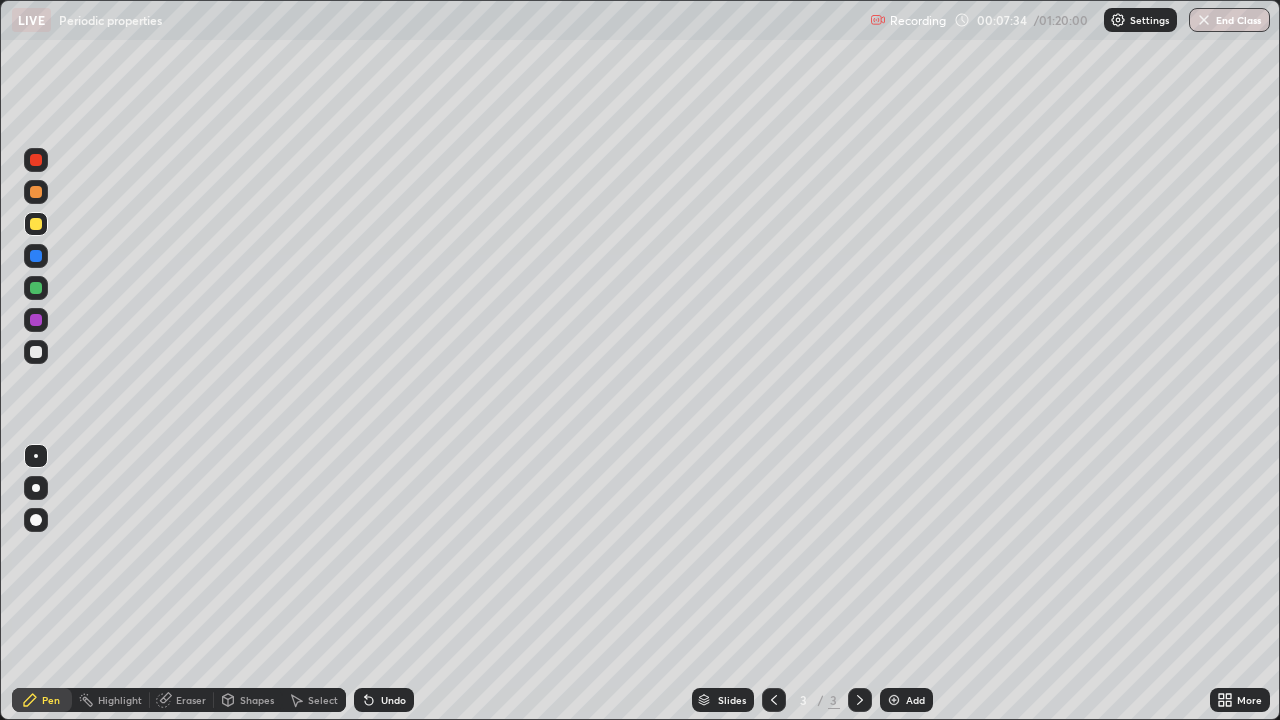 click at bounding box center [36, 352] 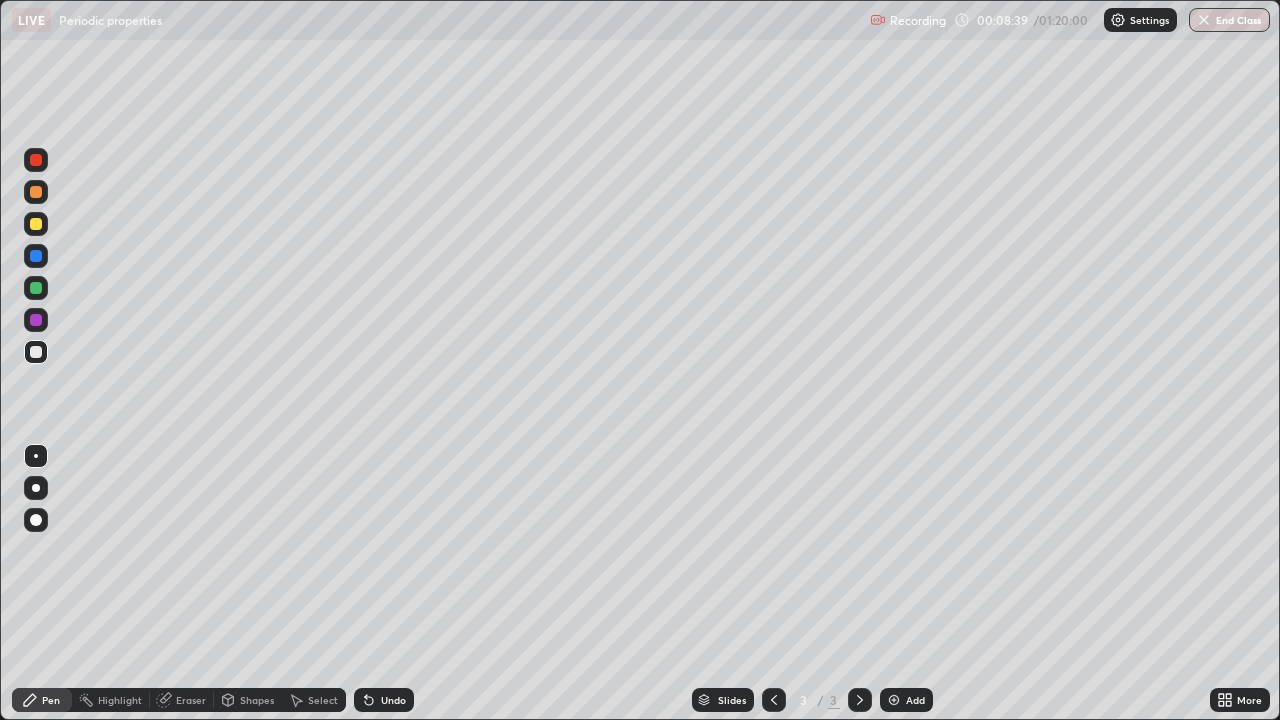 click on "Undo" at bounding box center [393, 700] 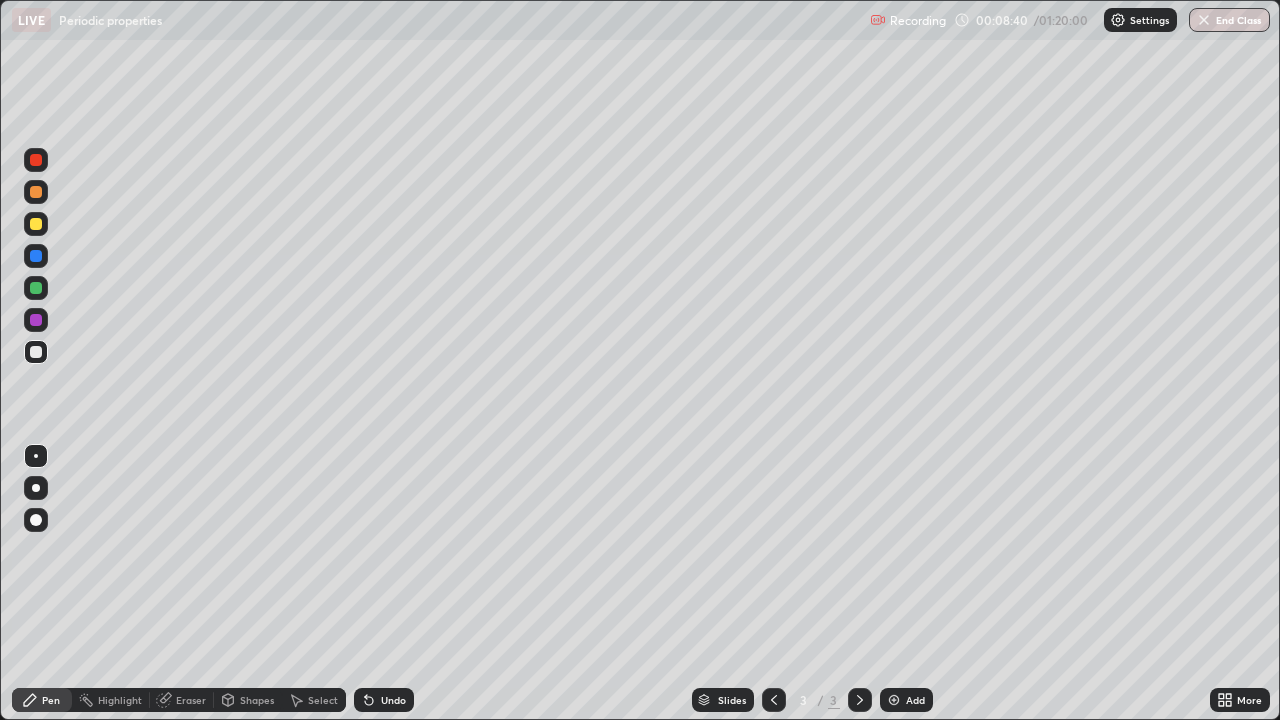click on "Undo" at bounding box center (393, 700) 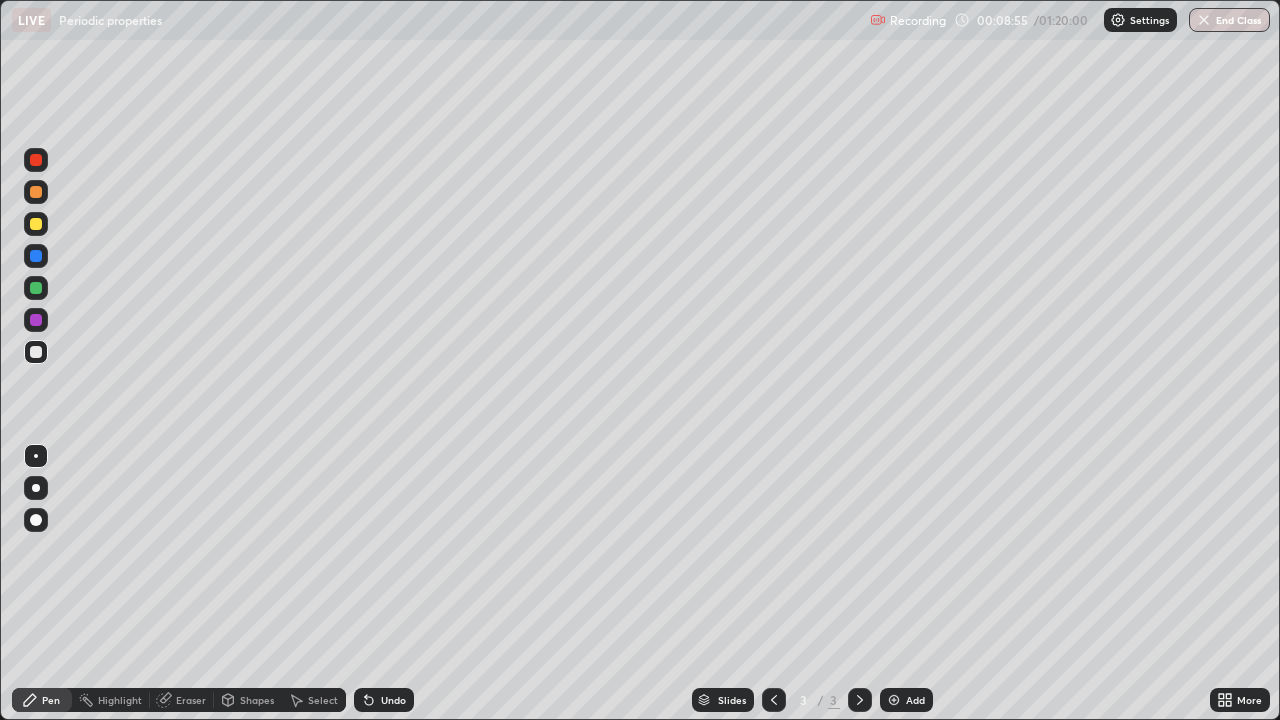 click at bounding box center [36, 224] 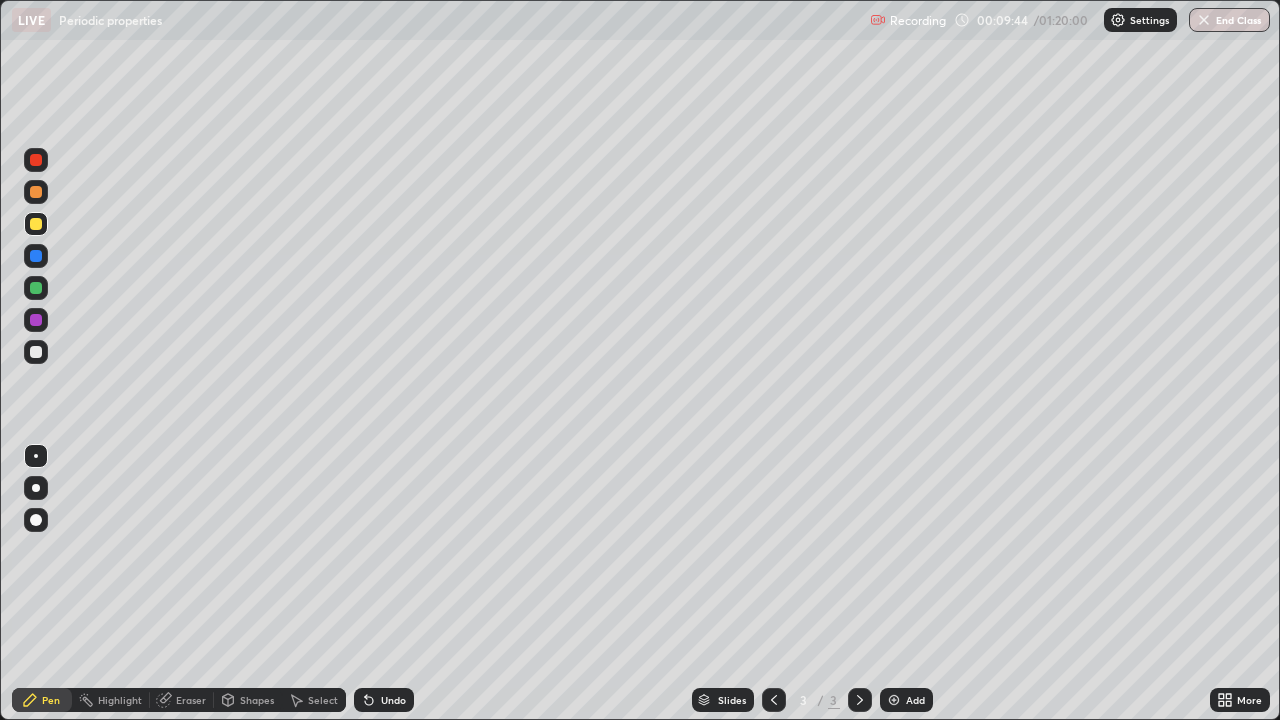 click on "Undo" at bounding box center [393, 700] 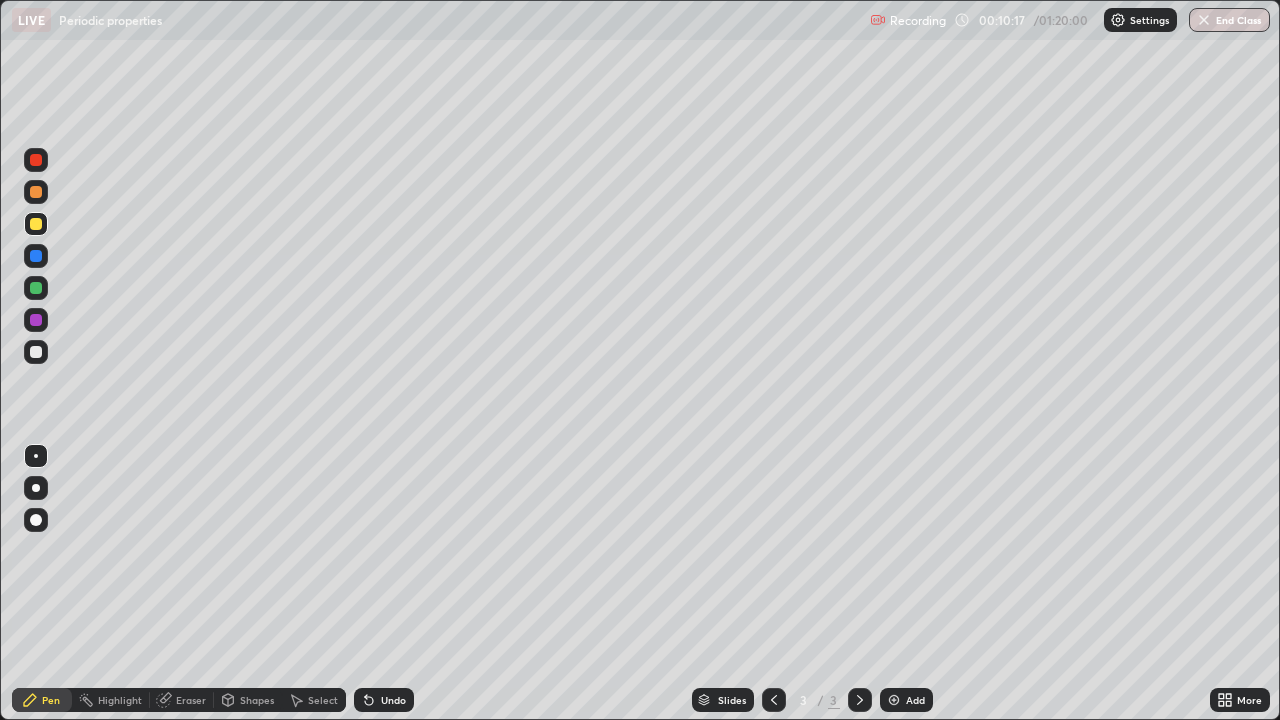 click at bounding box center [36, 352] 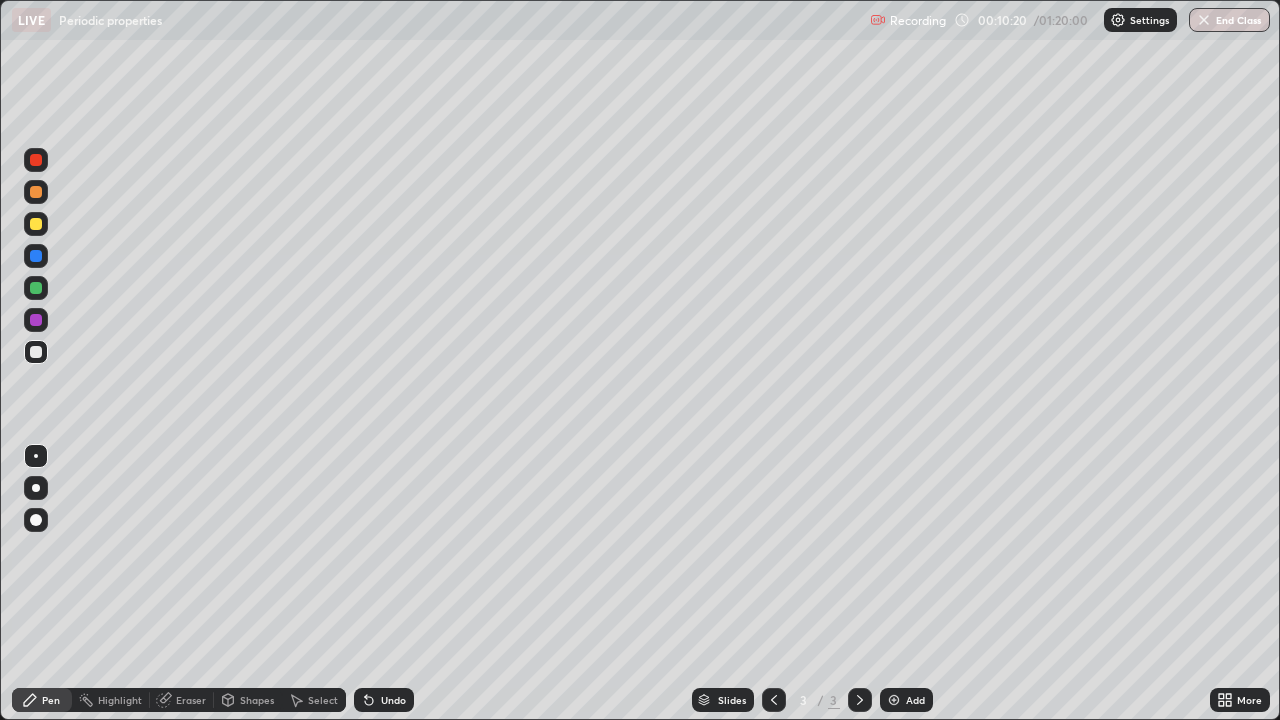 click on "Undo" at bounding box center [393, 700] 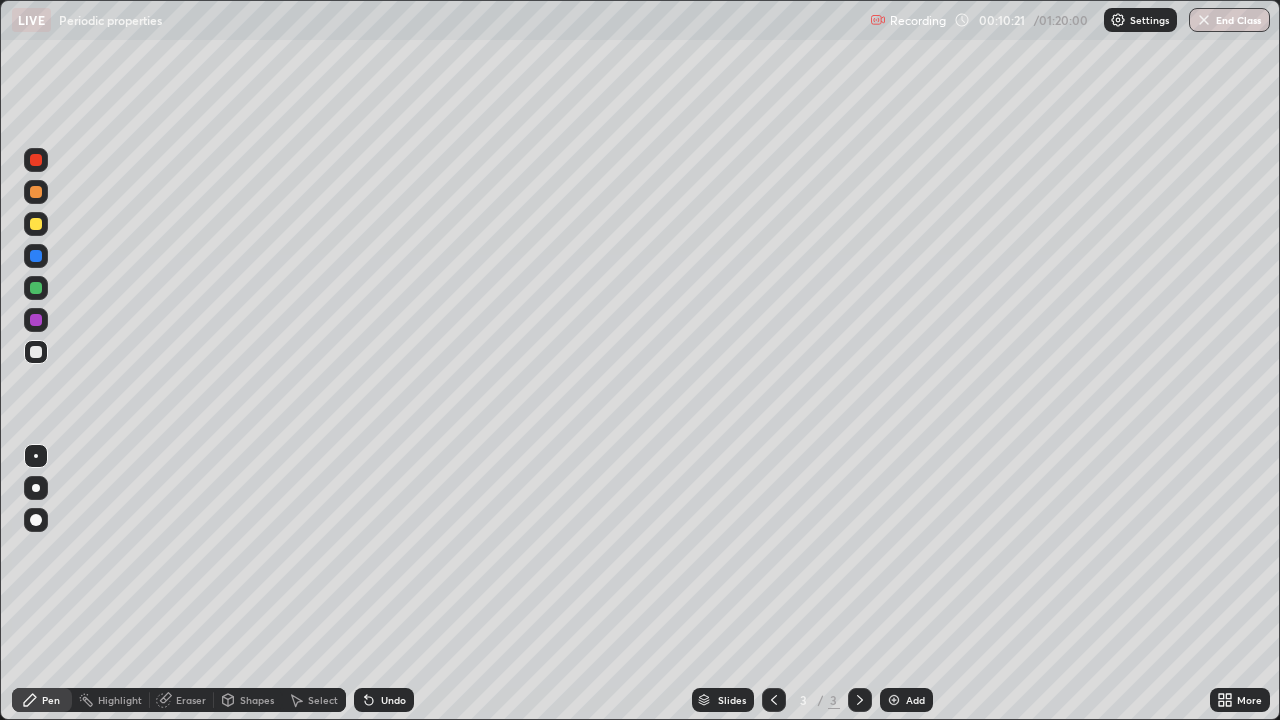 click on "Undo" at bounding box center (393, 700) 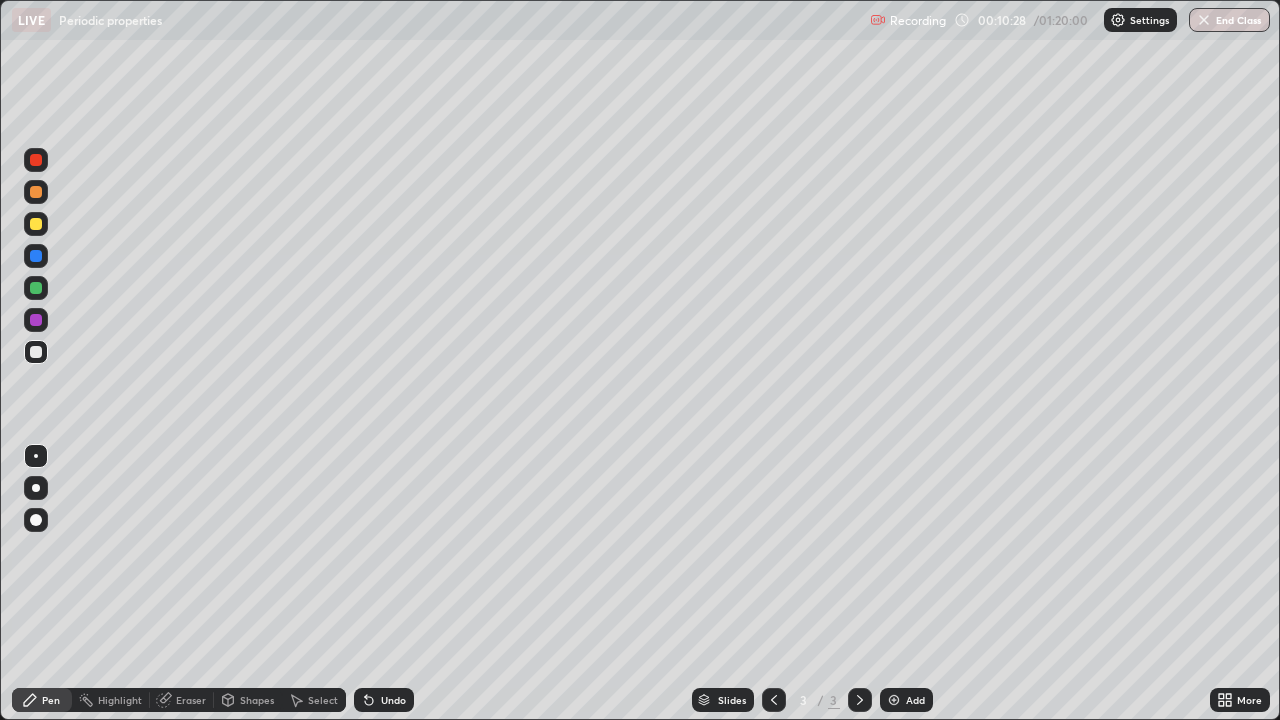 click at bounding box center (36, 224) 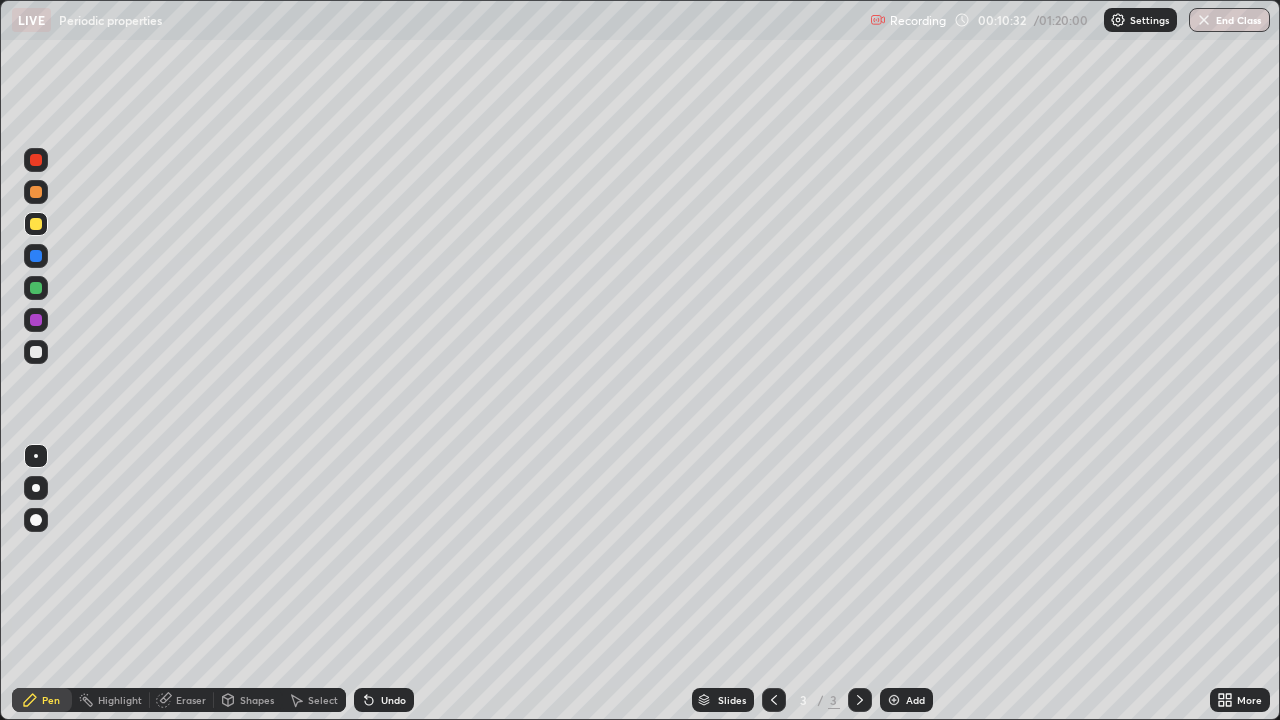 click on "Undo" at bounding box center (393, 700) 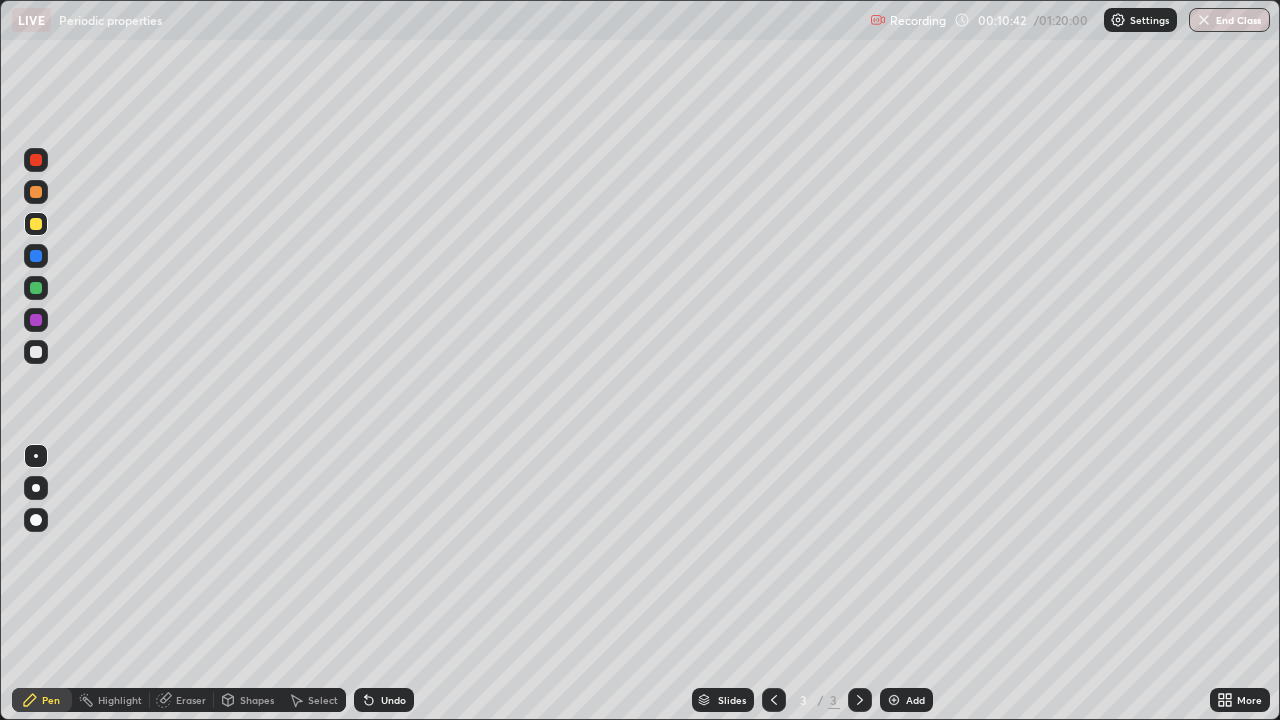 click on "Eraser" at bounding box center (191, 700) 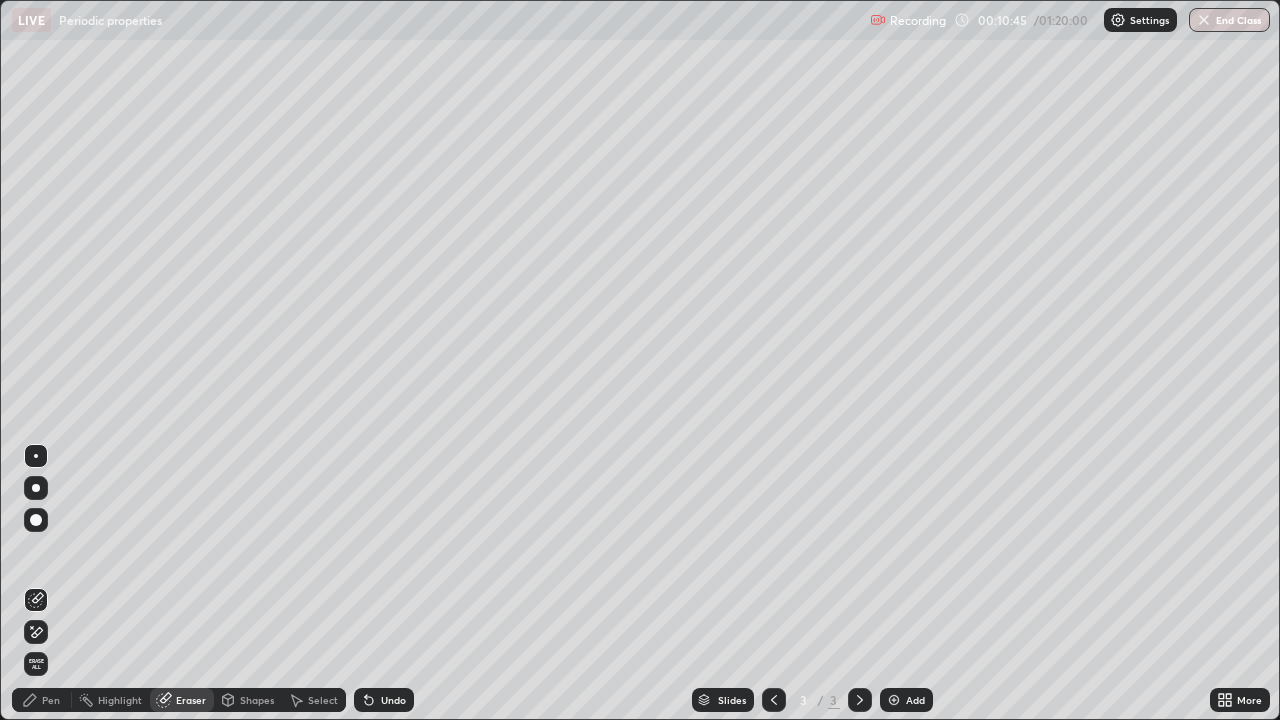 click on "Pen" at bounding box center (51, 700) 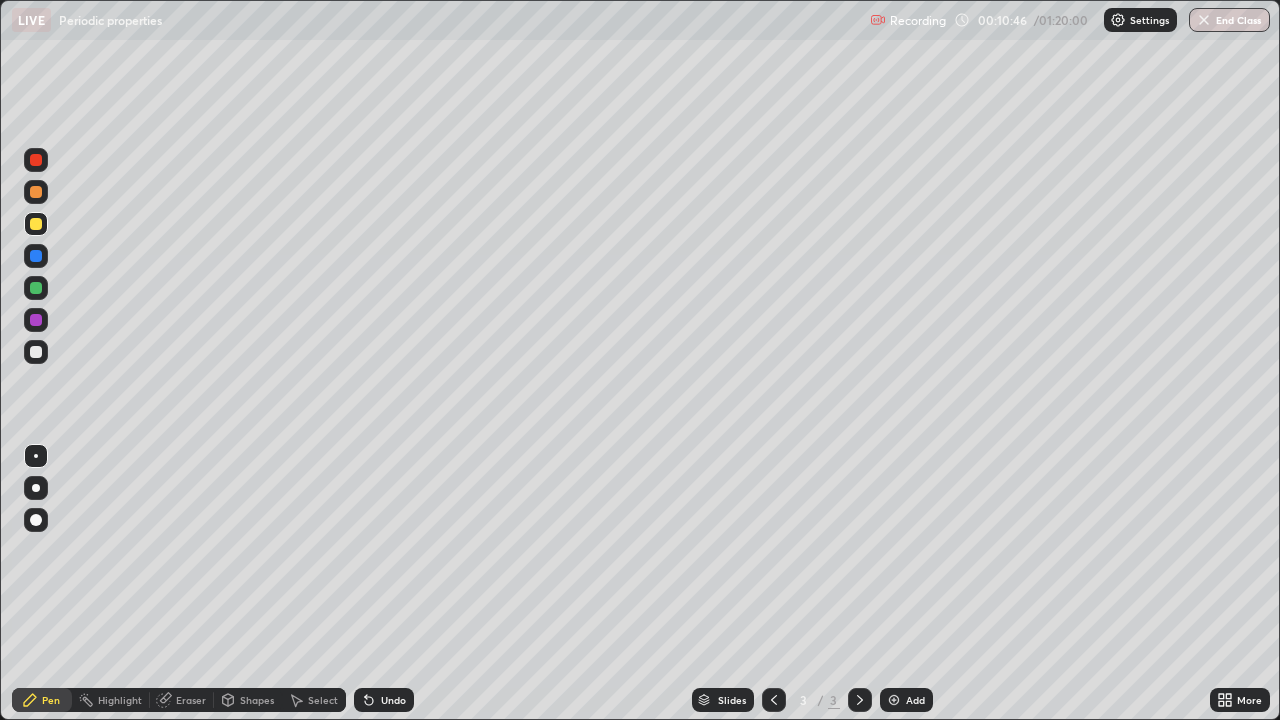 click at bounding box center [36, 352] 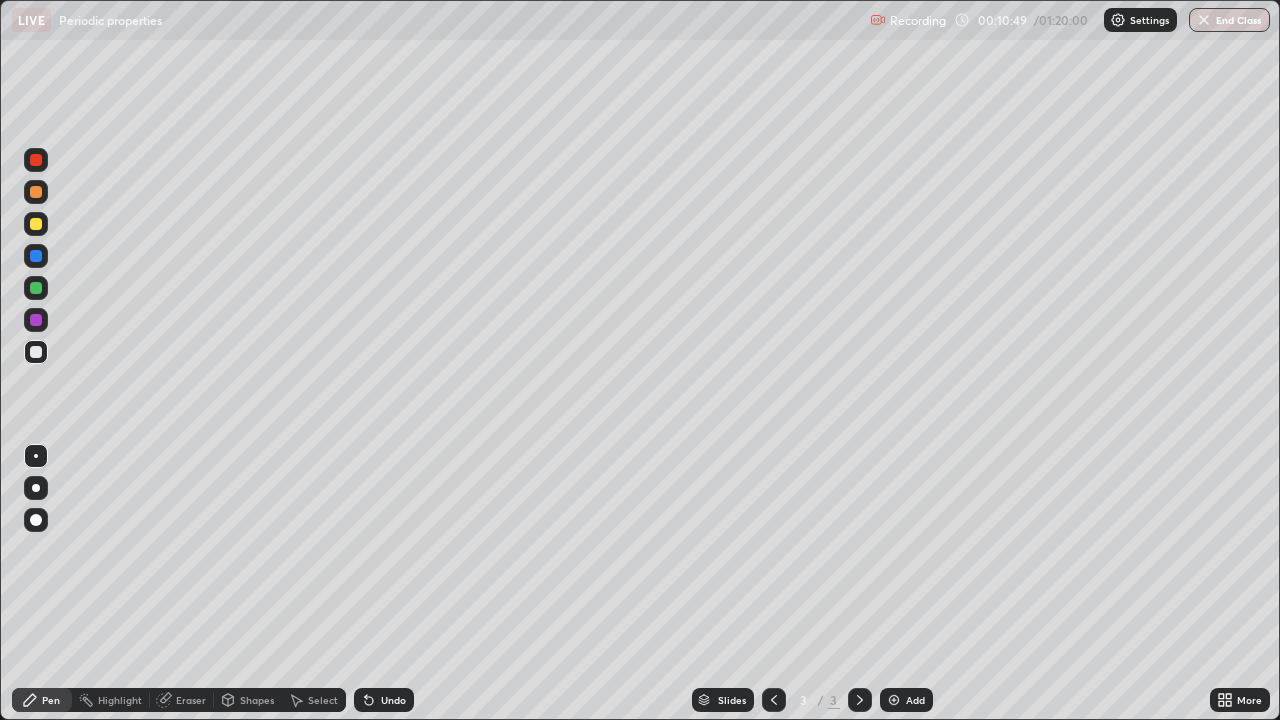 click at bounding box center [36, 224] 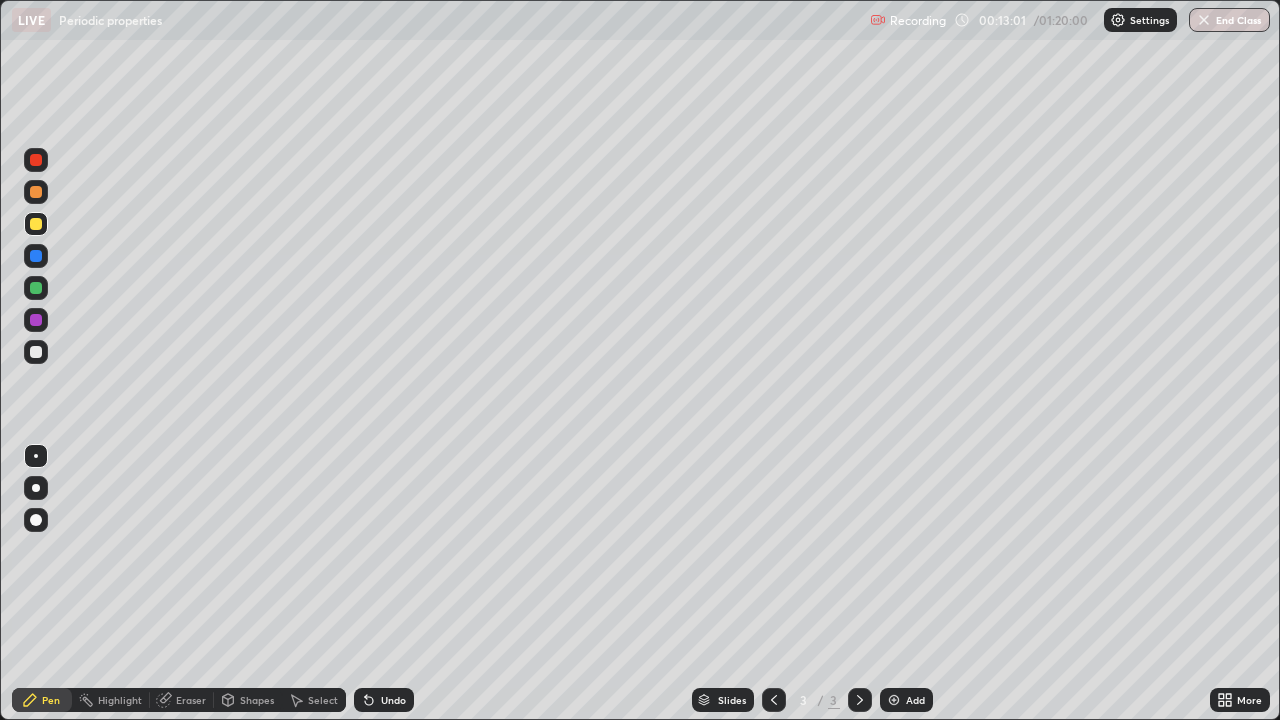 click at bounding box center [894, 700] 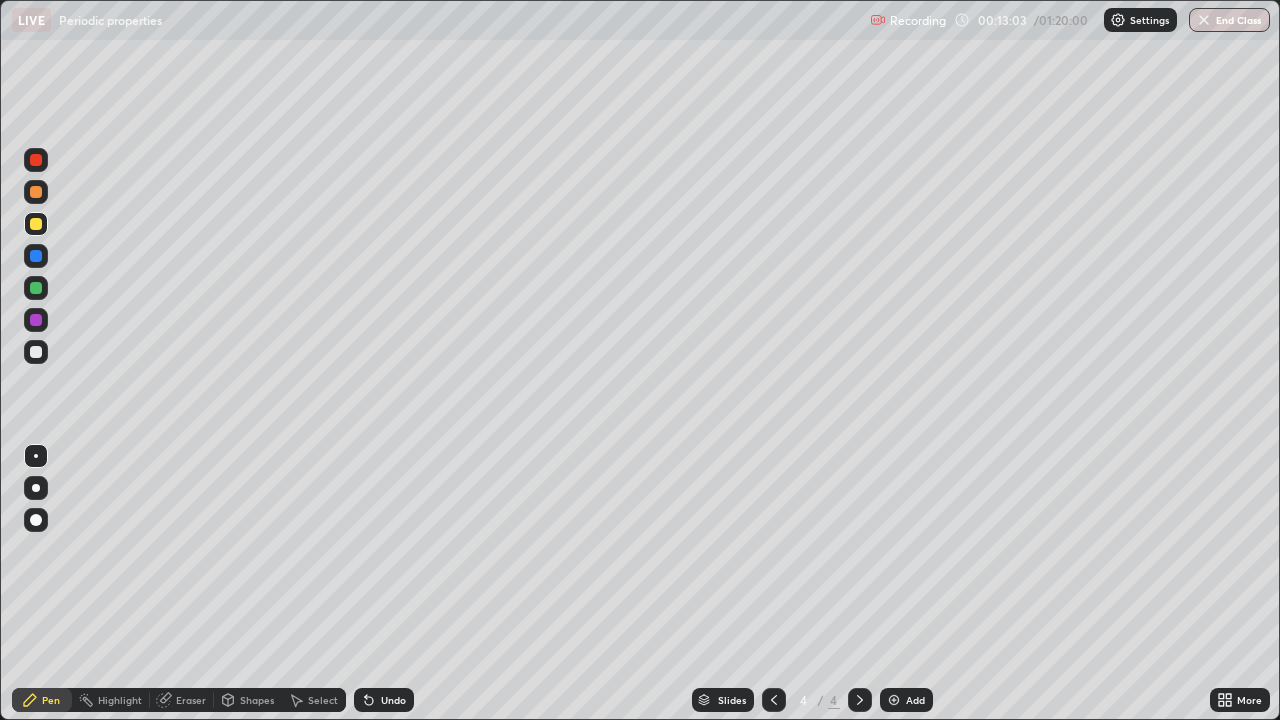 click at bounding box center [36, 224] 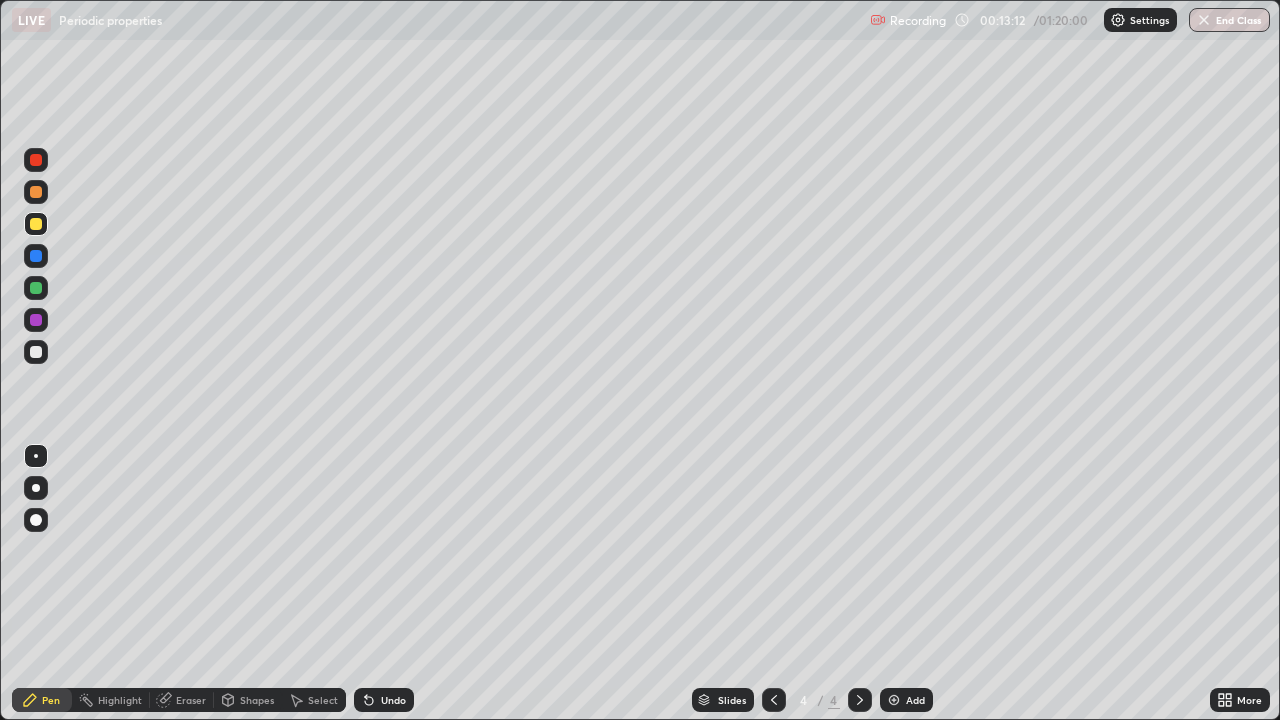 click at bounding box center [36, 352] 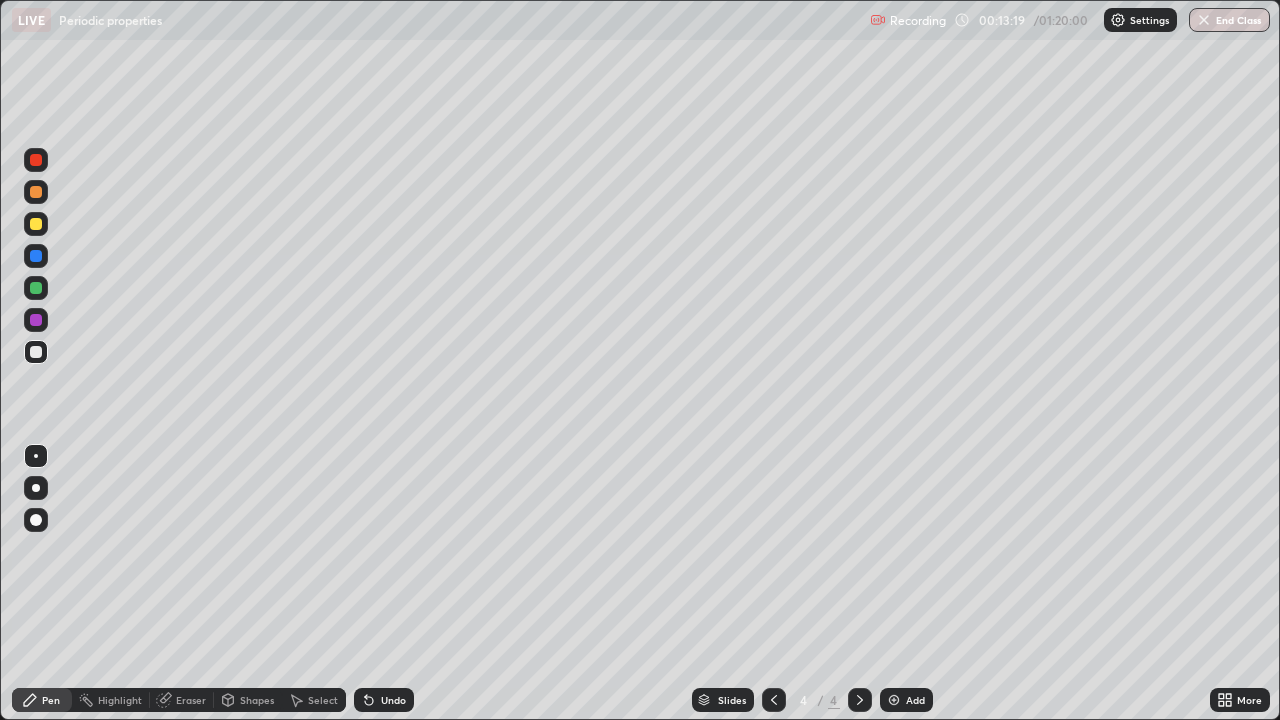 click 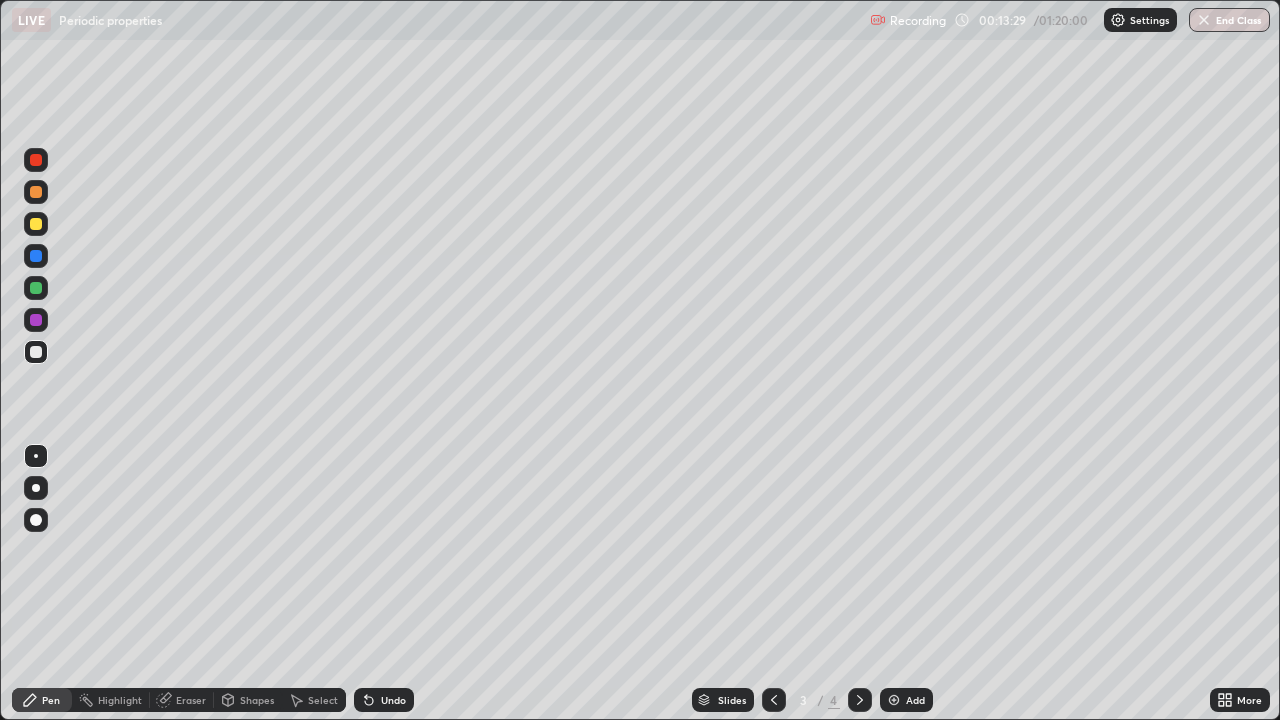 click 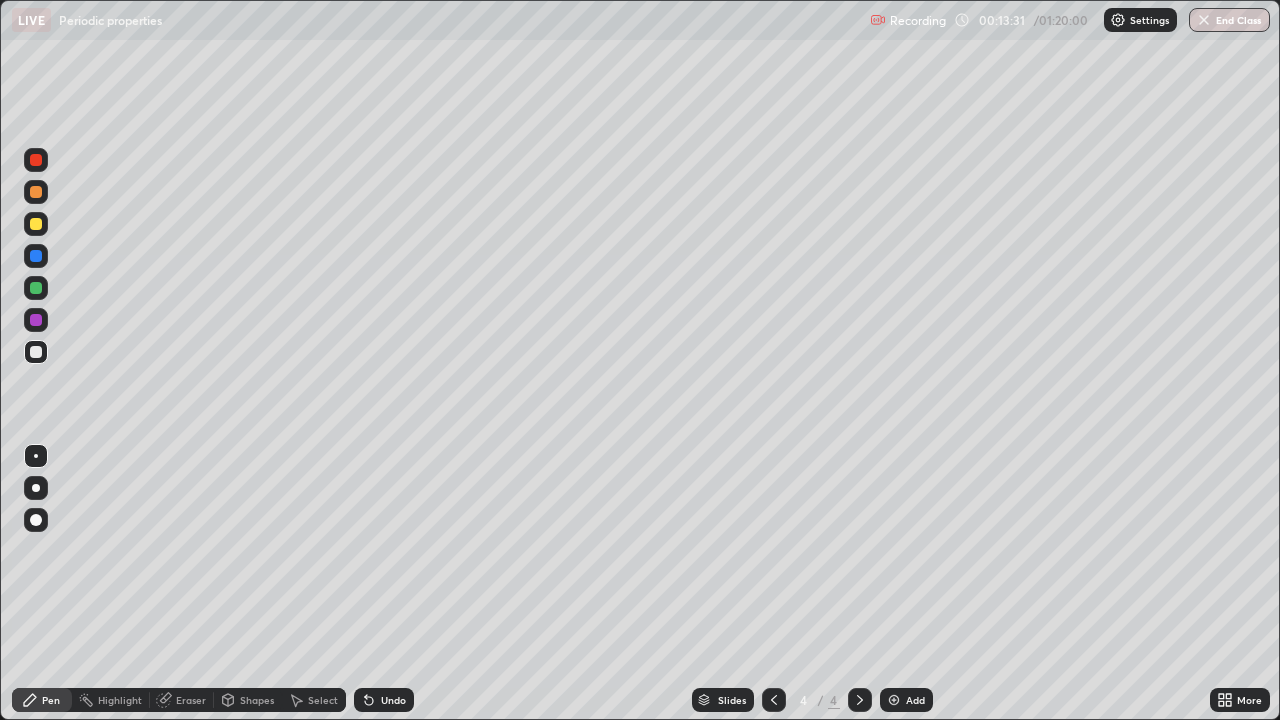 click at bounding box center [36, 352] 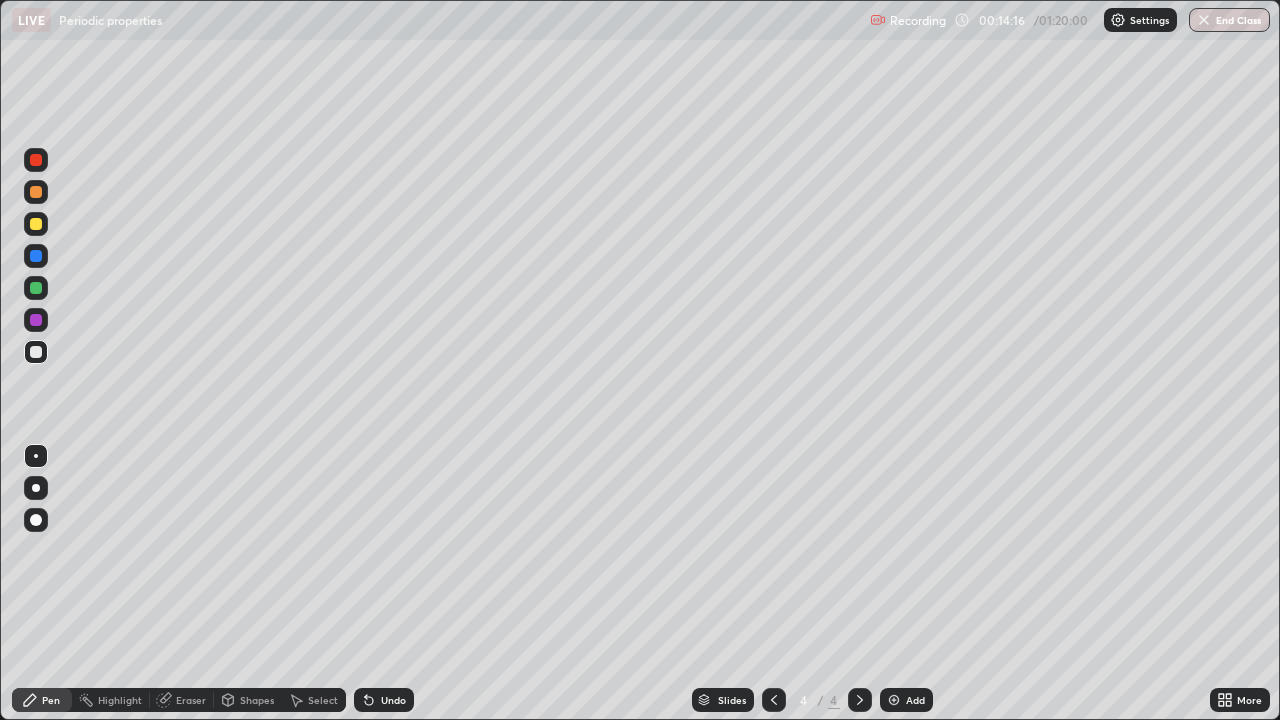click at bounding box center [36, 224] 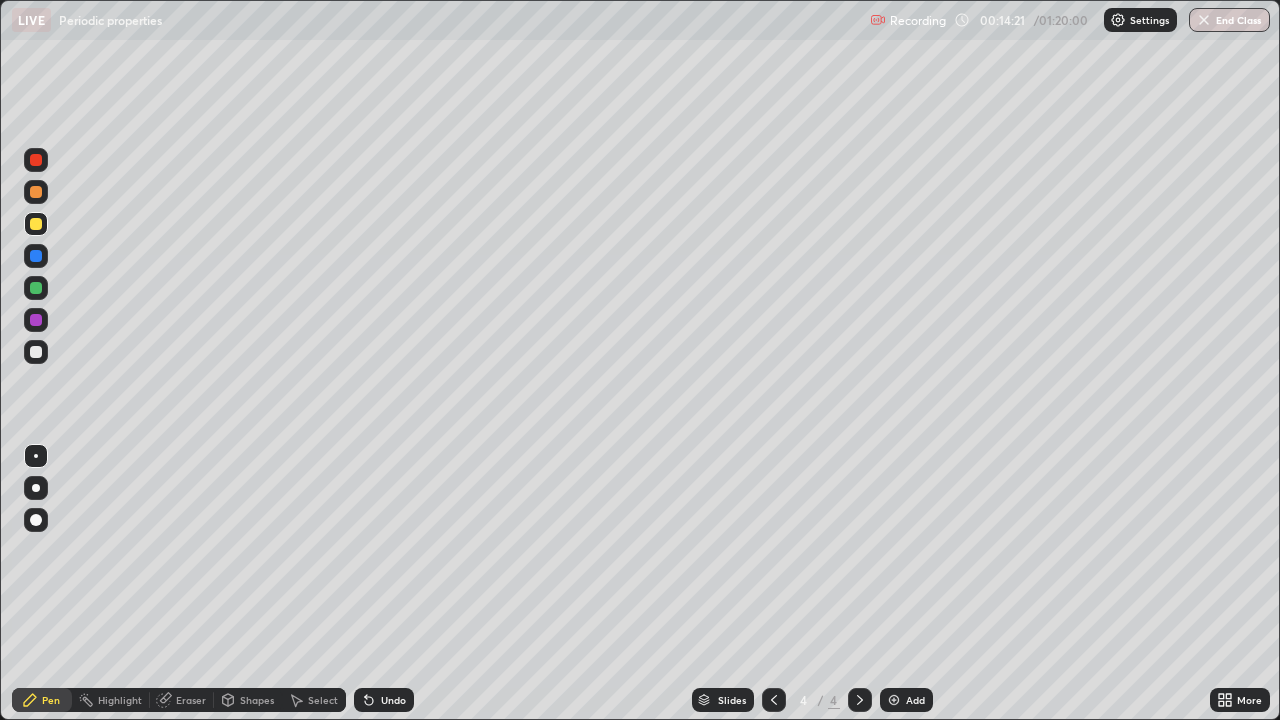 click at bounding box center [36, 352] 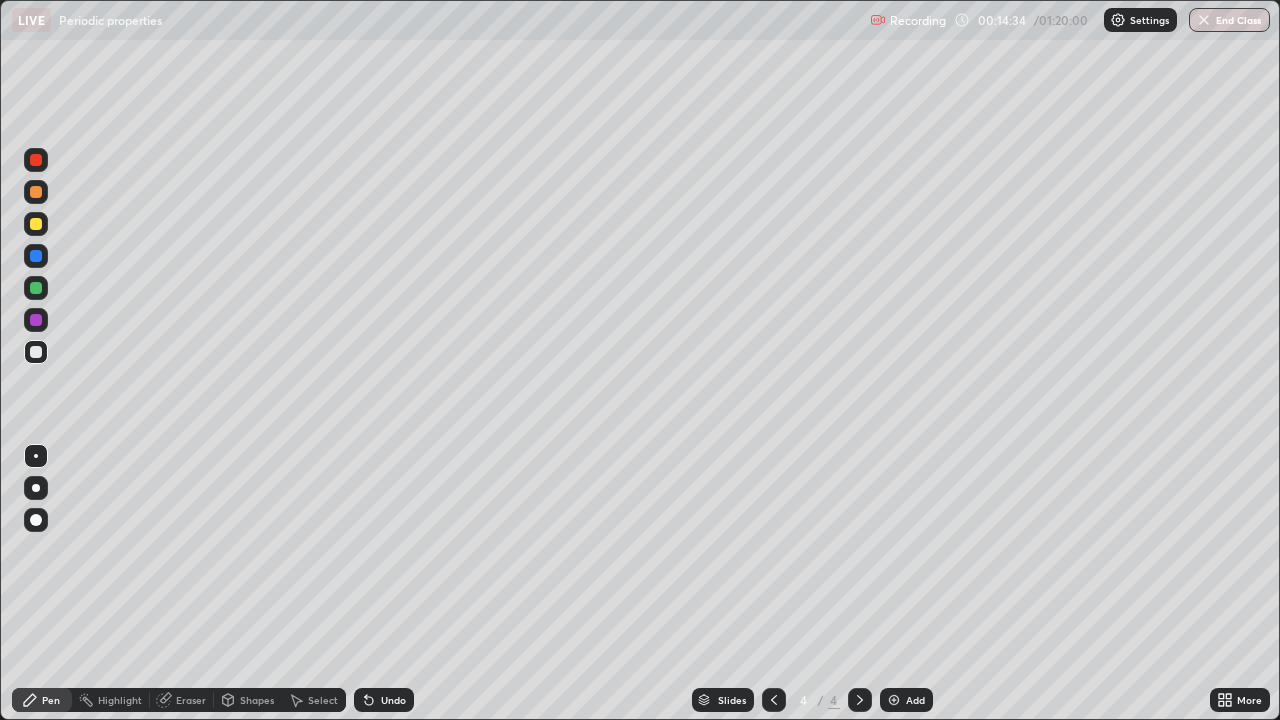 click at bounding box center (36, 224) 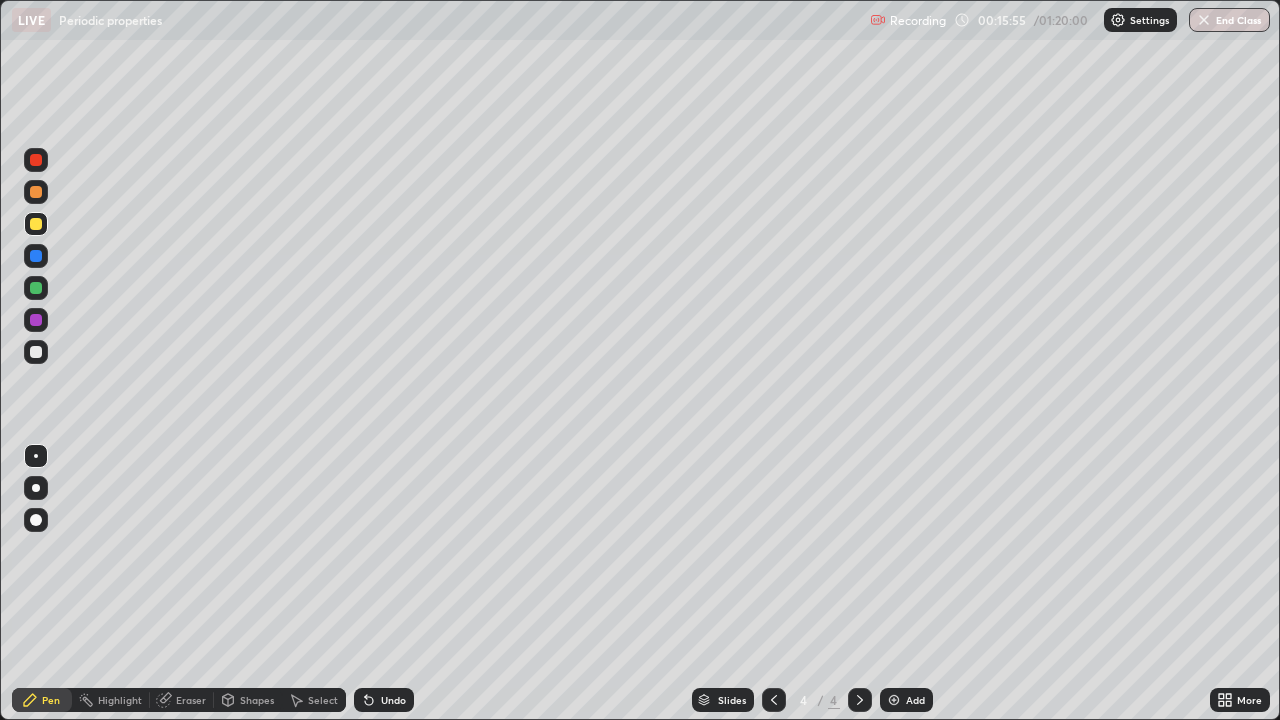 click at bounding box center [36, 224] 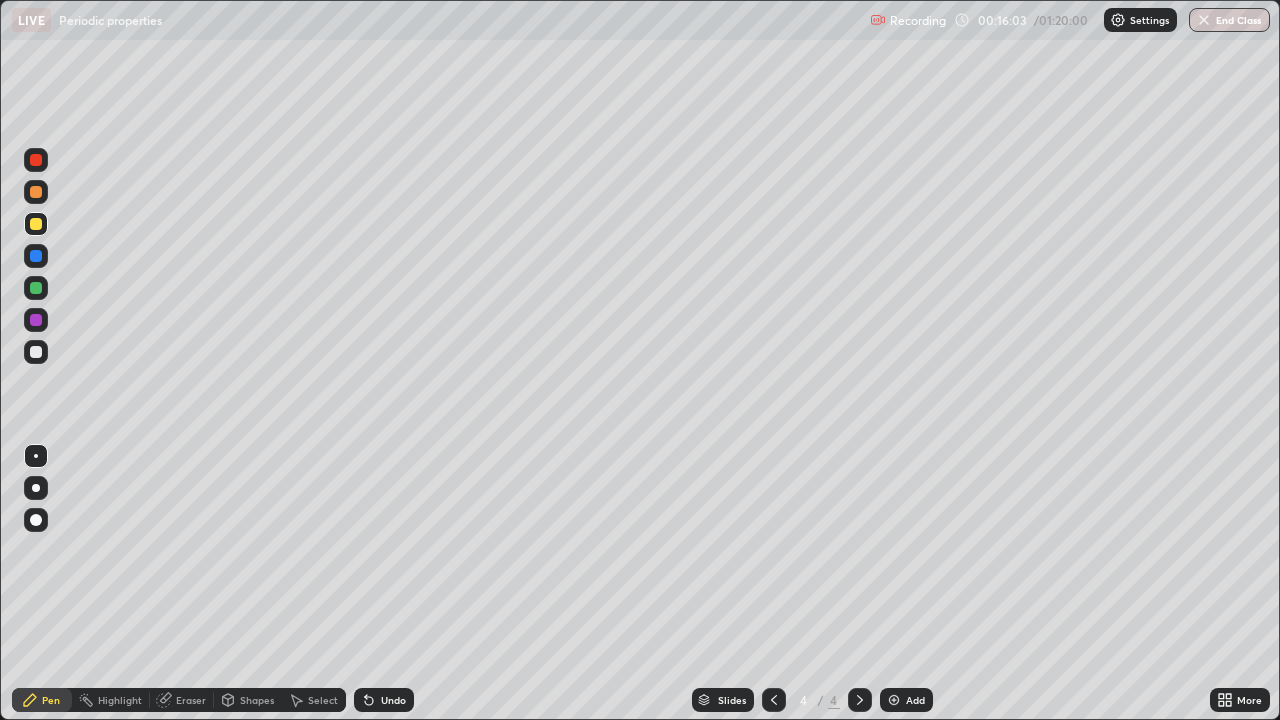 click on "Undo" at bounding box center [393, 700] 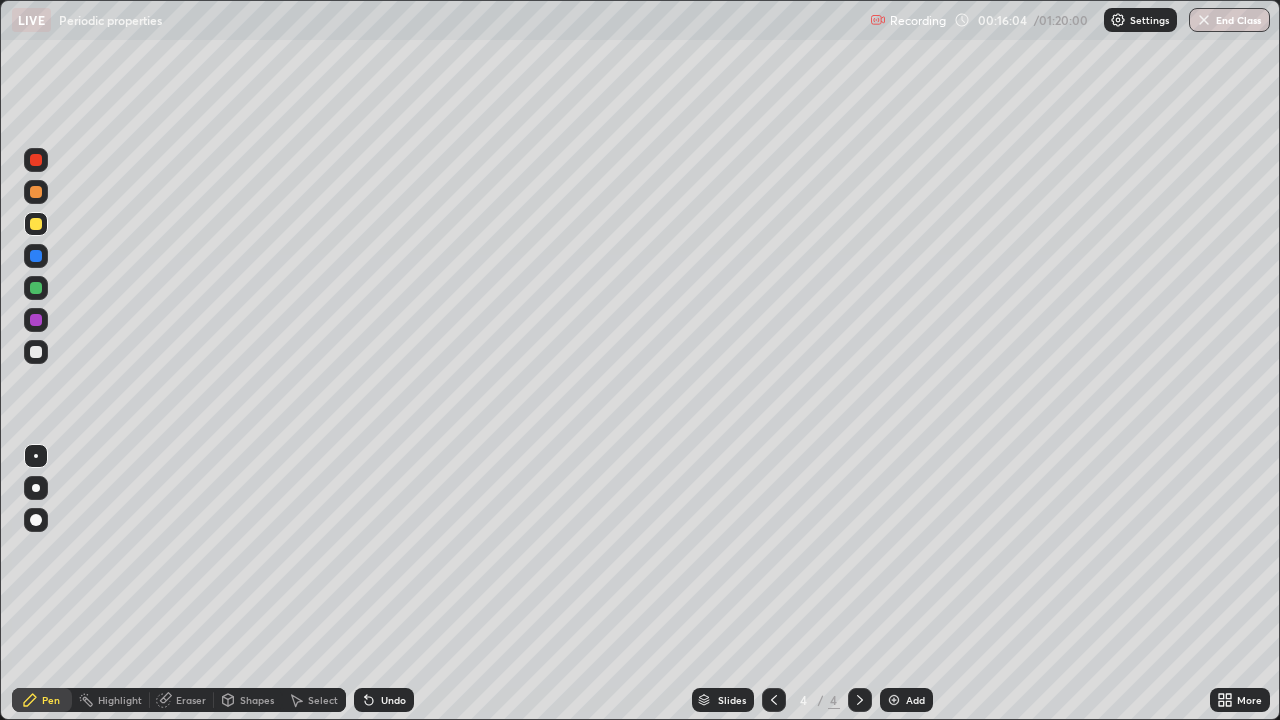 click on "Undo" at bounding box center [393, 700] 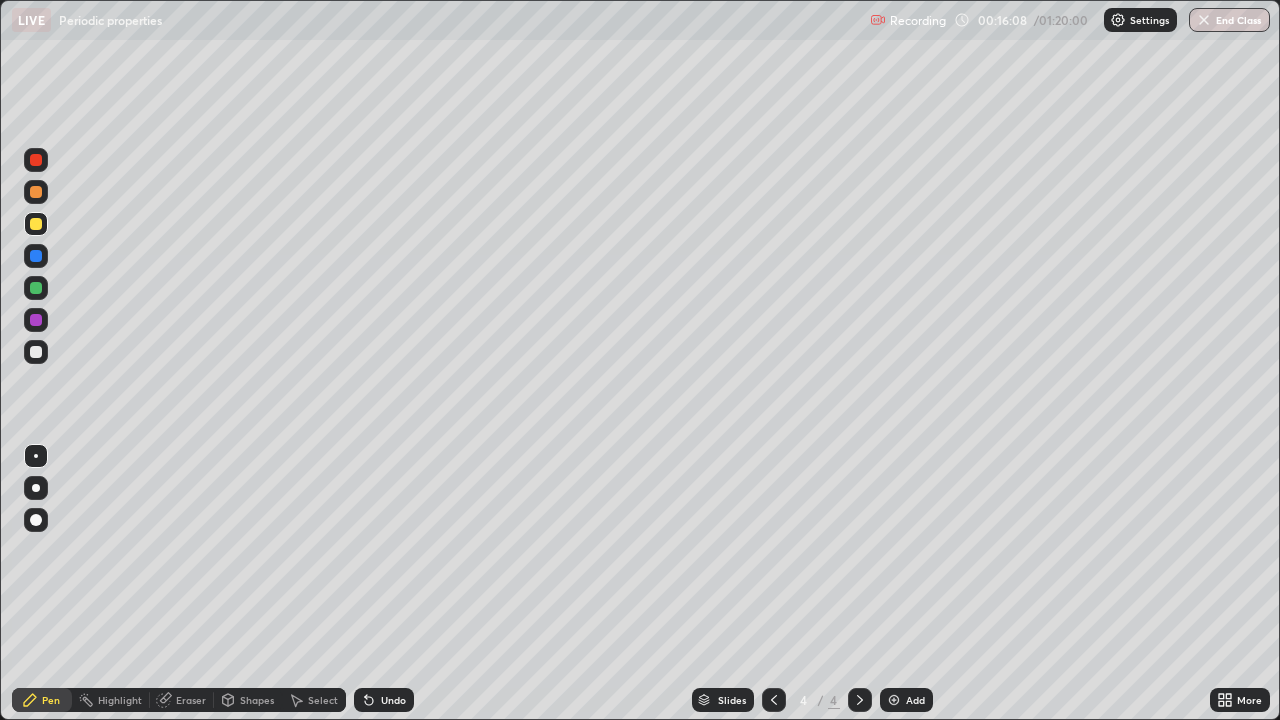 click at bounding box center (36, 352) 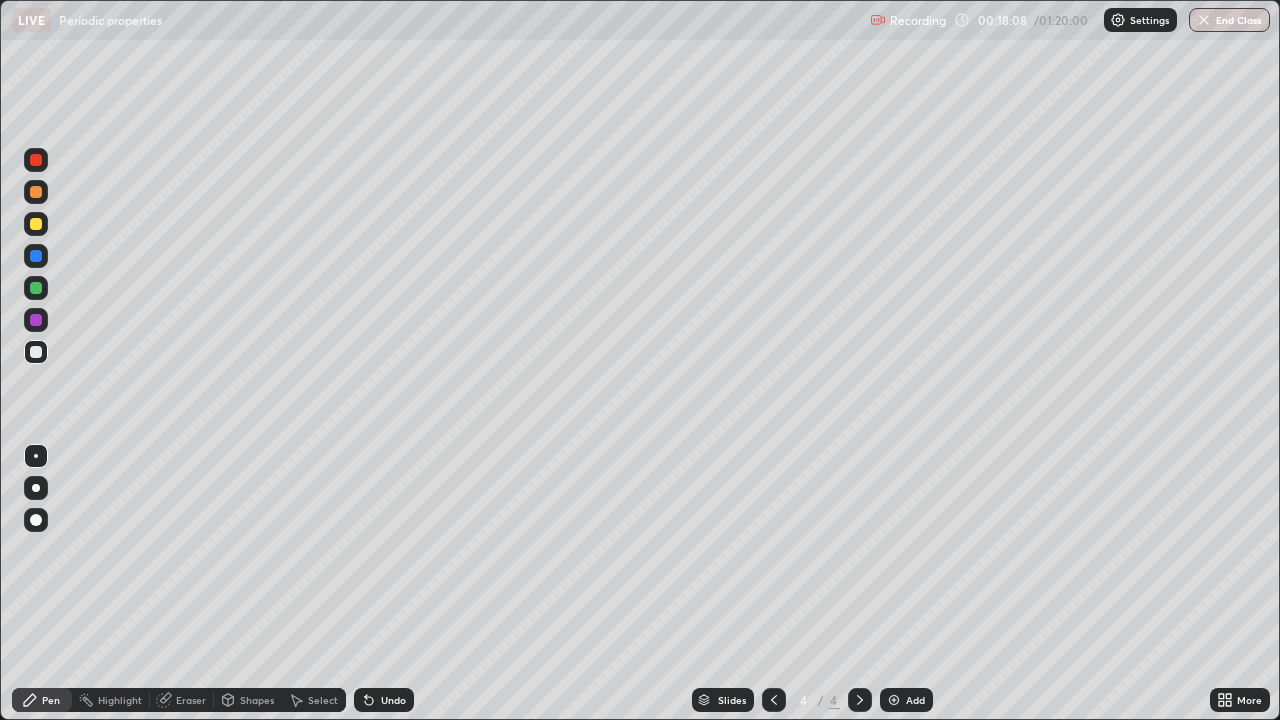 click on "Undo" at bounding box center (384, 700) 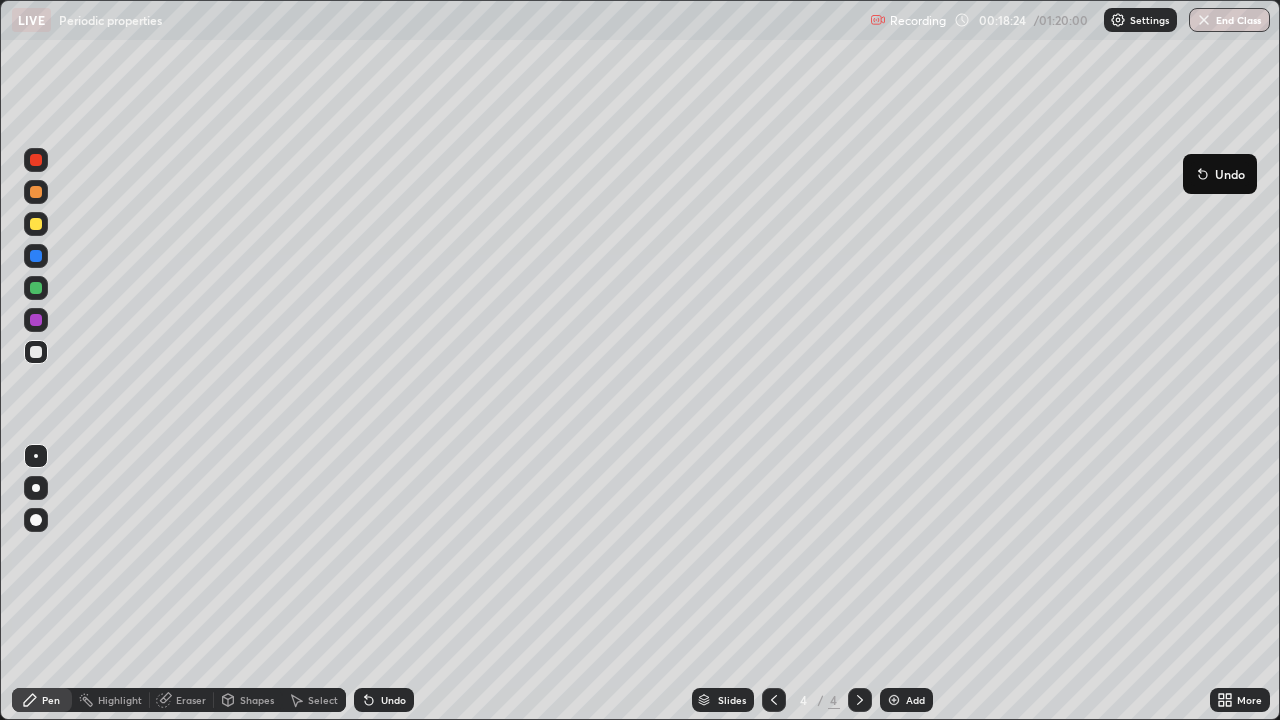 click 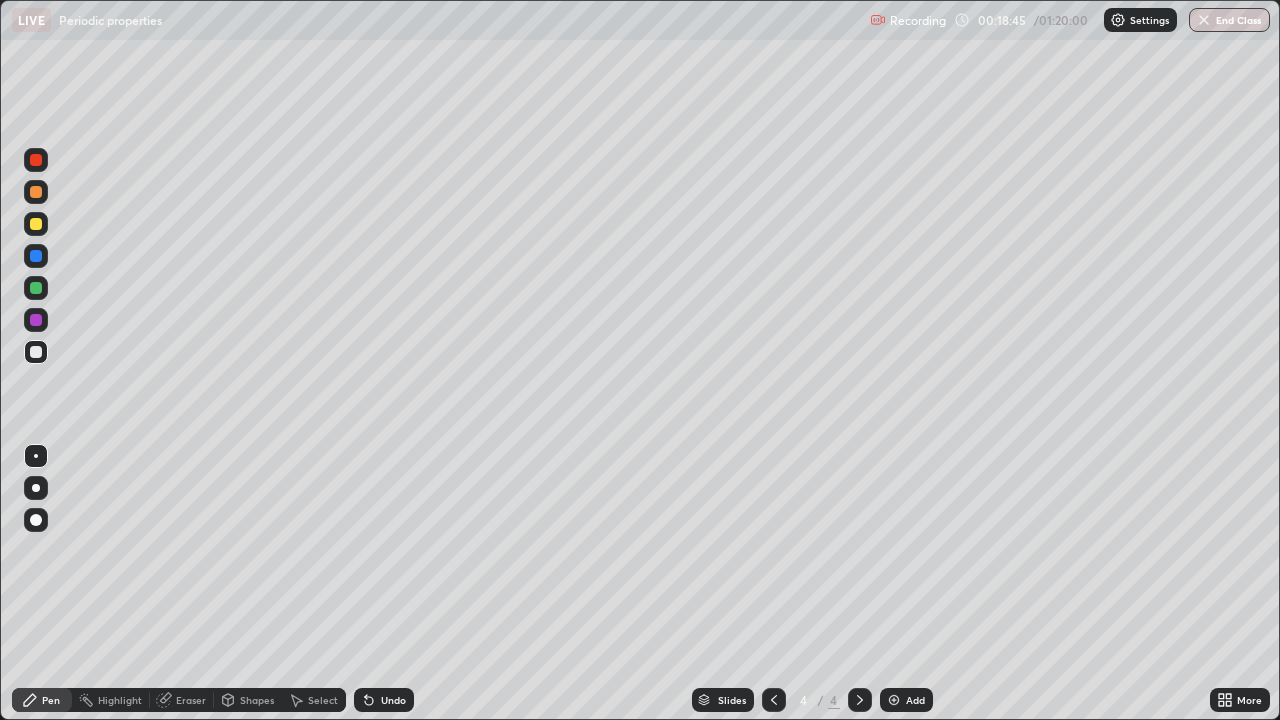click at bounding box center [36, 224] 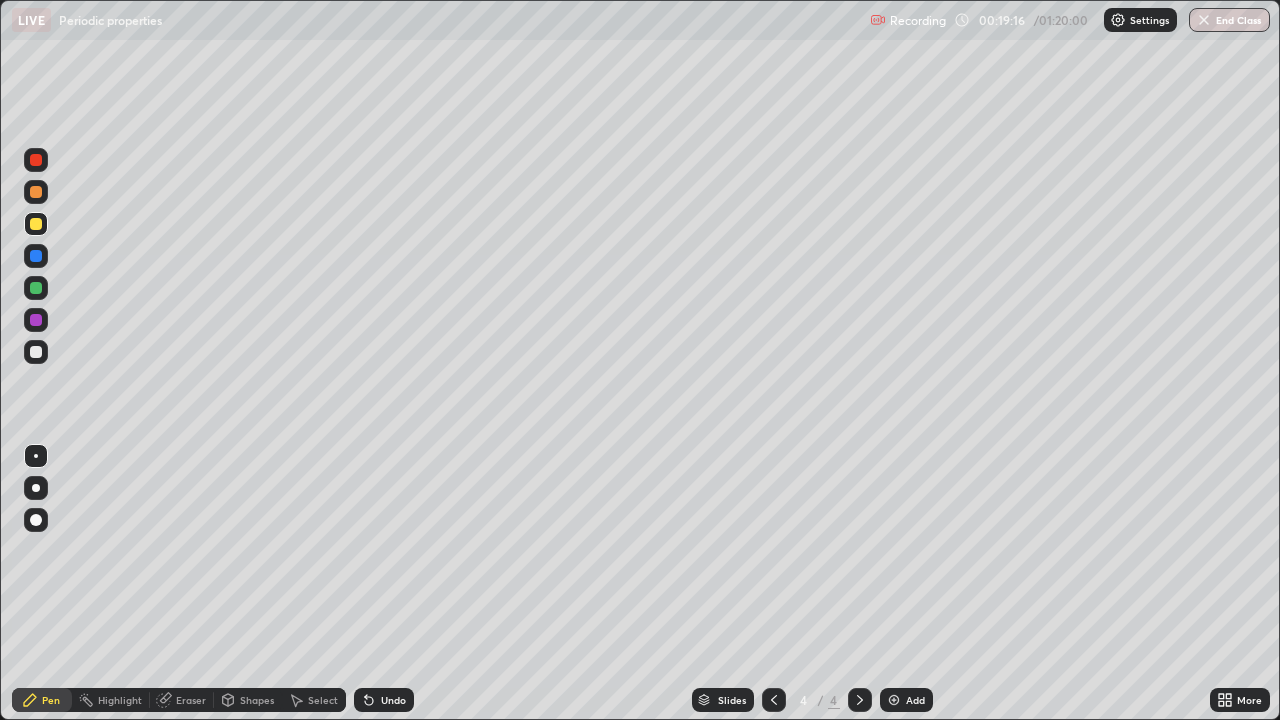 click at bounding box center [36, 352] 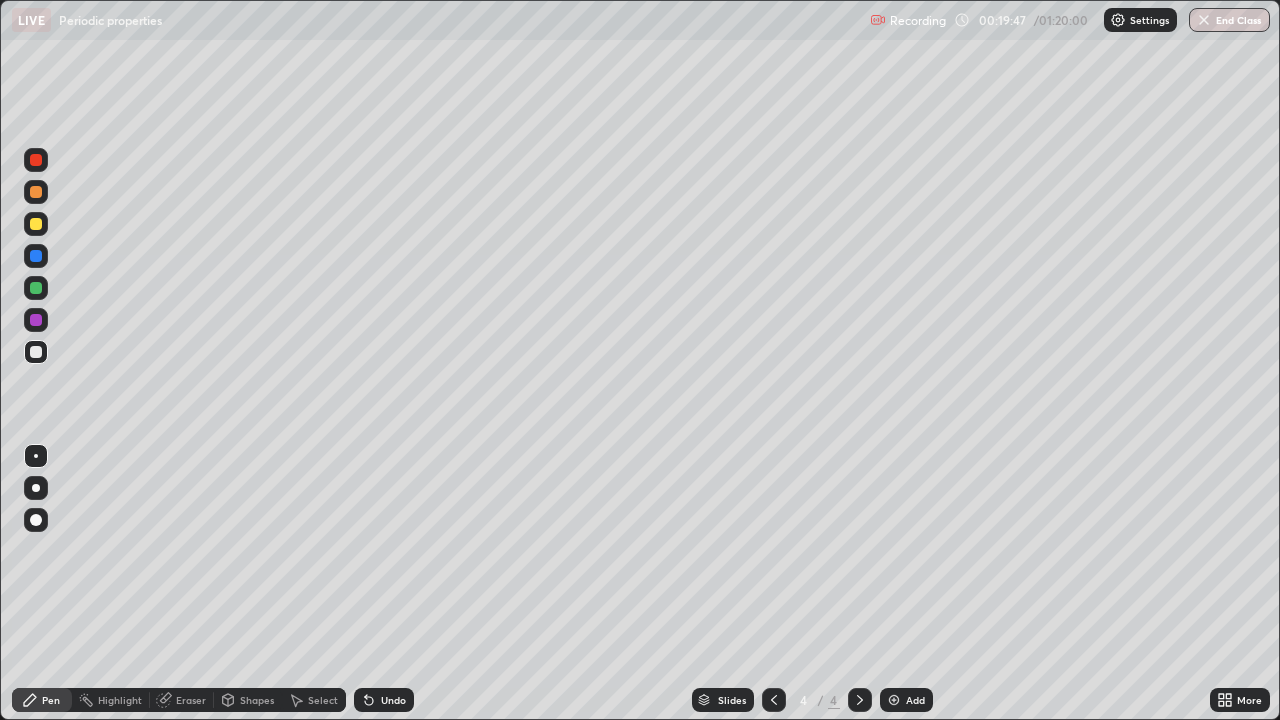 click on "Undo" at bounding box center [393, 700] 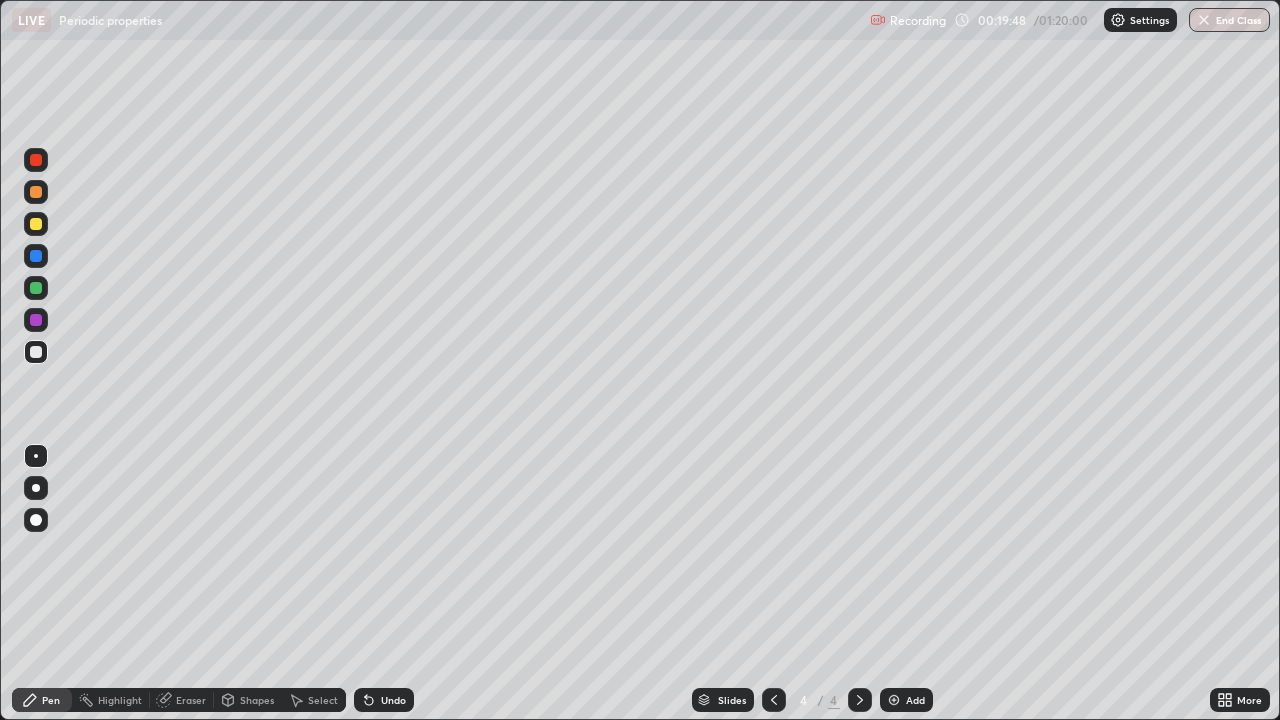 click on "Undo" at bounding box center [393, 700] 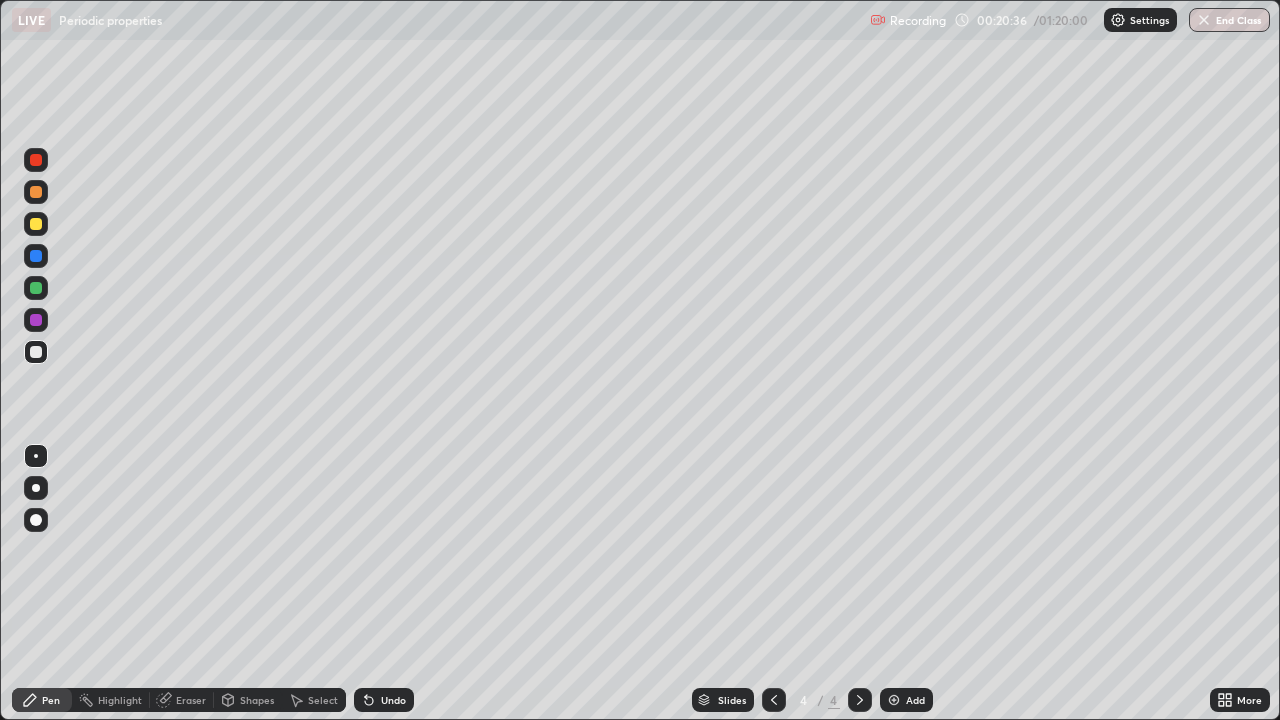 click at bounding box center (36, 224) 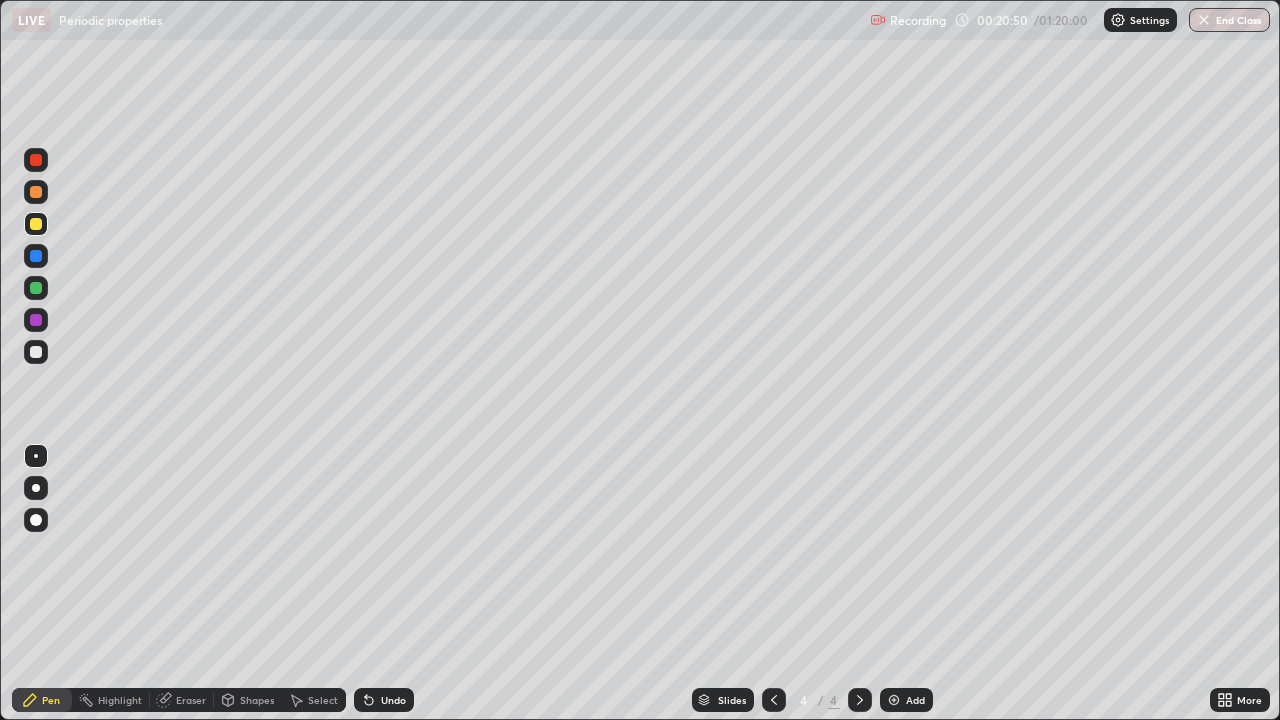 click on "Shapes" at bounding box center [257, 700] 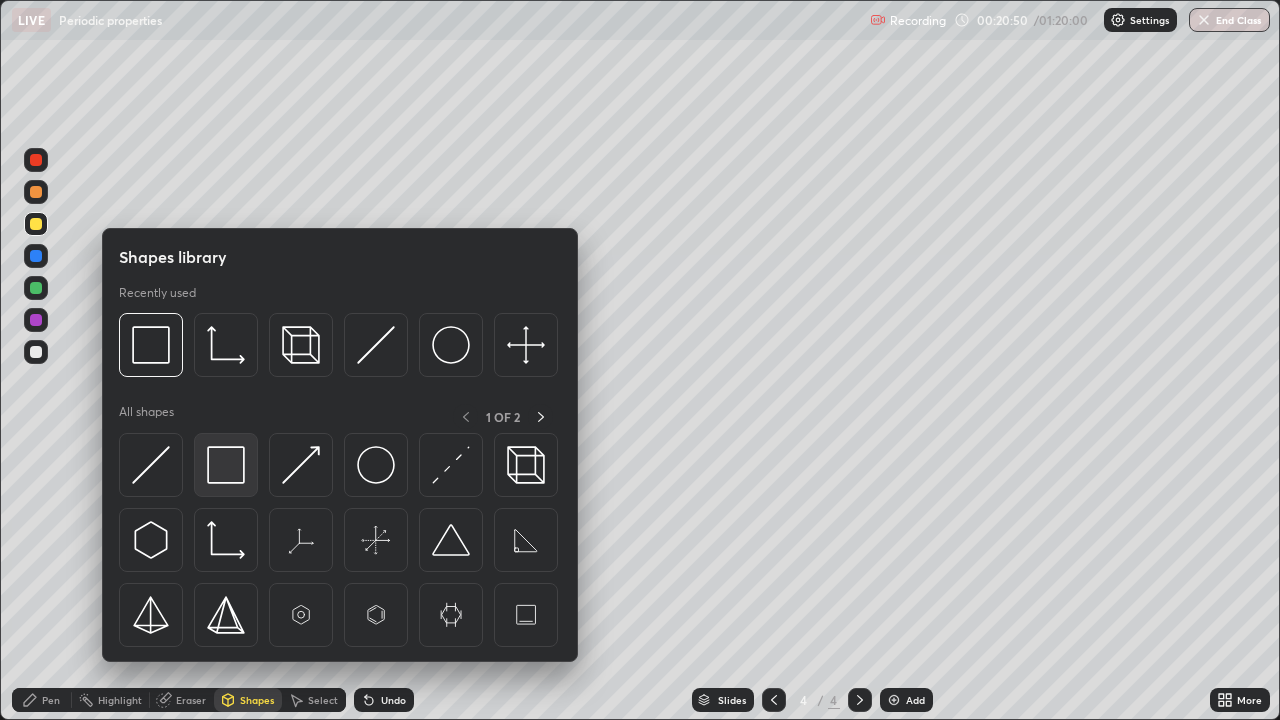 click at bounding box center [226, 465] 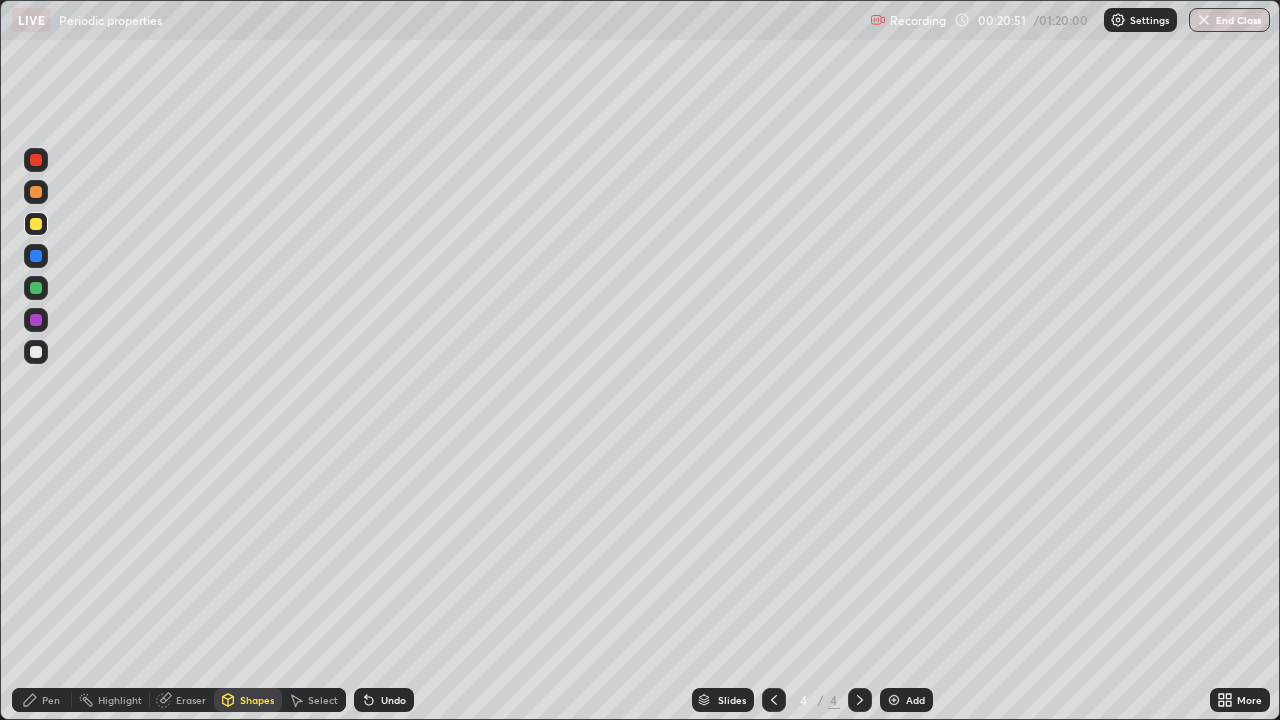 click at bounding box center [36, 352] 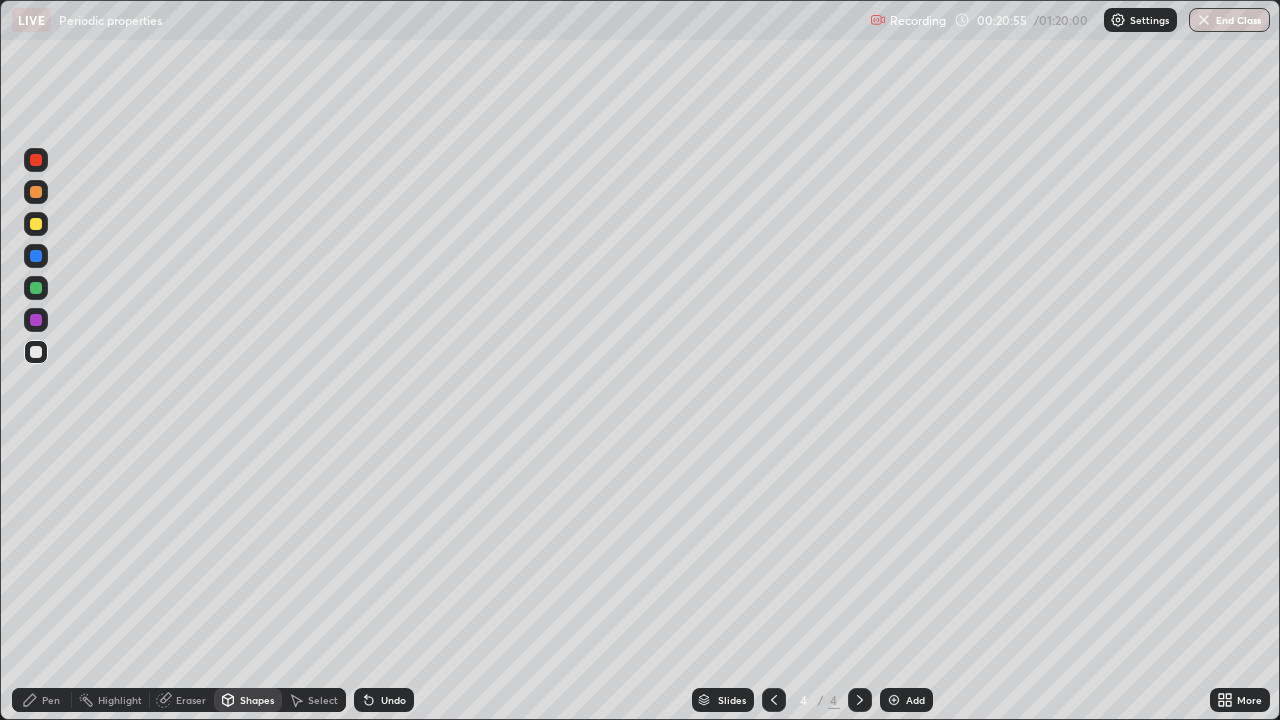 click on "Pen" at bounding box center (51, 700) 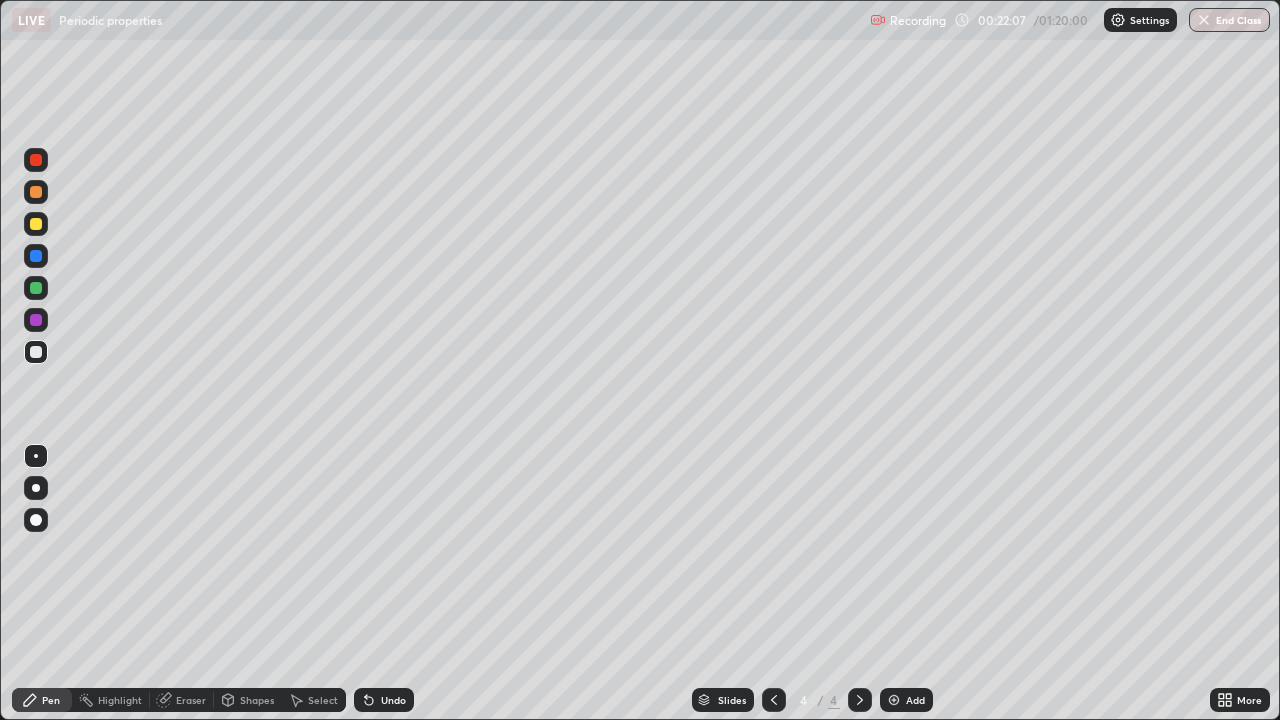 click on "Eraser" at bounding box center (182, 700) 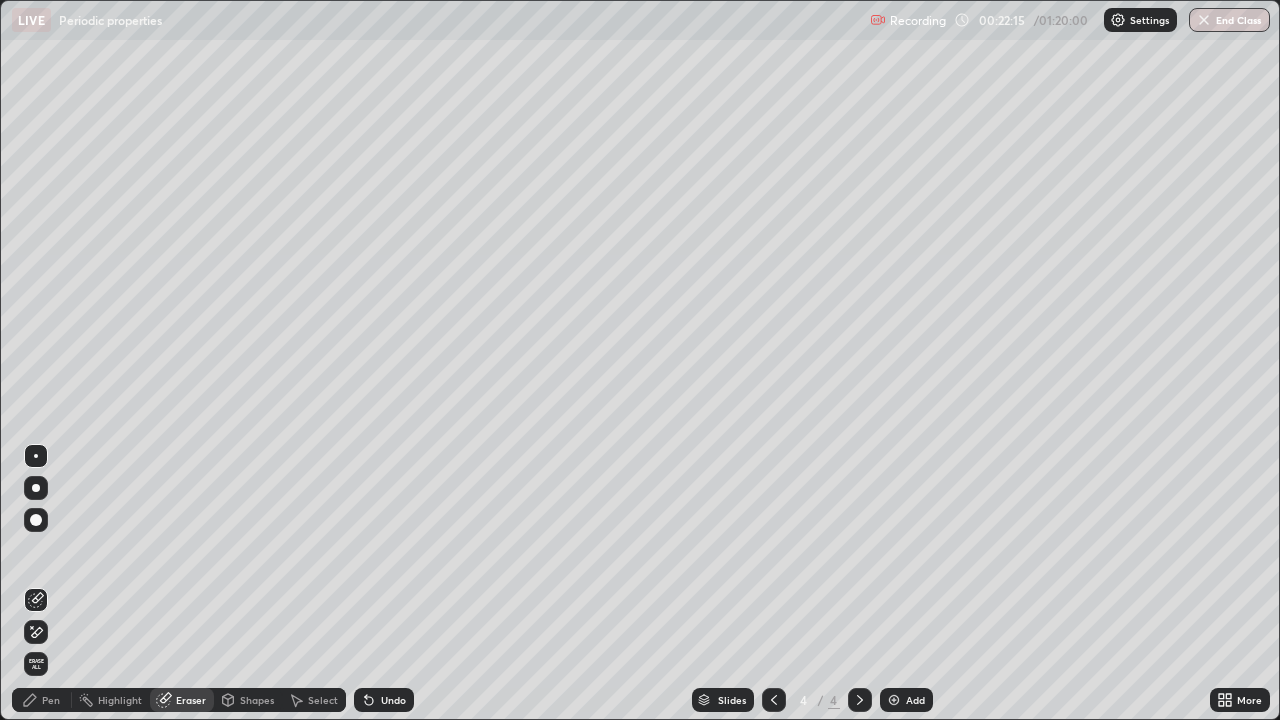 click on "Pen" at bounding box center [51, 700] 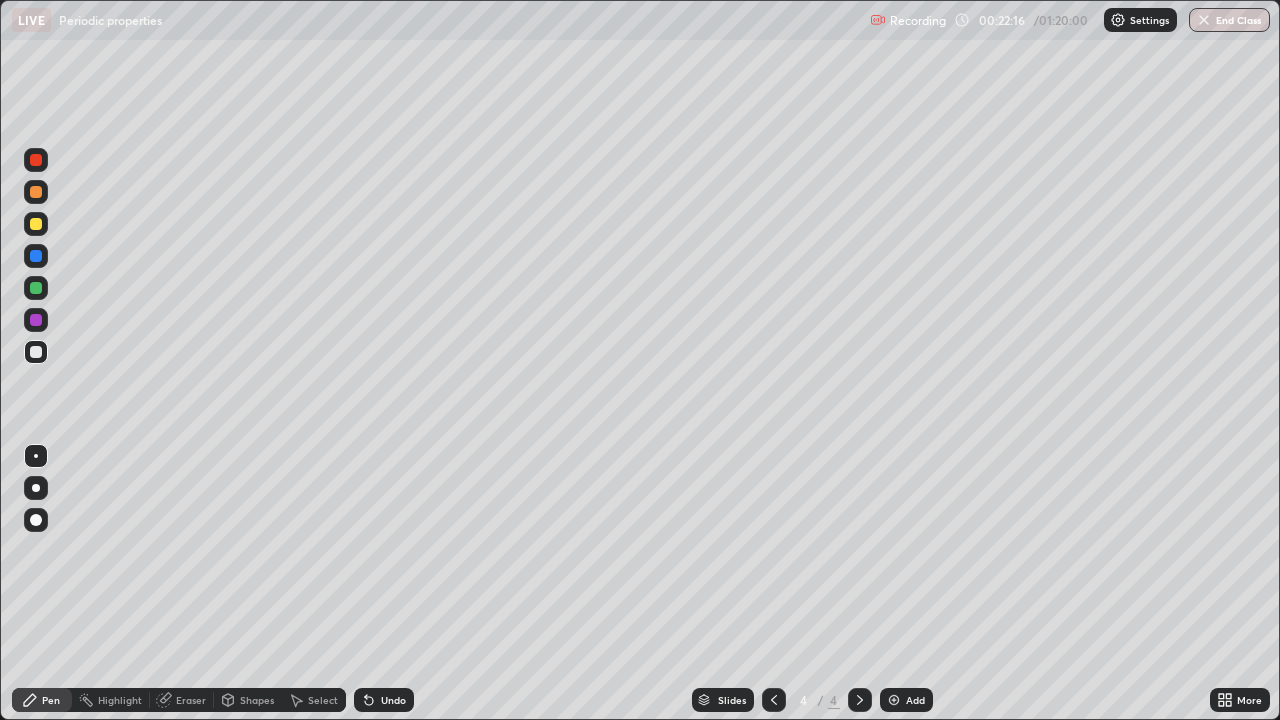 click at bounding box center (36, 224) 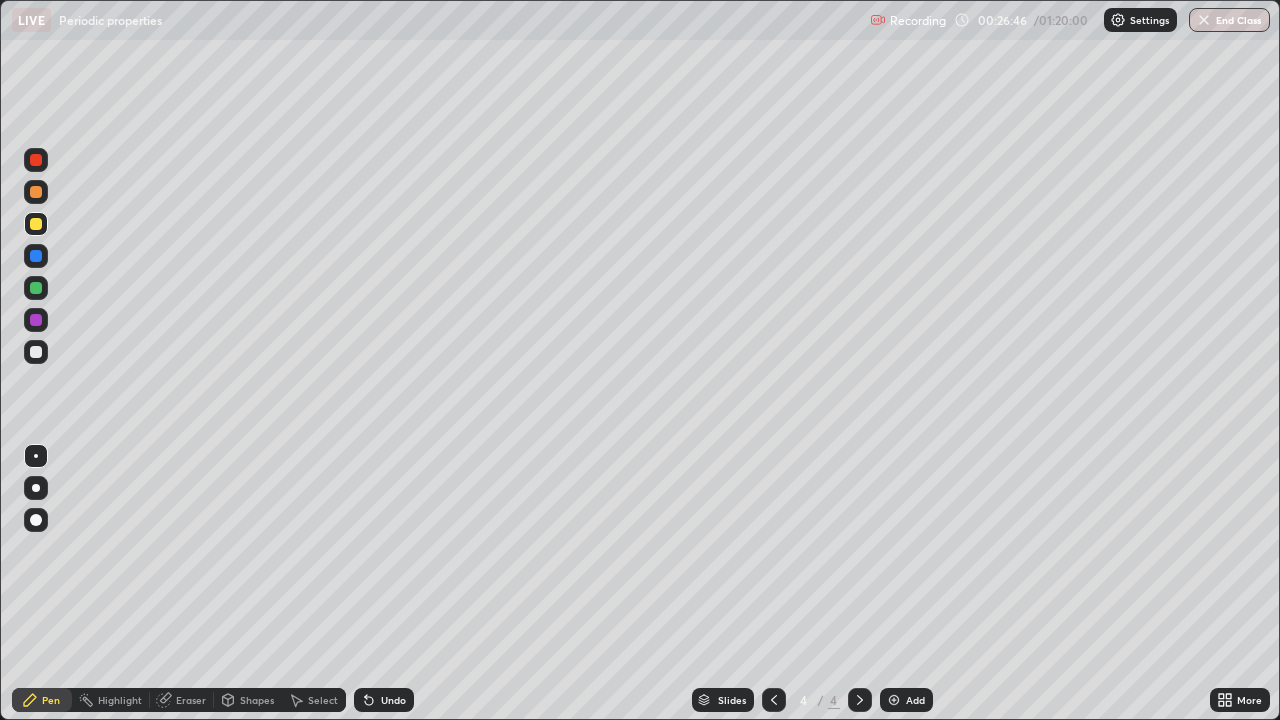 click at bounding box center [894, 700] 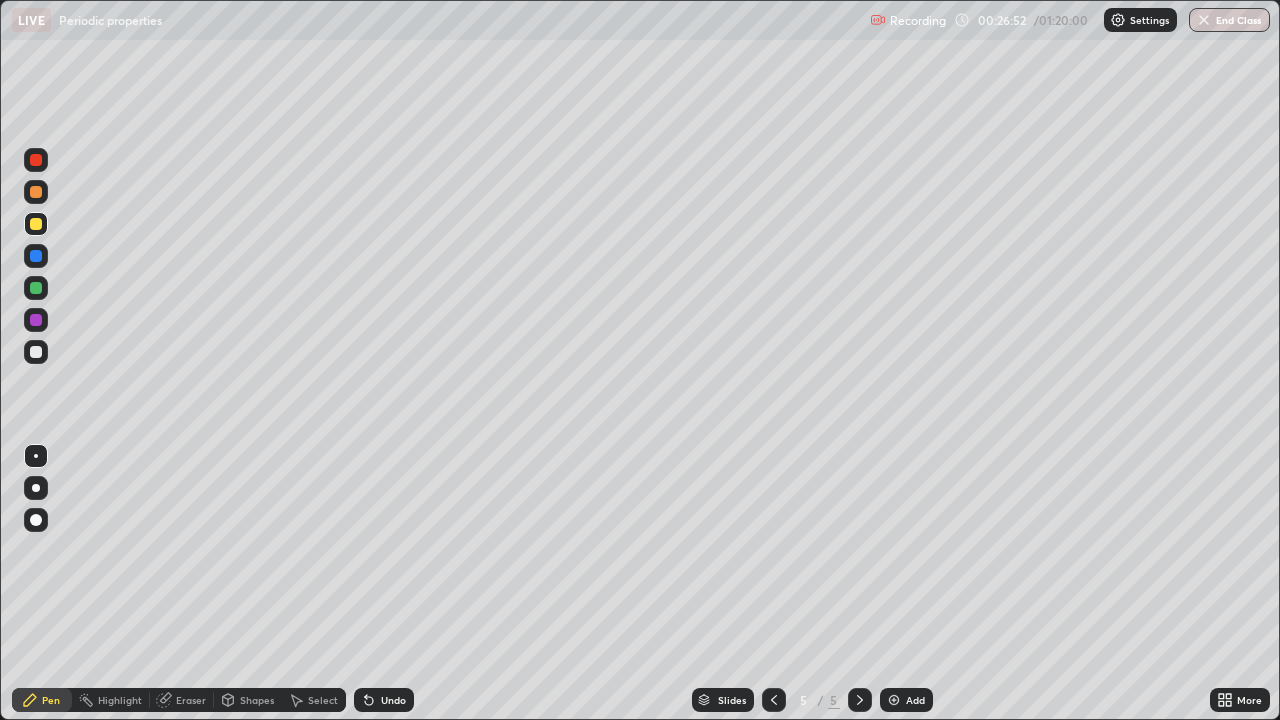 click on "Undo" at bounding box center [384, 700] 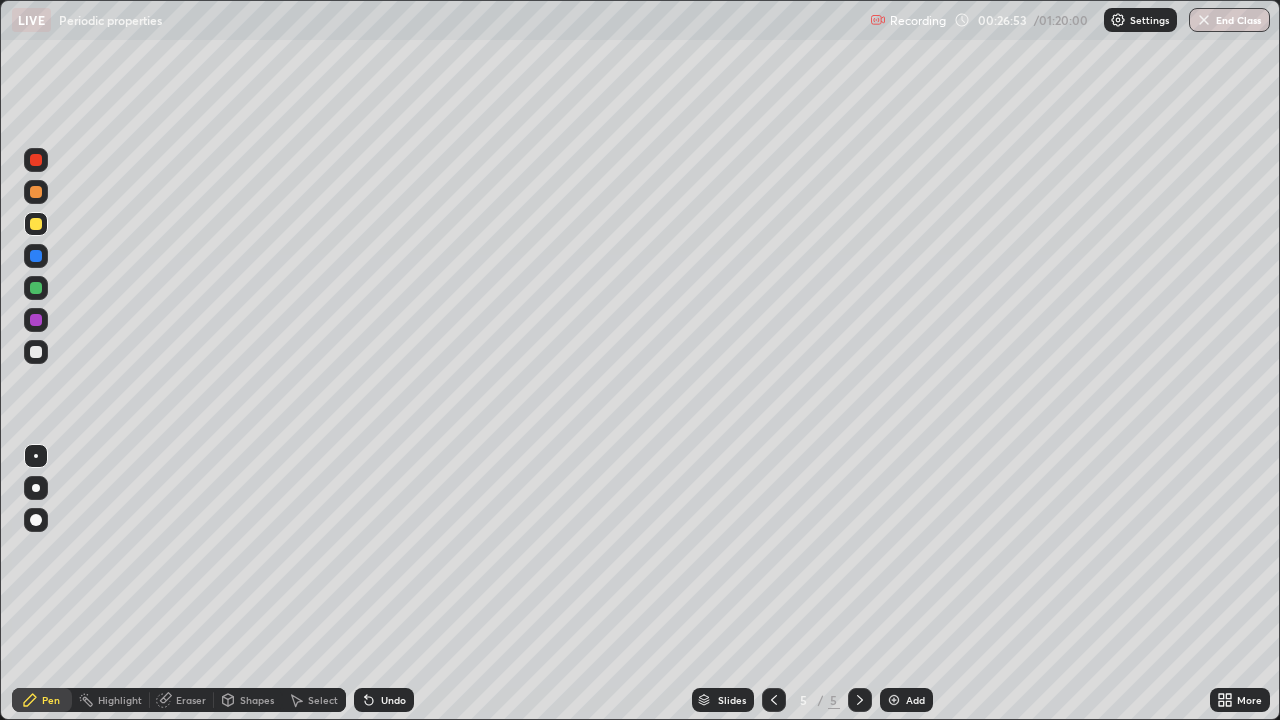 click on "Undo" at bounding box center (393, 700) 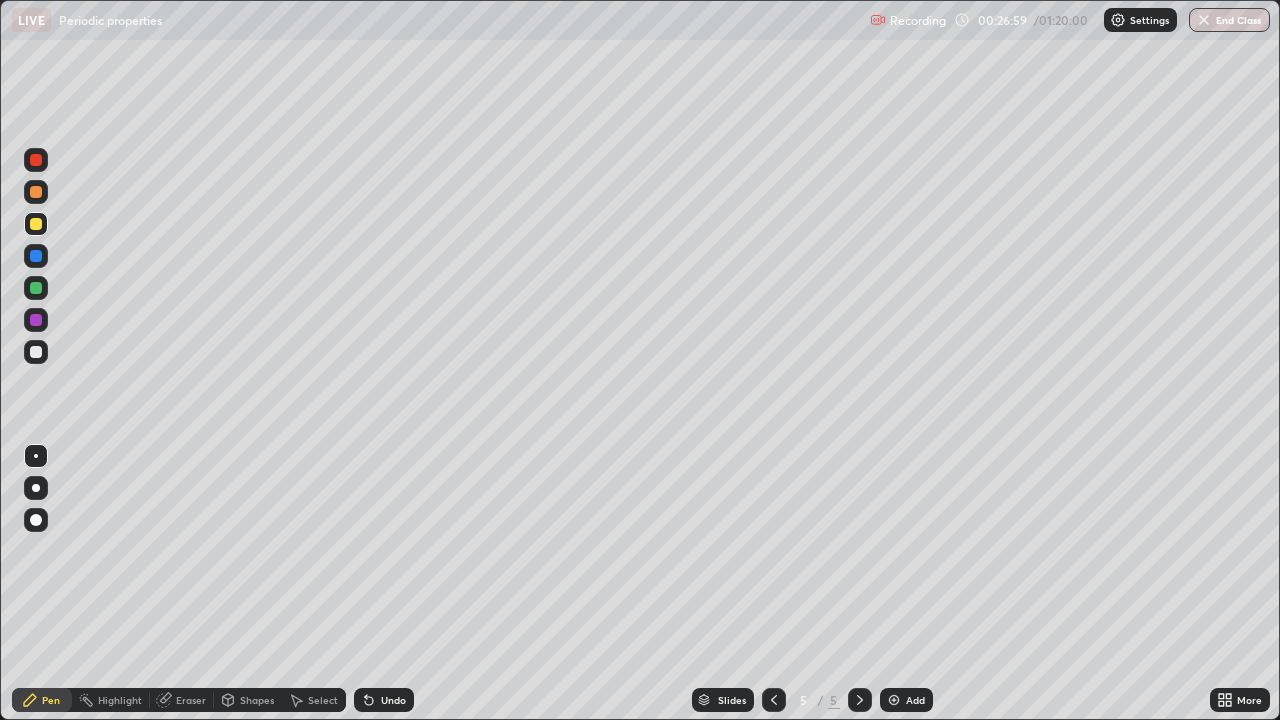 click at bounding box center [36, 352] 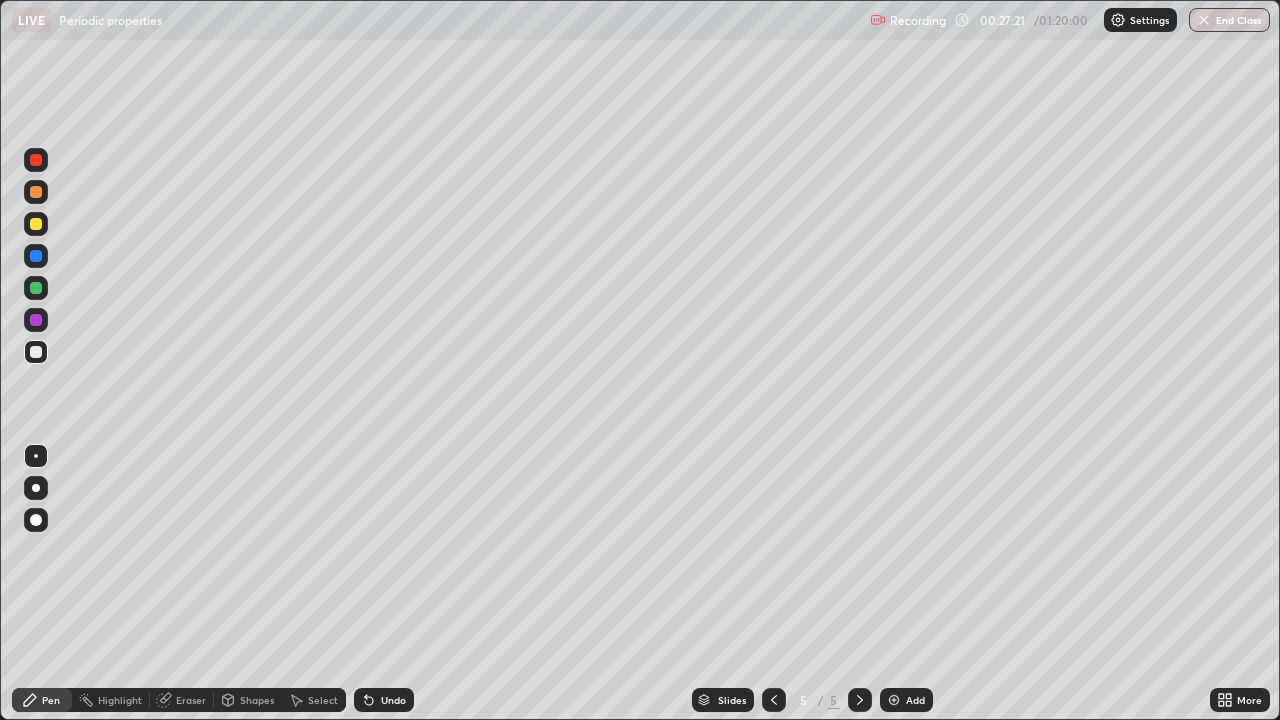 click at bounding box center [36, 352] 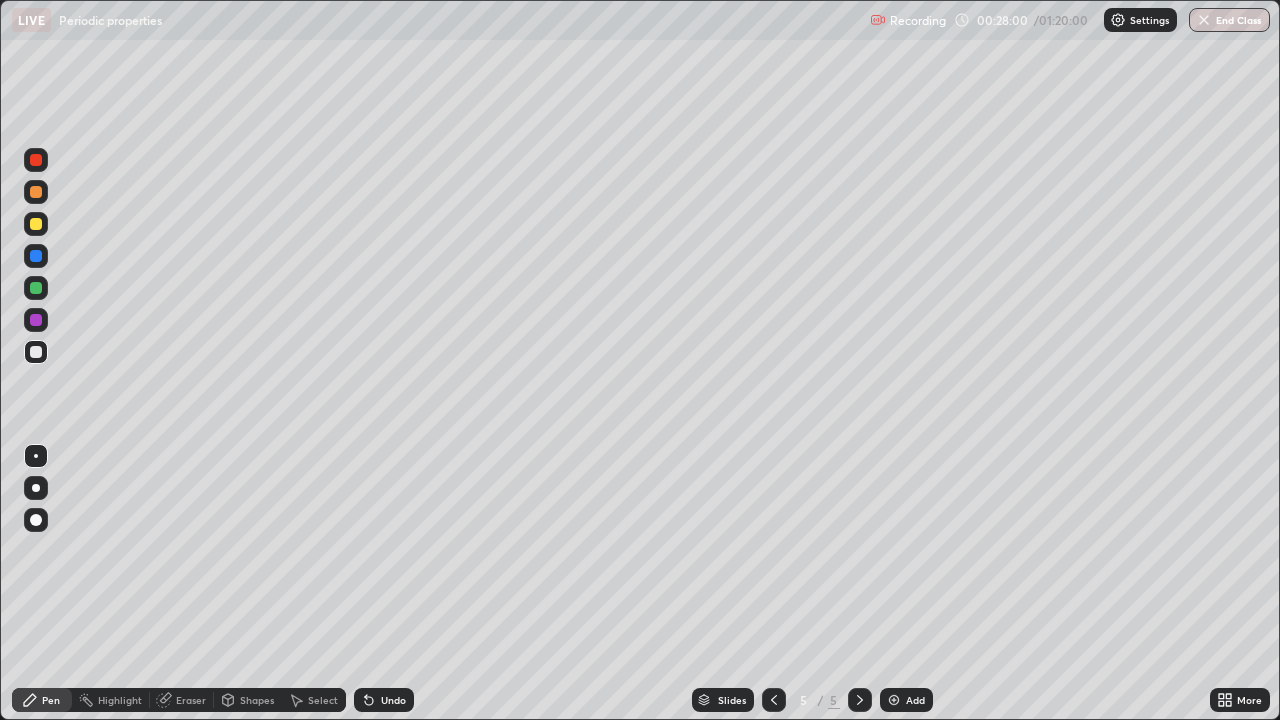 click on "Undo" at bounding box center [393, 700] 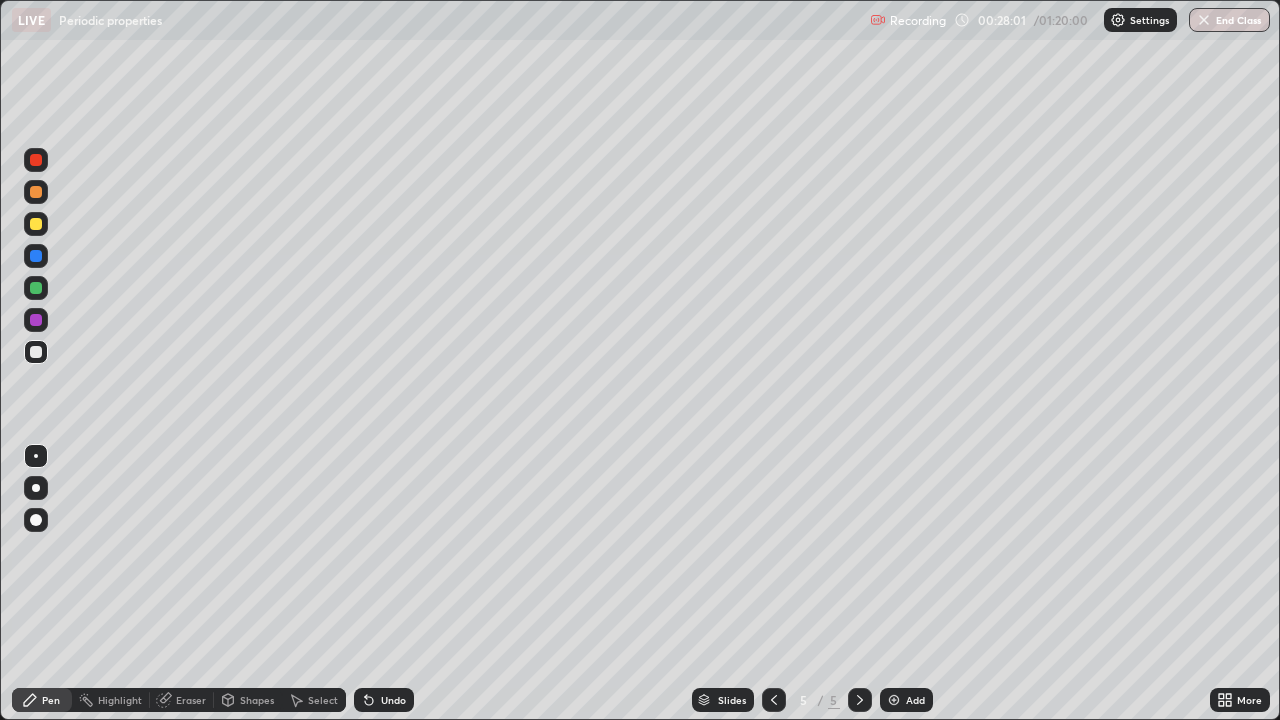 click on "Undo" at bounding box center (393, 700) 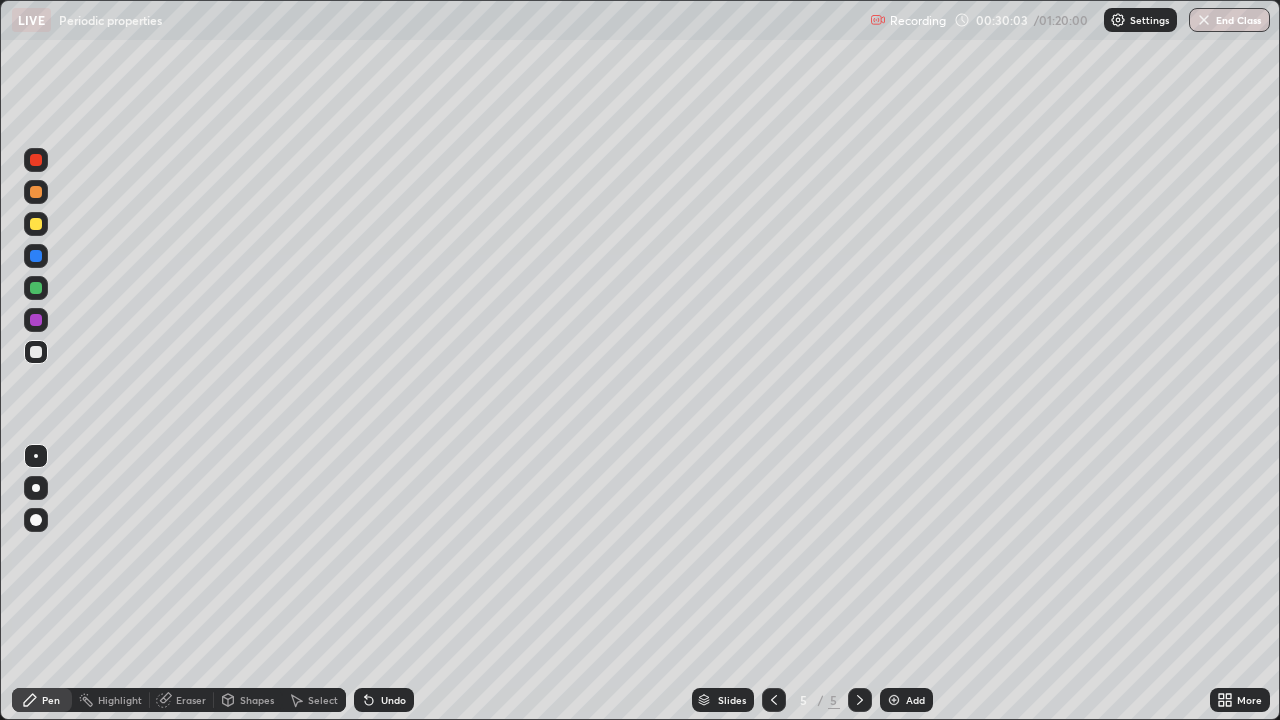 click on "Undo" at bounding box center (393, 700) 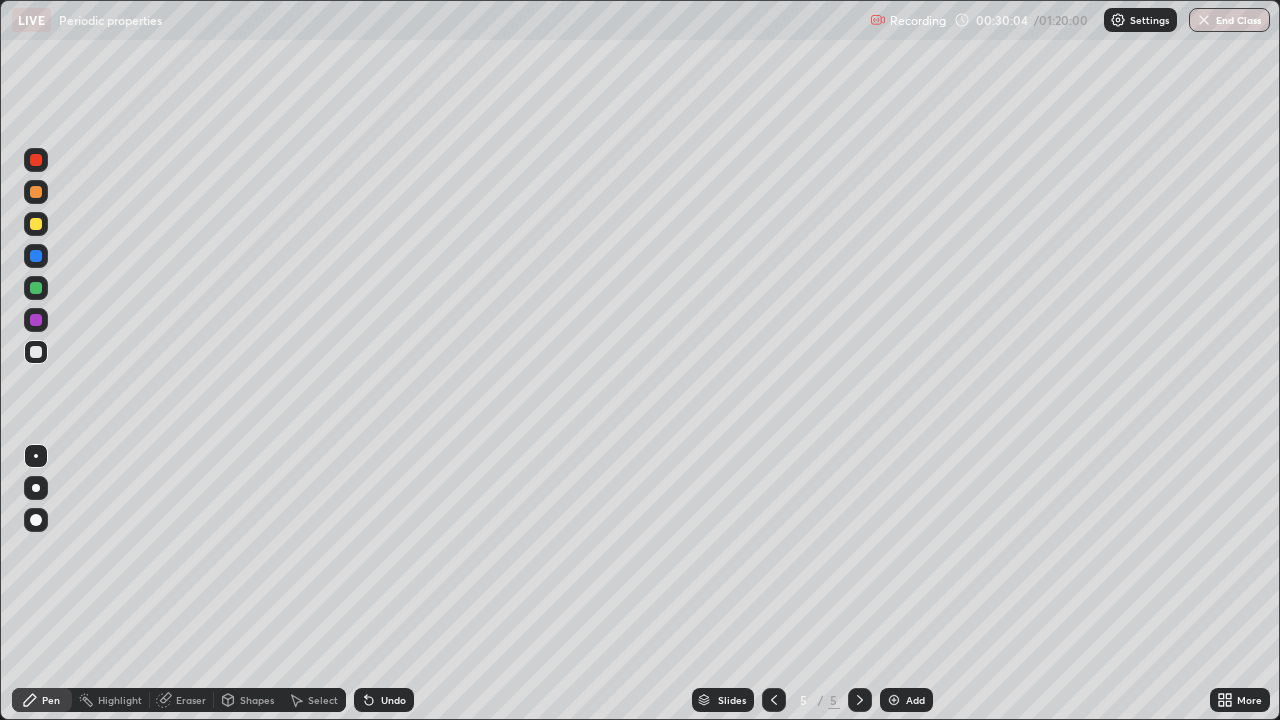 click on "Undo" at bounding box center [393, 700] 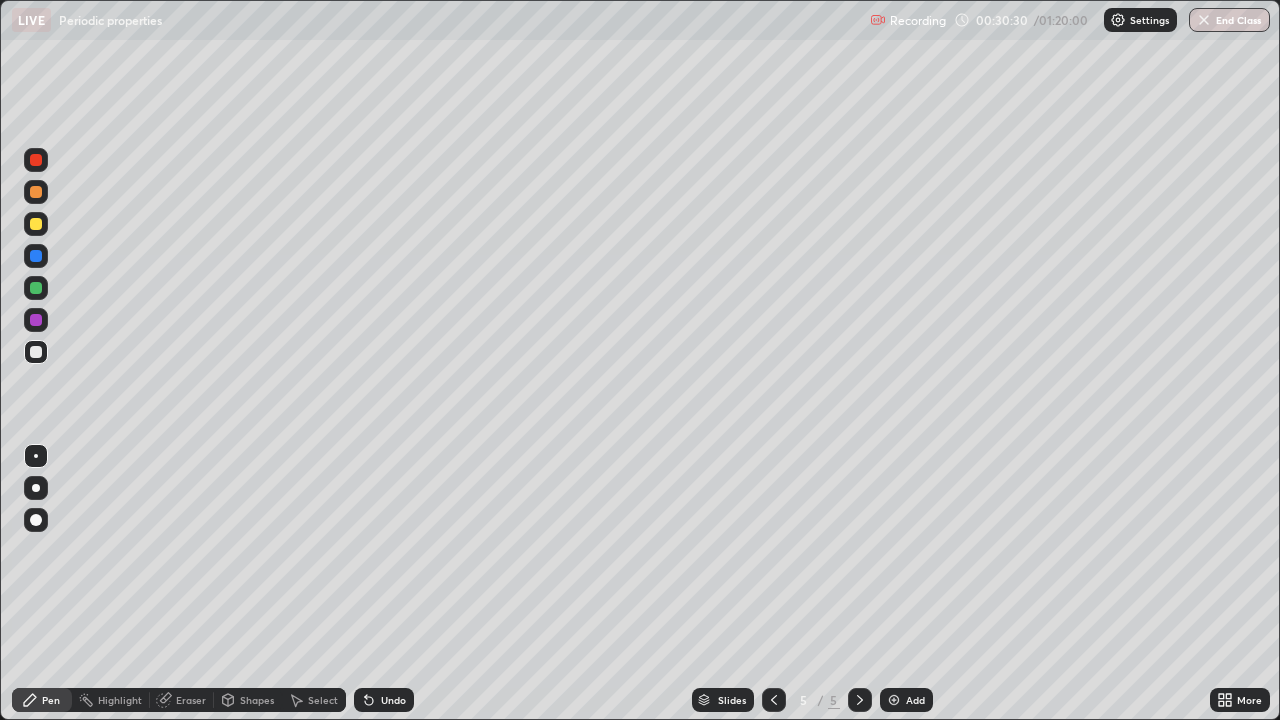 click on "Eraser" at bounding box center (191, 700) 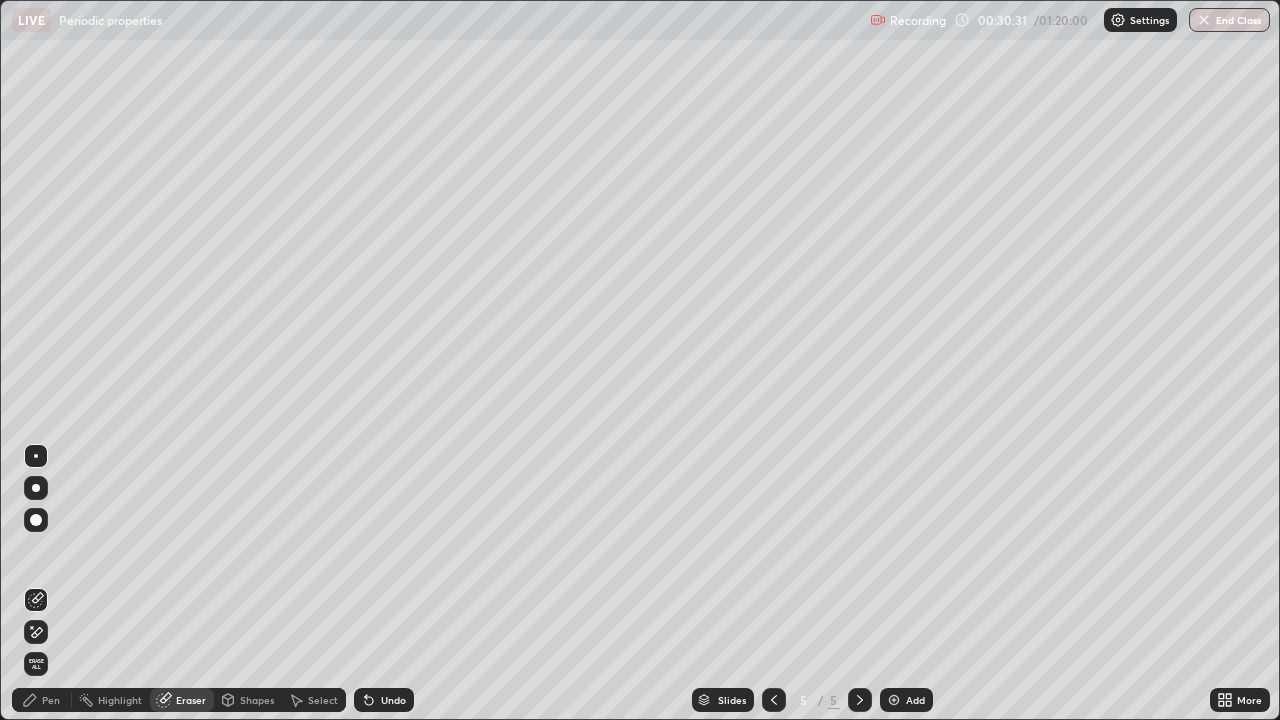 click at bounding box center (36, 520) 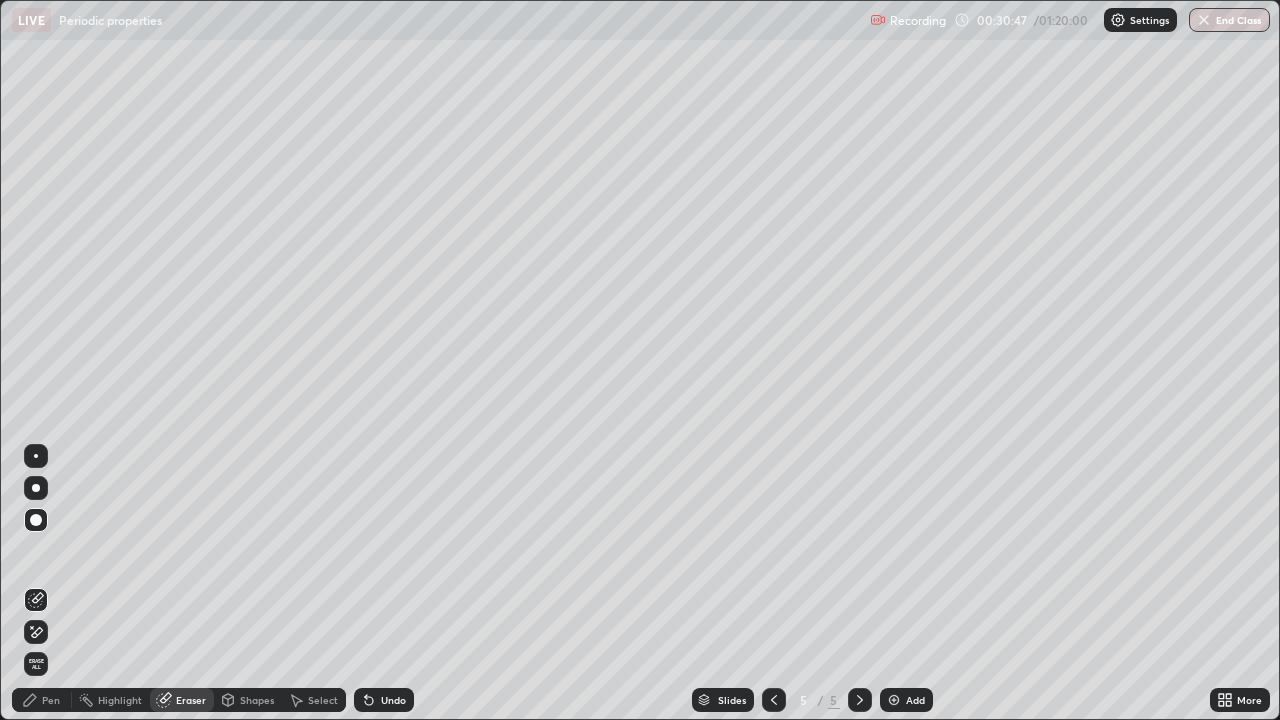 click on "Pen" at bounding box center [51, 700] 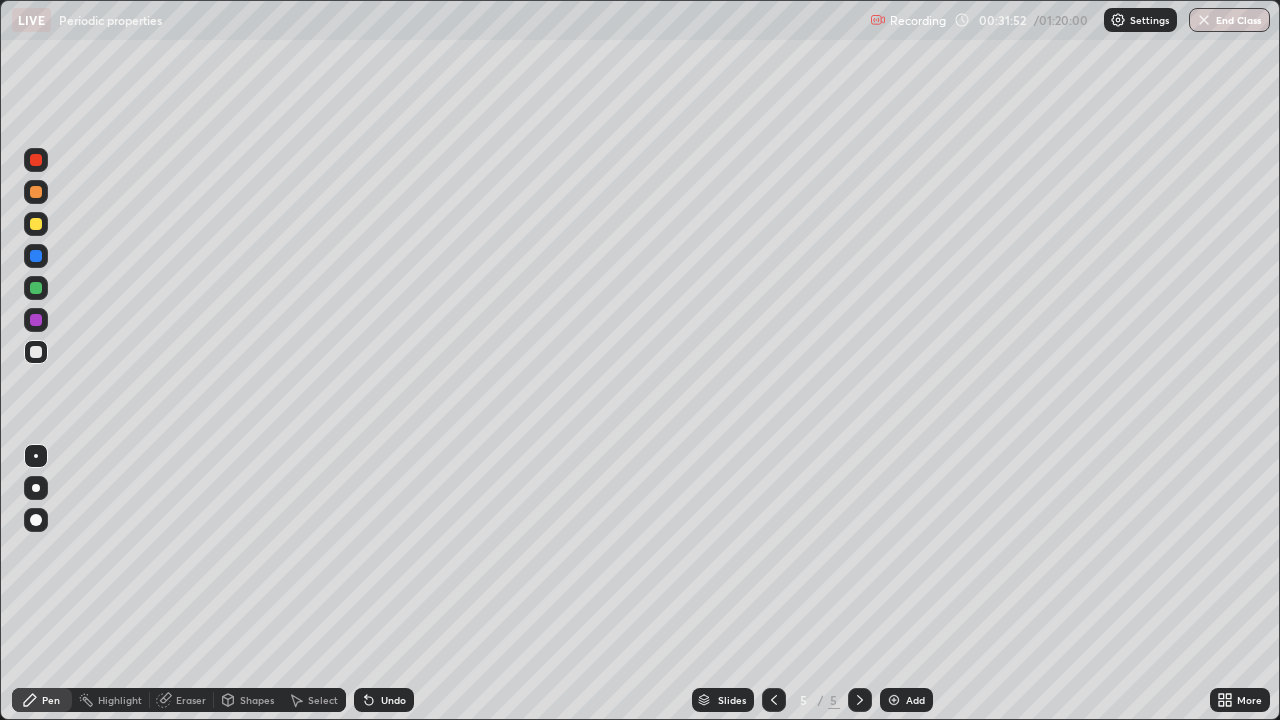 click at bounding box center [36, 224] 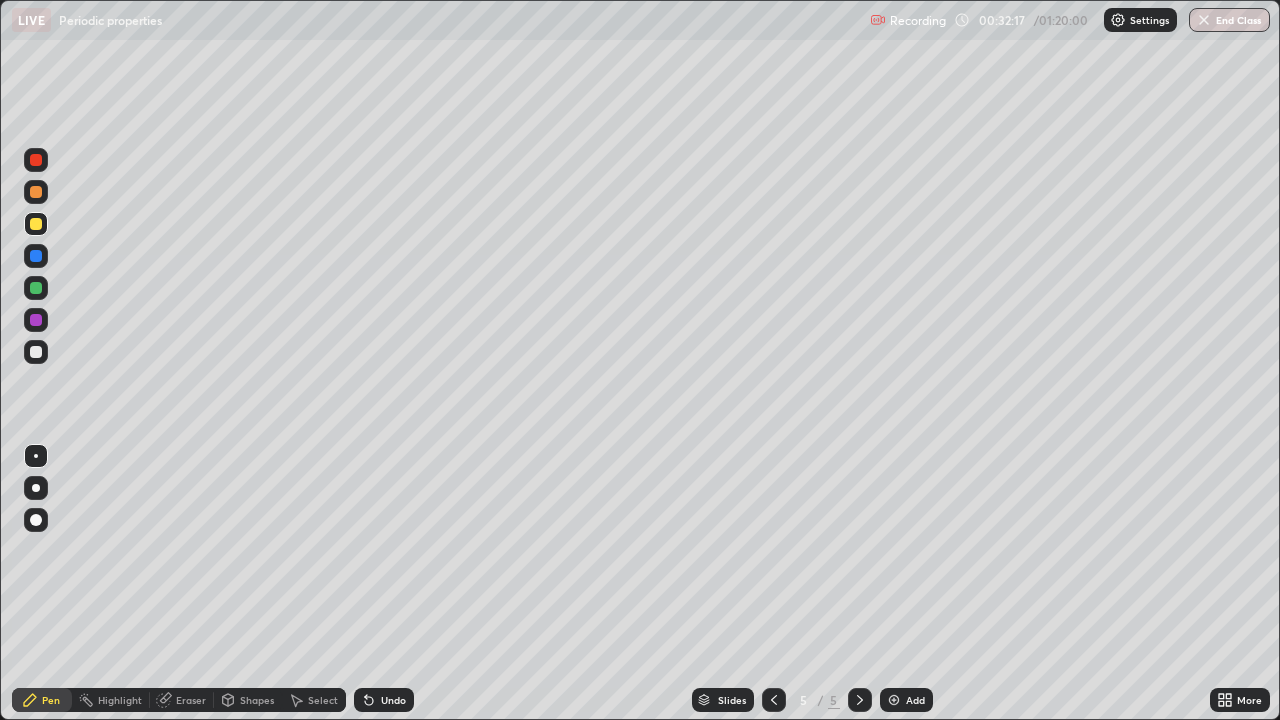 click at bounding box center (36, 352) 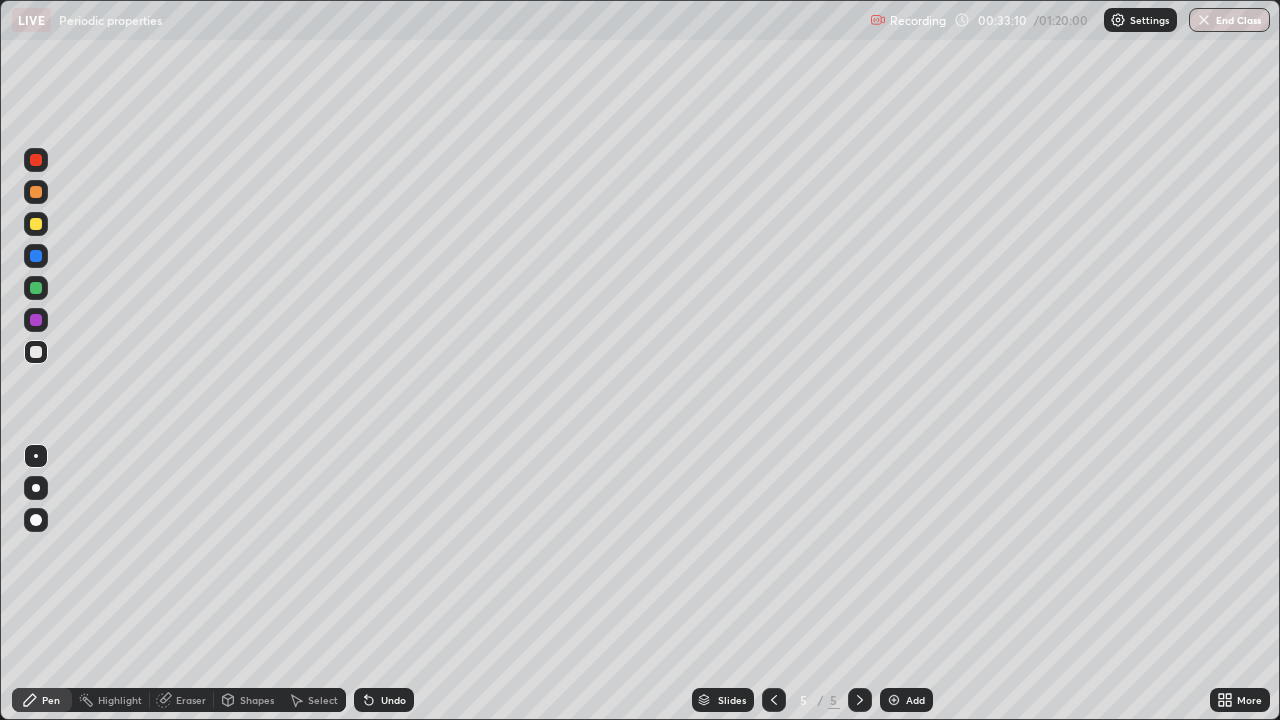 click at bounding box center [36, 224] 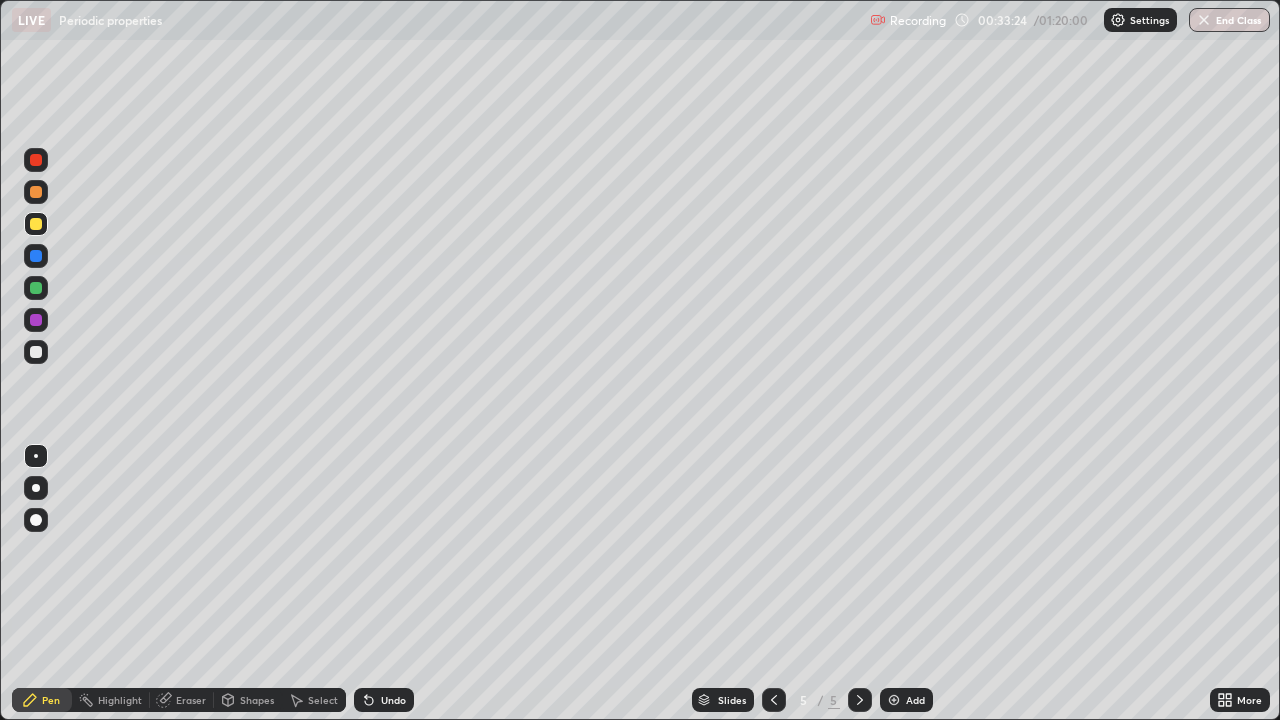 click at bounding box center [36, 352] 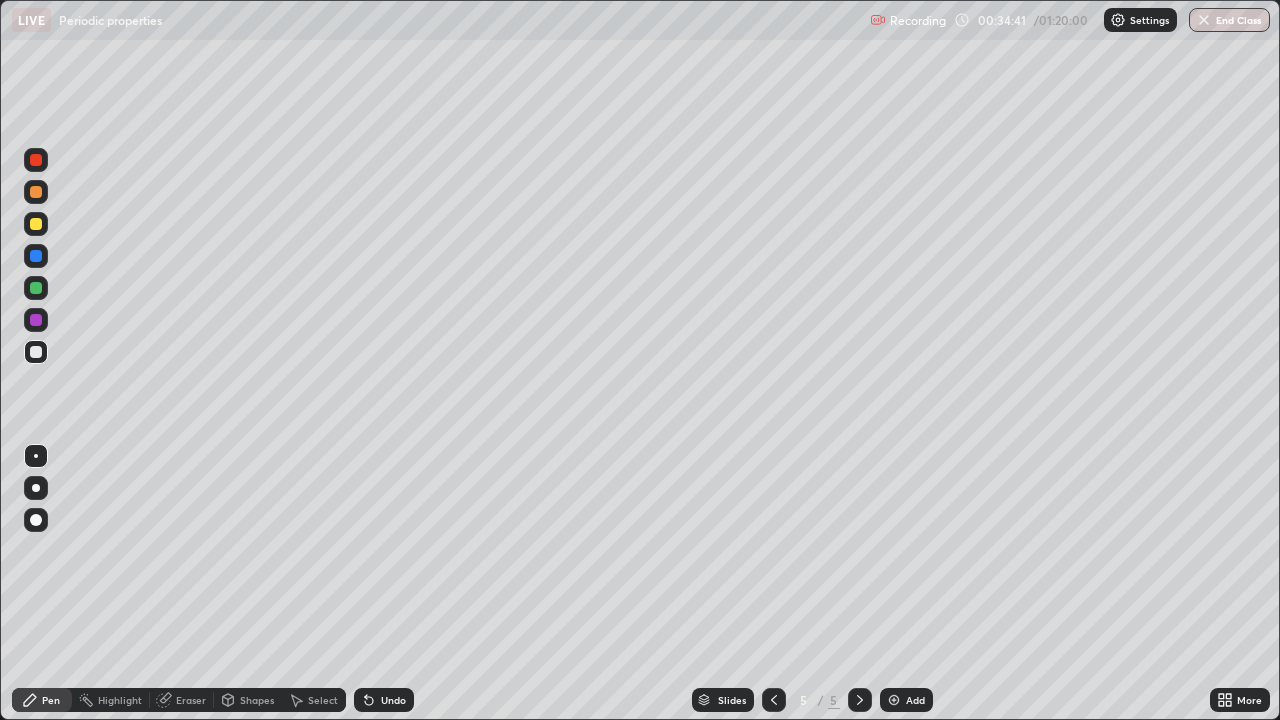 click at bounding box center [36, 224] 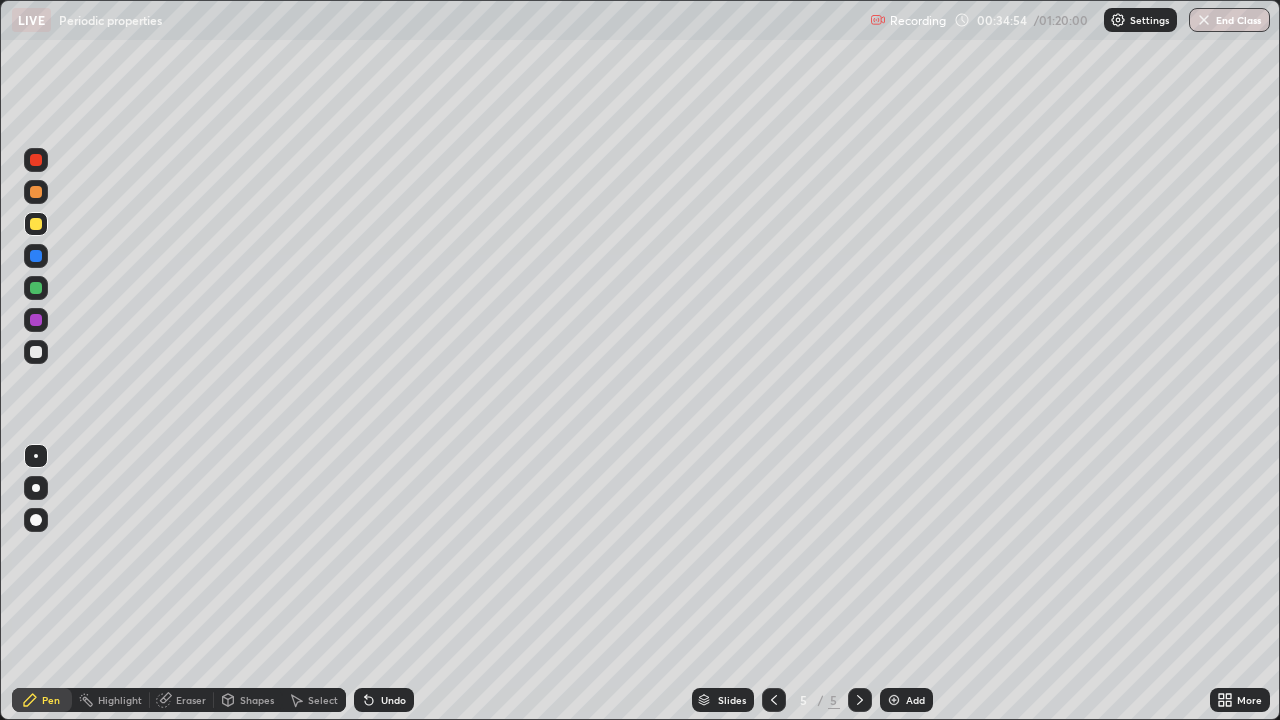 click at bounding box center [36, 352] 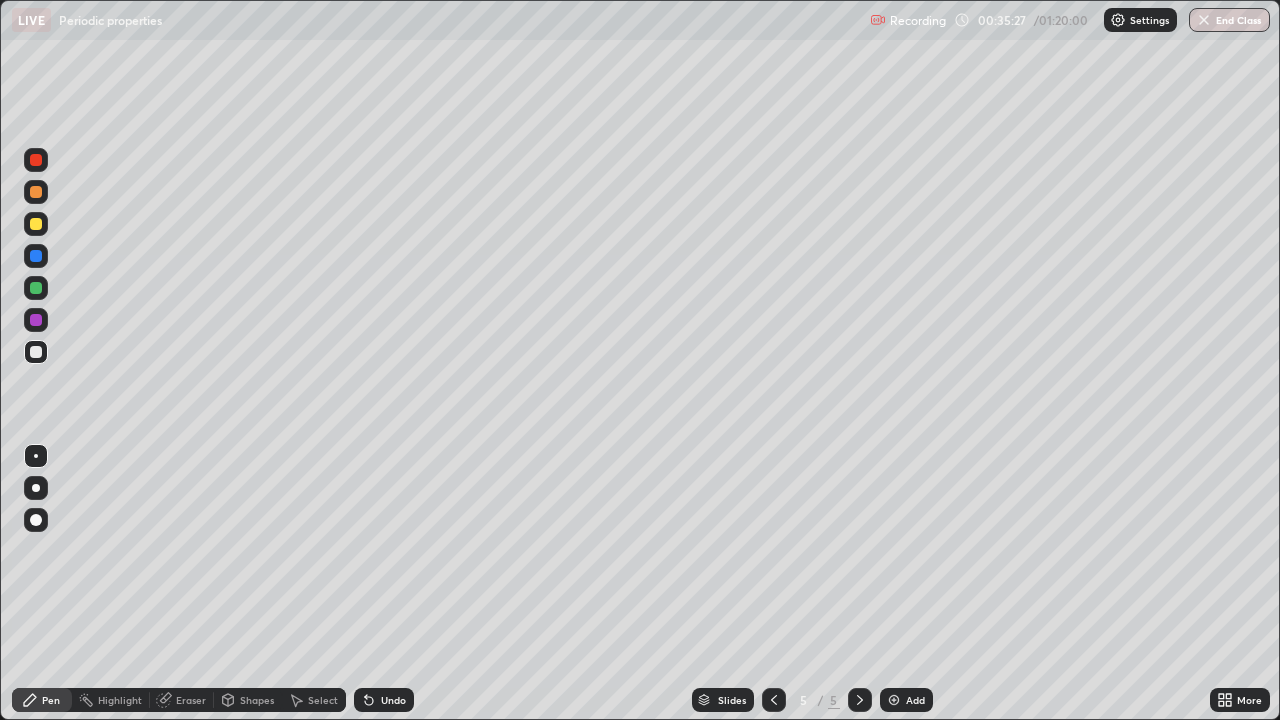 click at bounding box center (36, 224) 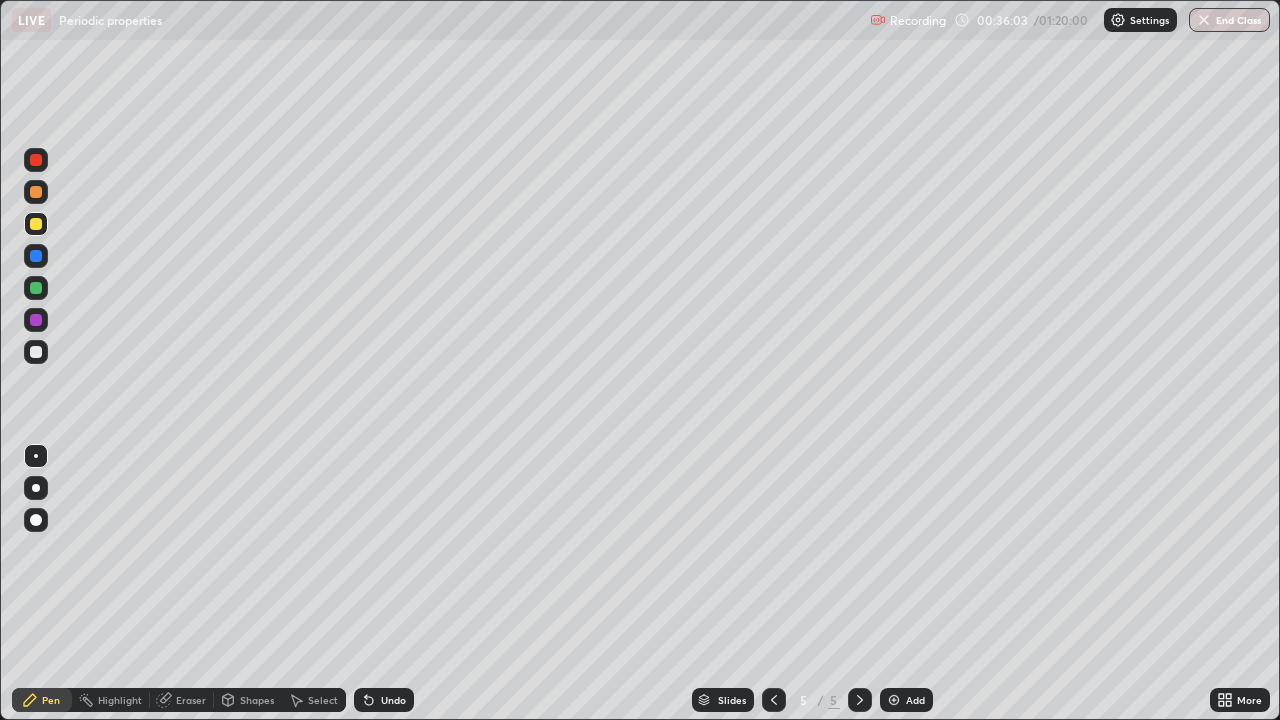 click on "Undo" at bounding box center [393, 700] 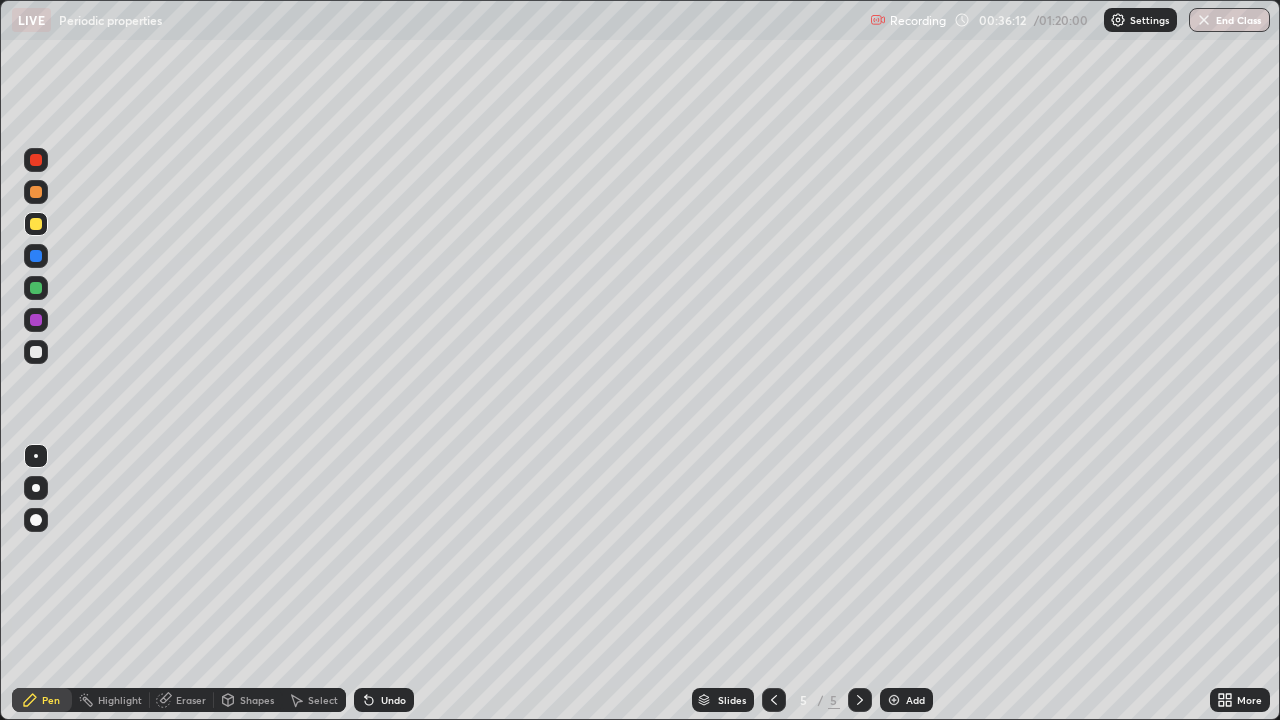 click at bounding box center [36, 352] 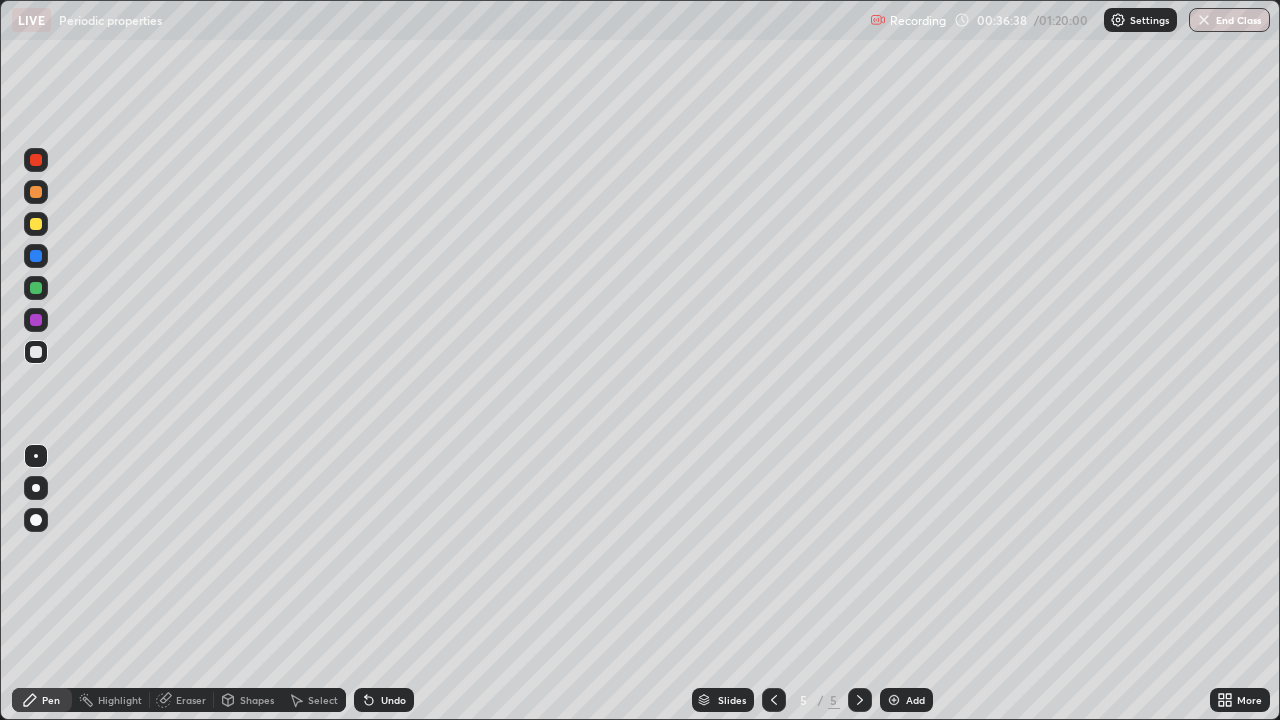 click at bounding box center [36, 224] 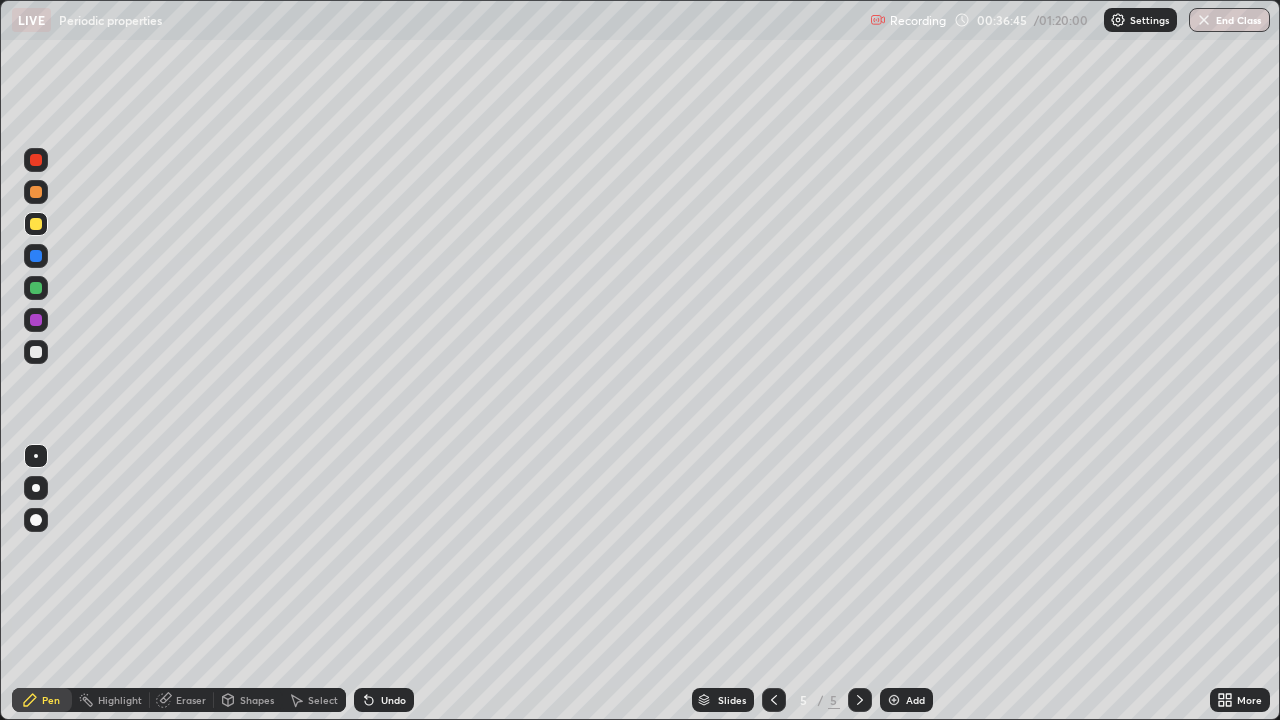 click at bounding box center (36, 352) 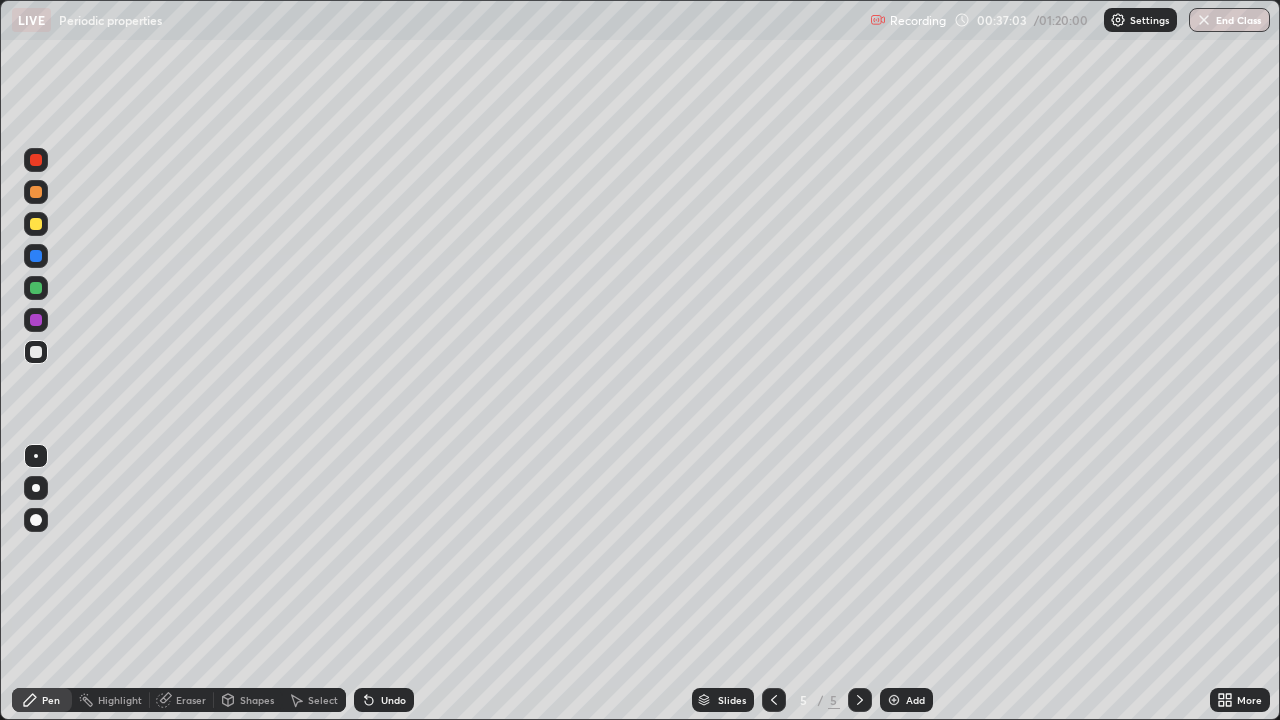 click on "Undo" at bounding box center [393, 700] 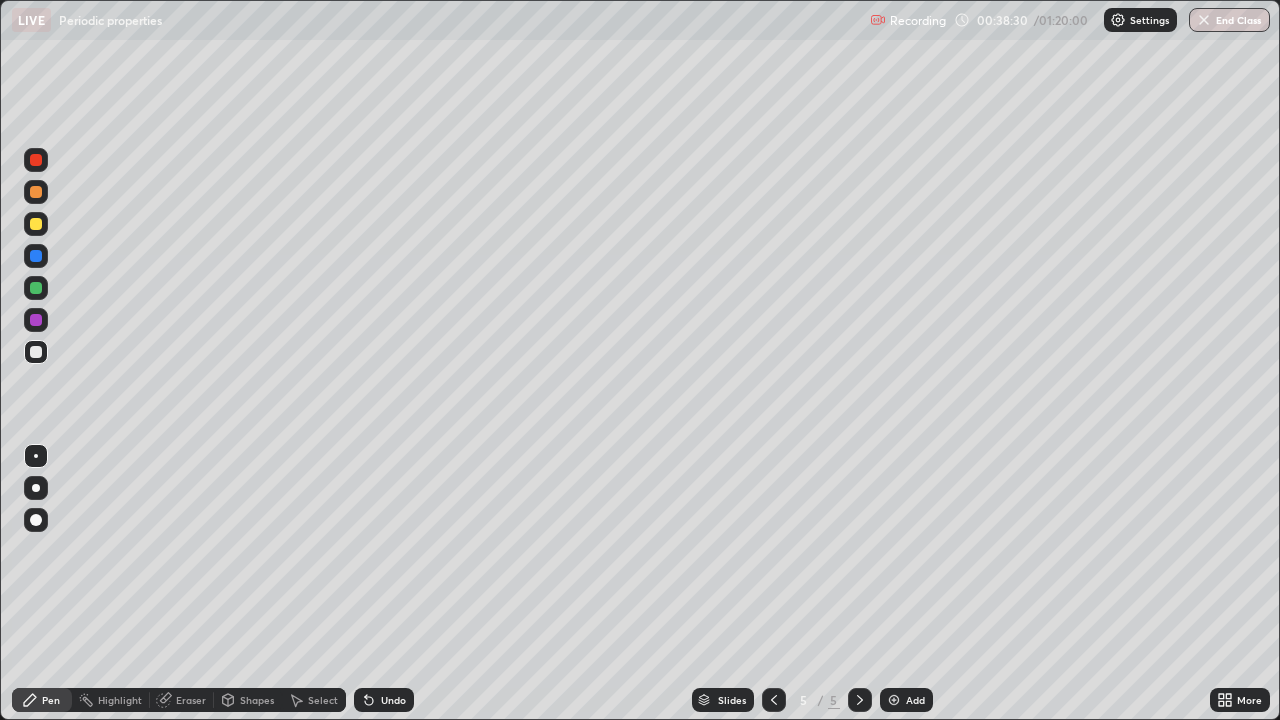 click at bounding box center (36, 224) 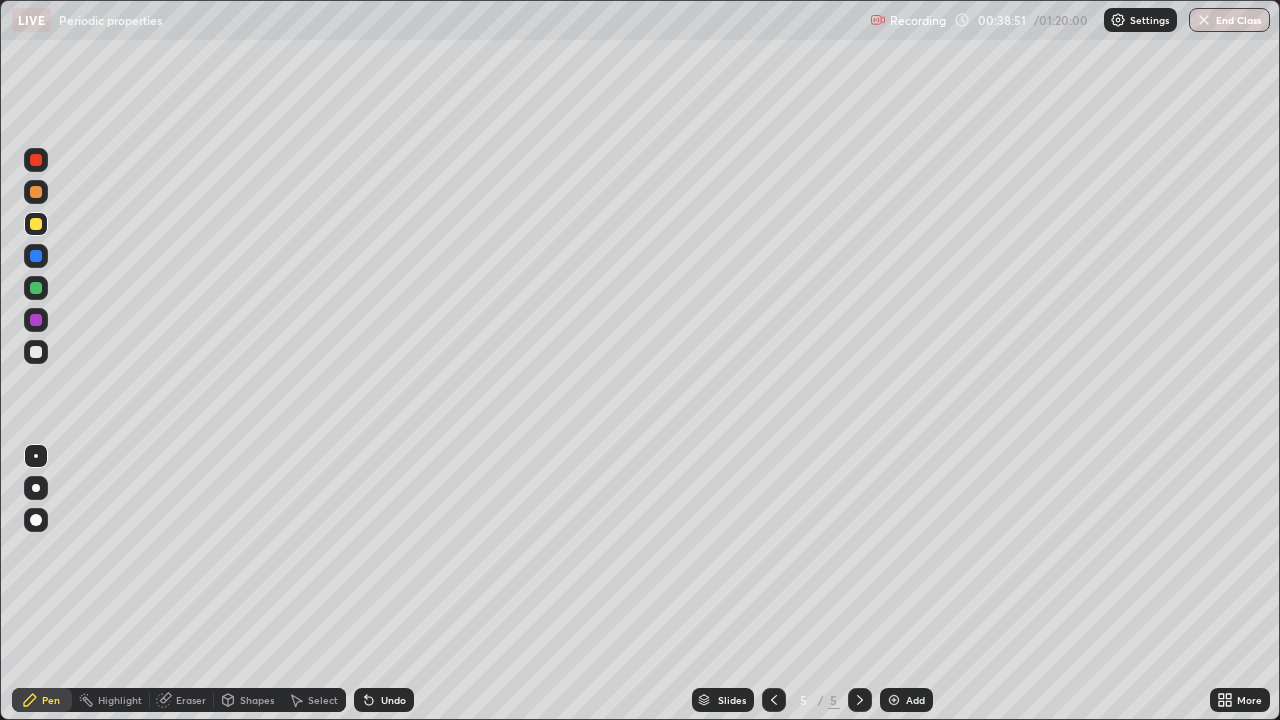 click at bounding box center (36, 352) 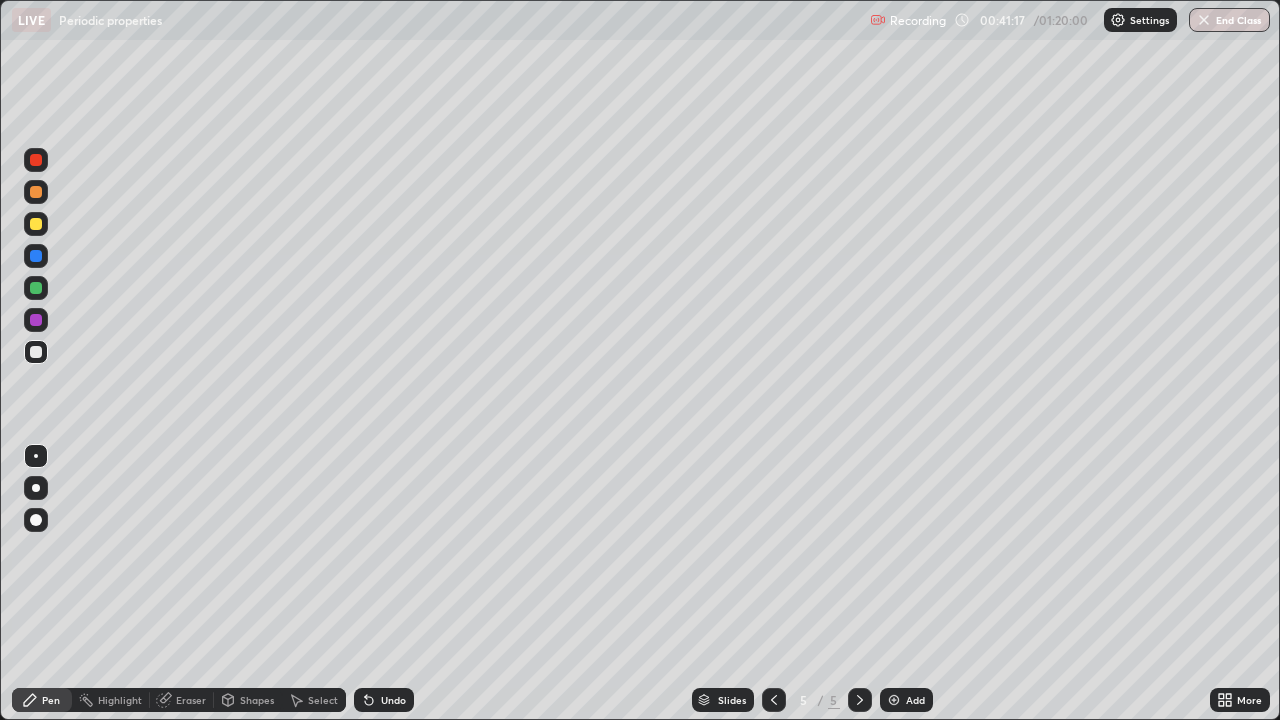 click on "Eraser" at bounding box center (191, 700) 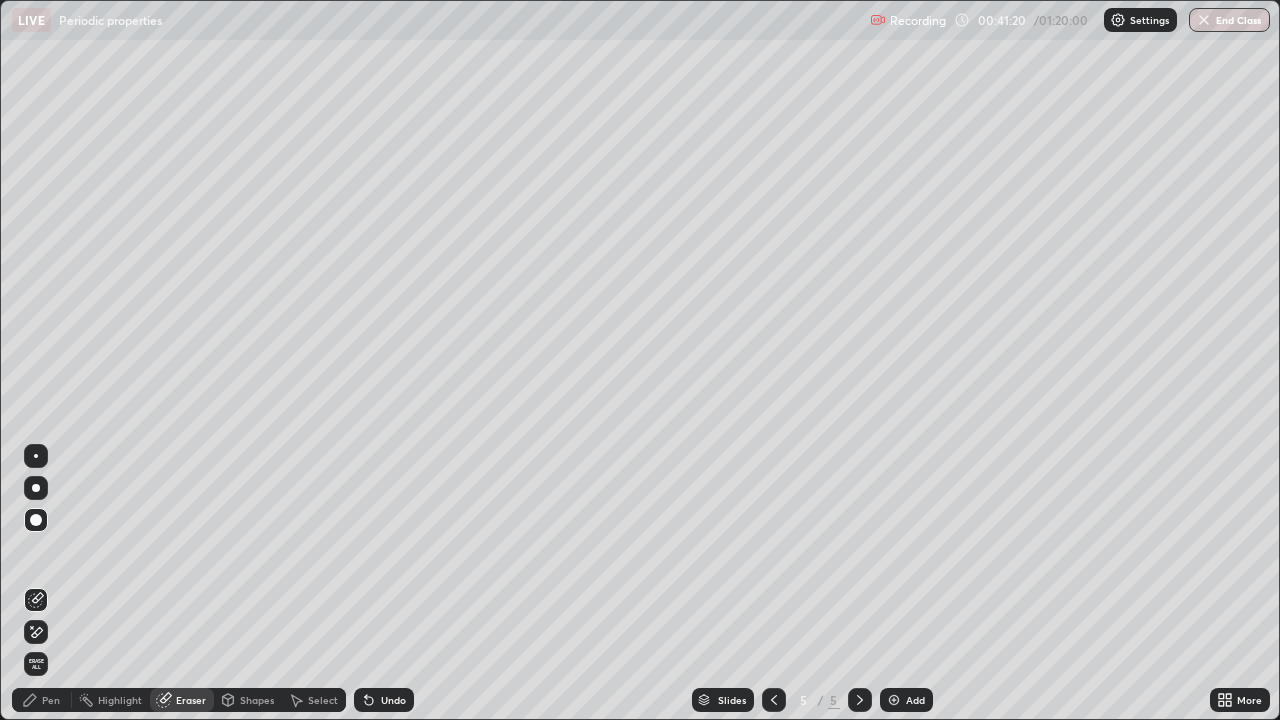 click on "Pen" at bounding box center [51, 700] 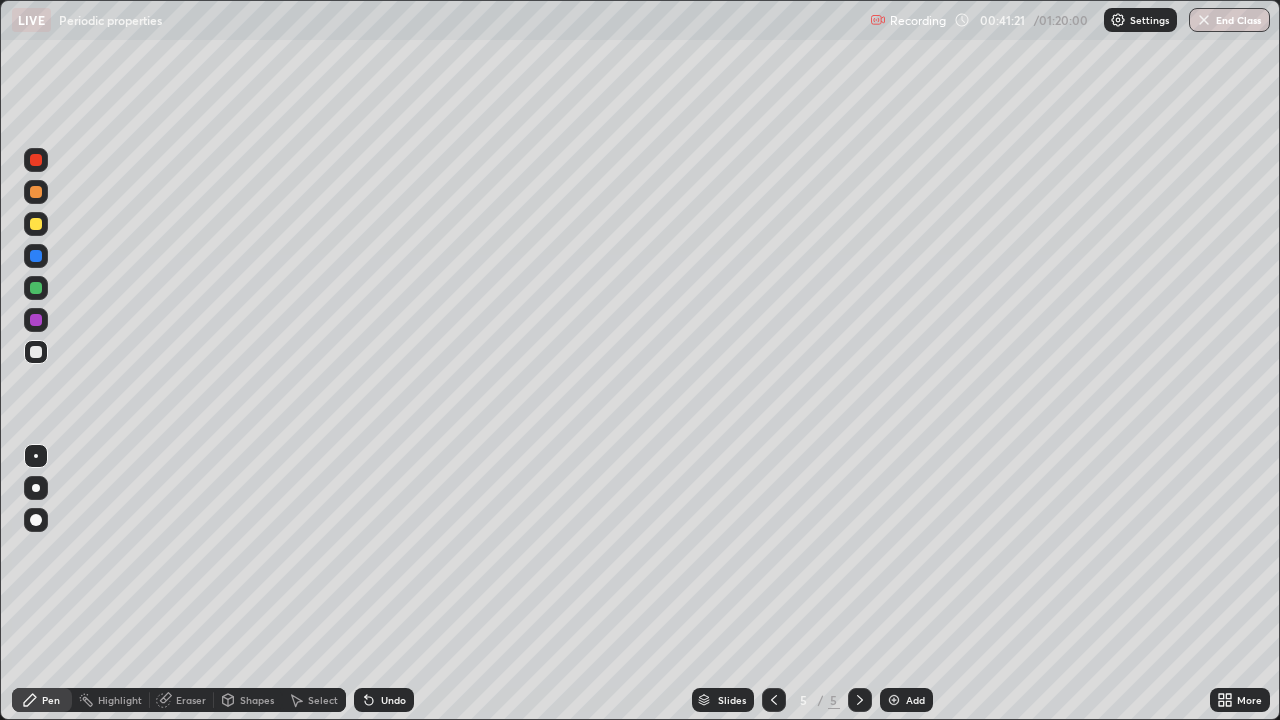 click at bounding box center [36, 224] 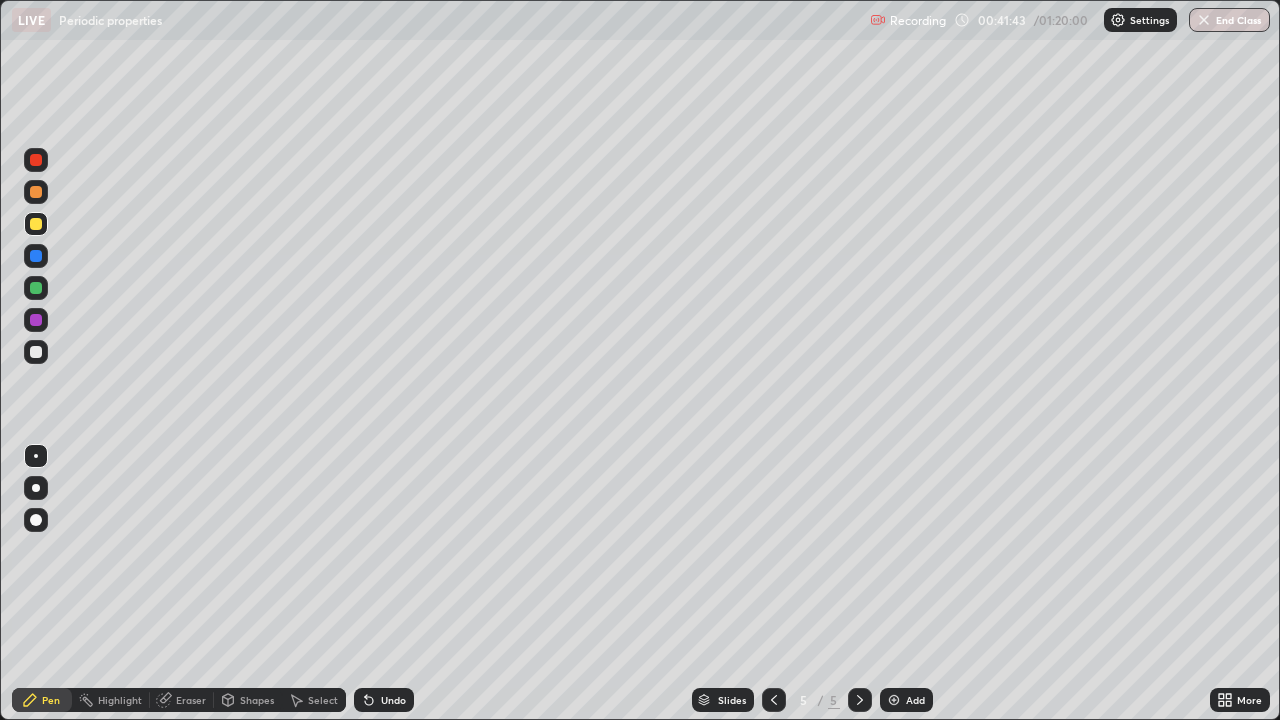 click at bounding box center (36, 352) 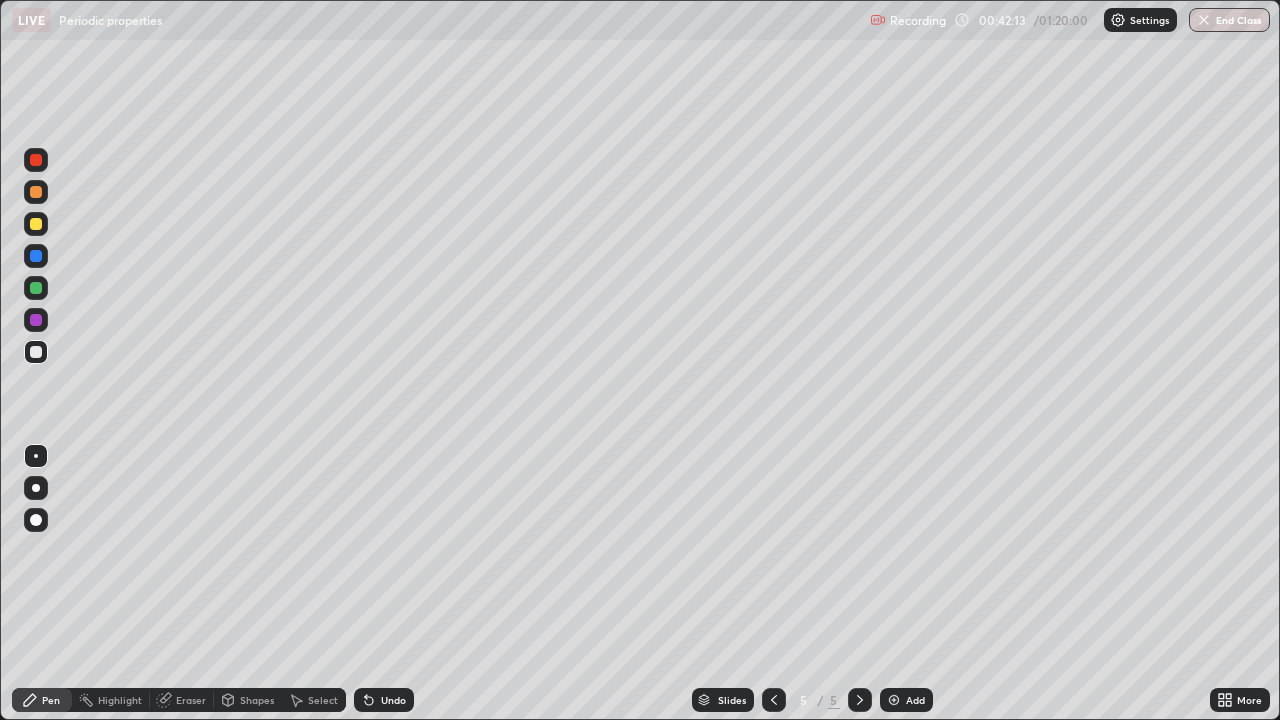 click on "Undo" at bounding box center [393, 700] 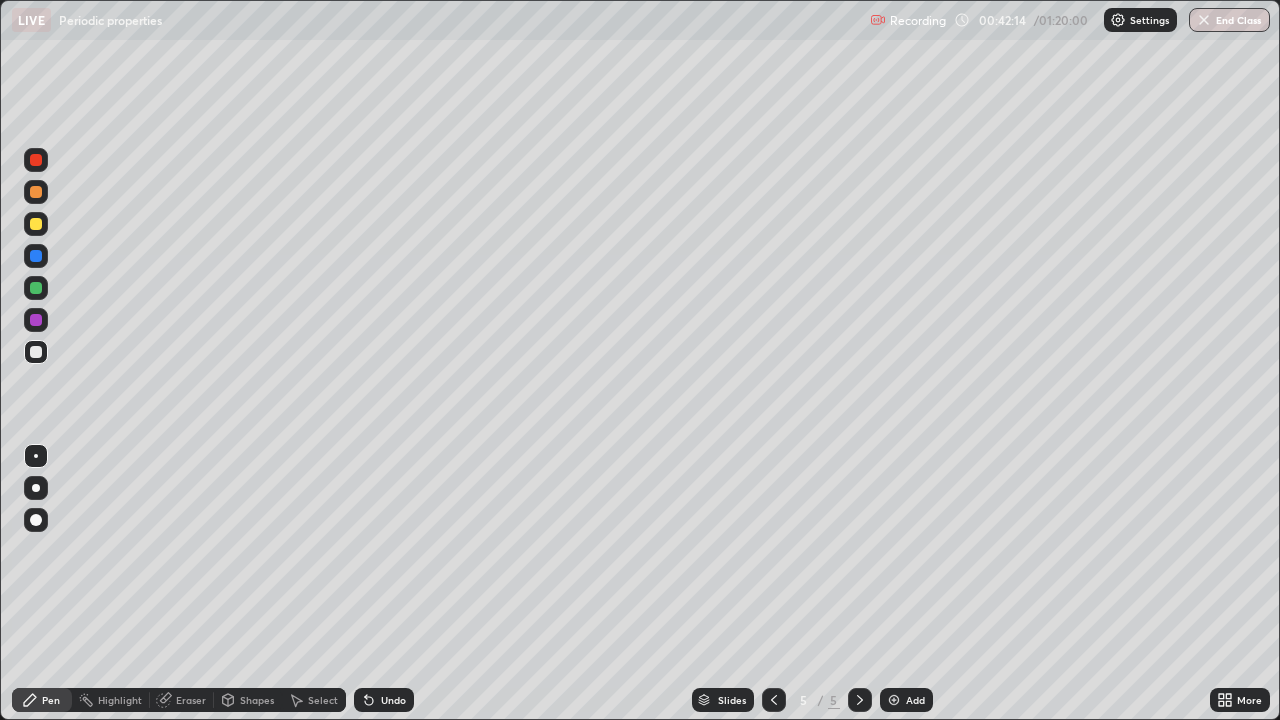 click on "Undo" at bounding box center [384, 700] 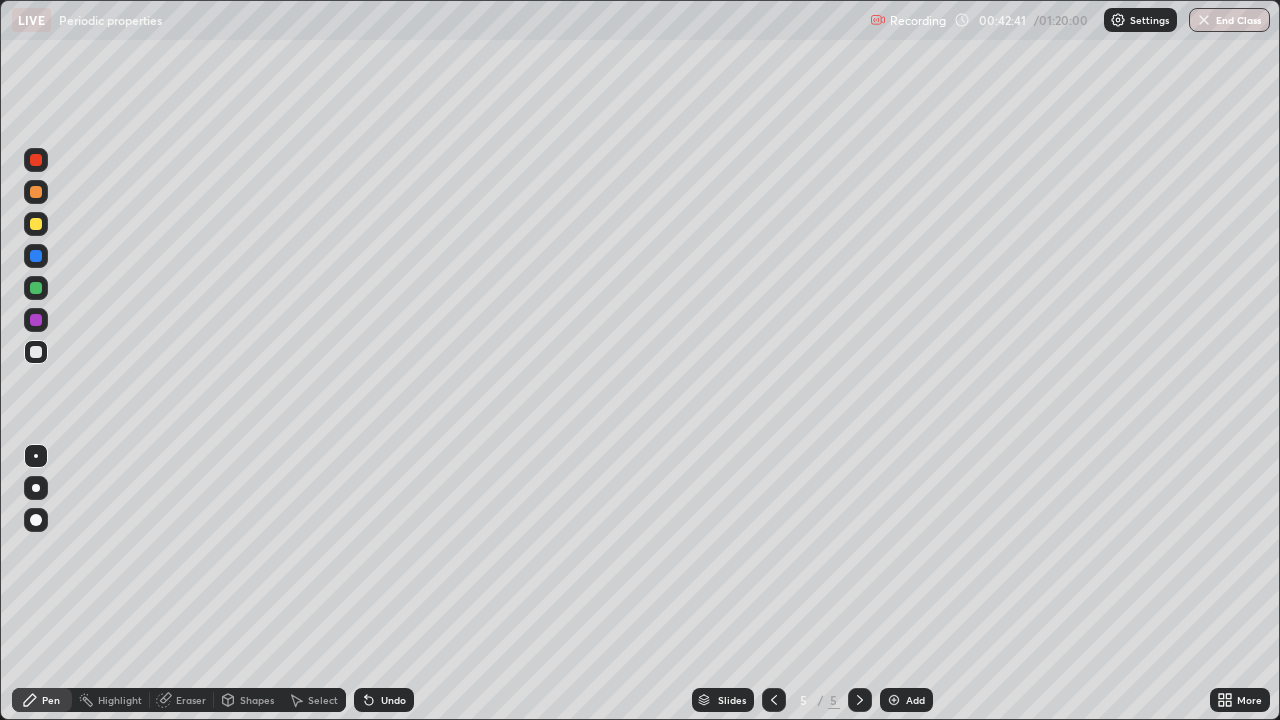 click at bounding box center [36, 224] 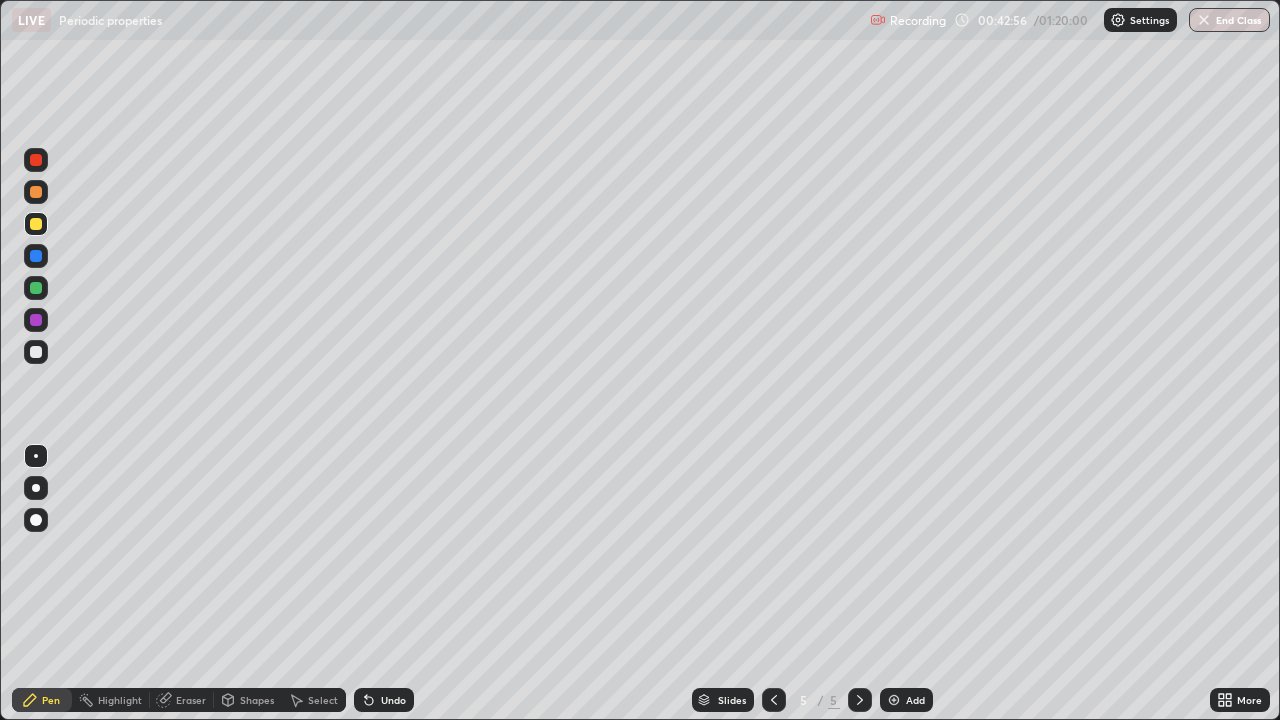 click on "Undo" at bounding box center [393, 700] 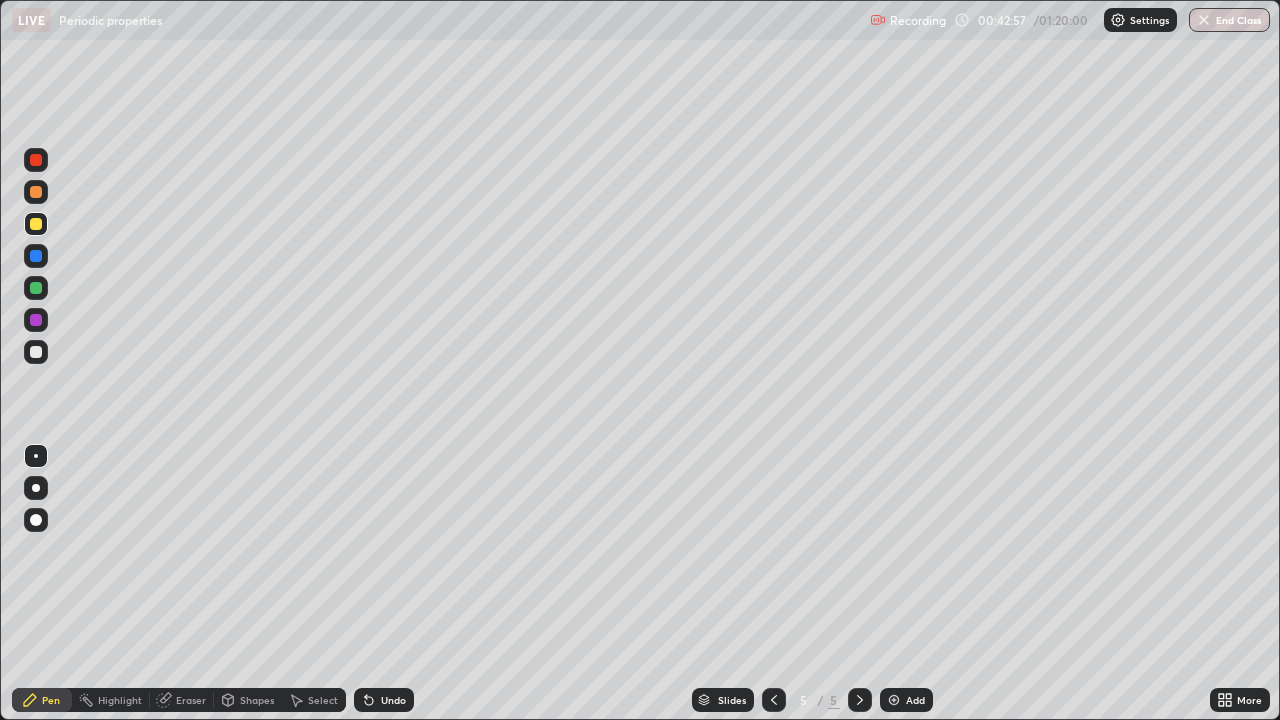 click on "Undo" at bounding box center (384, 700) 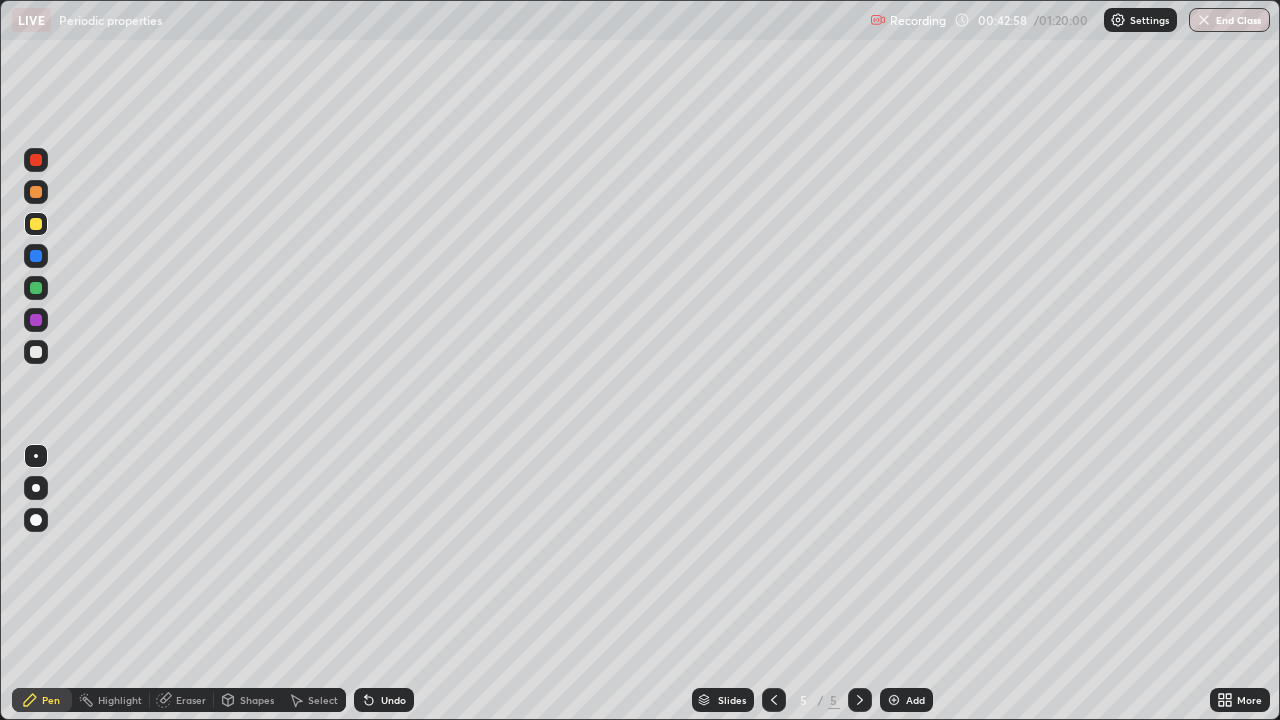click on "Undo" at bounding box center (384, 700) 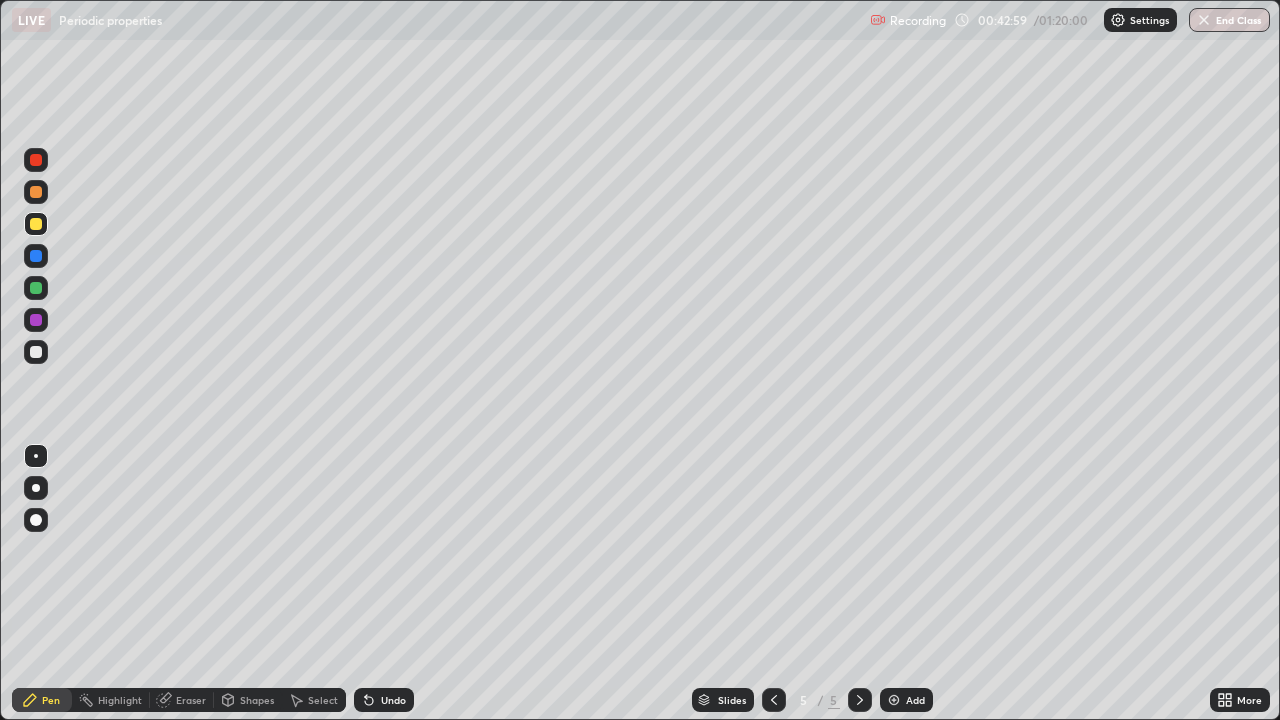 click on "Undo" at bounding box center [384, 700] 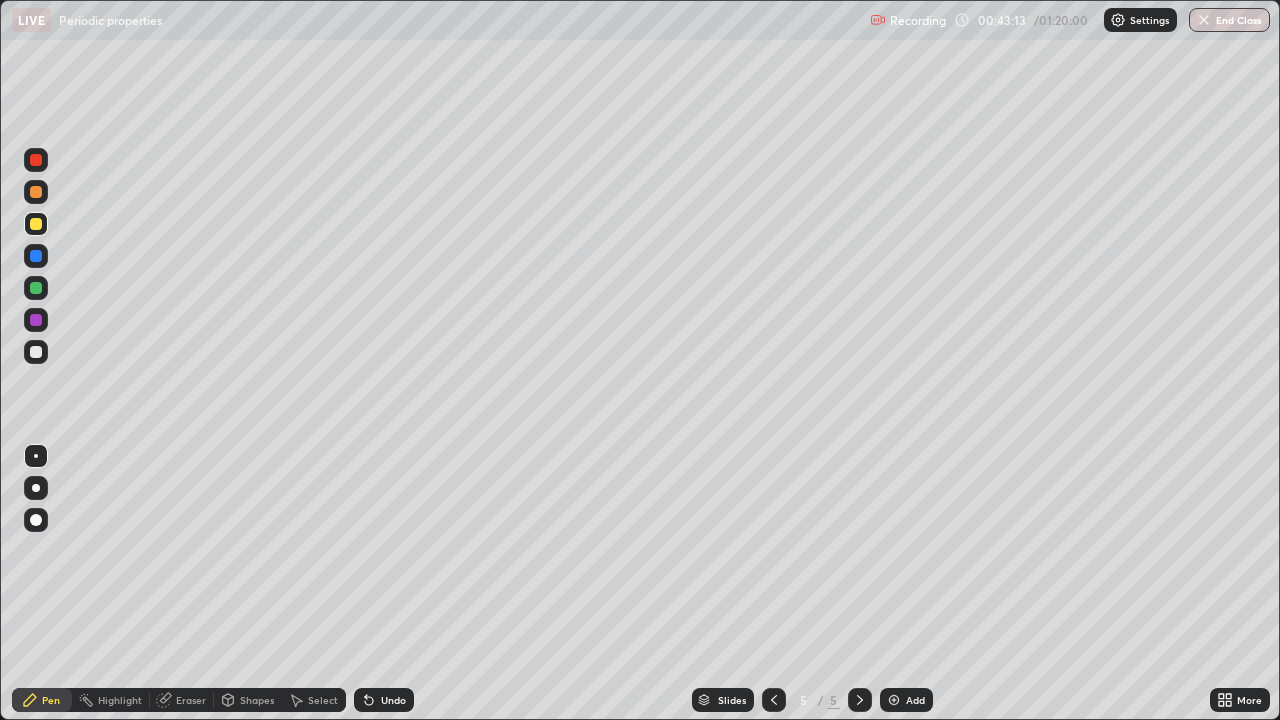 click on "Eraser" at bounding box center (191, 700) 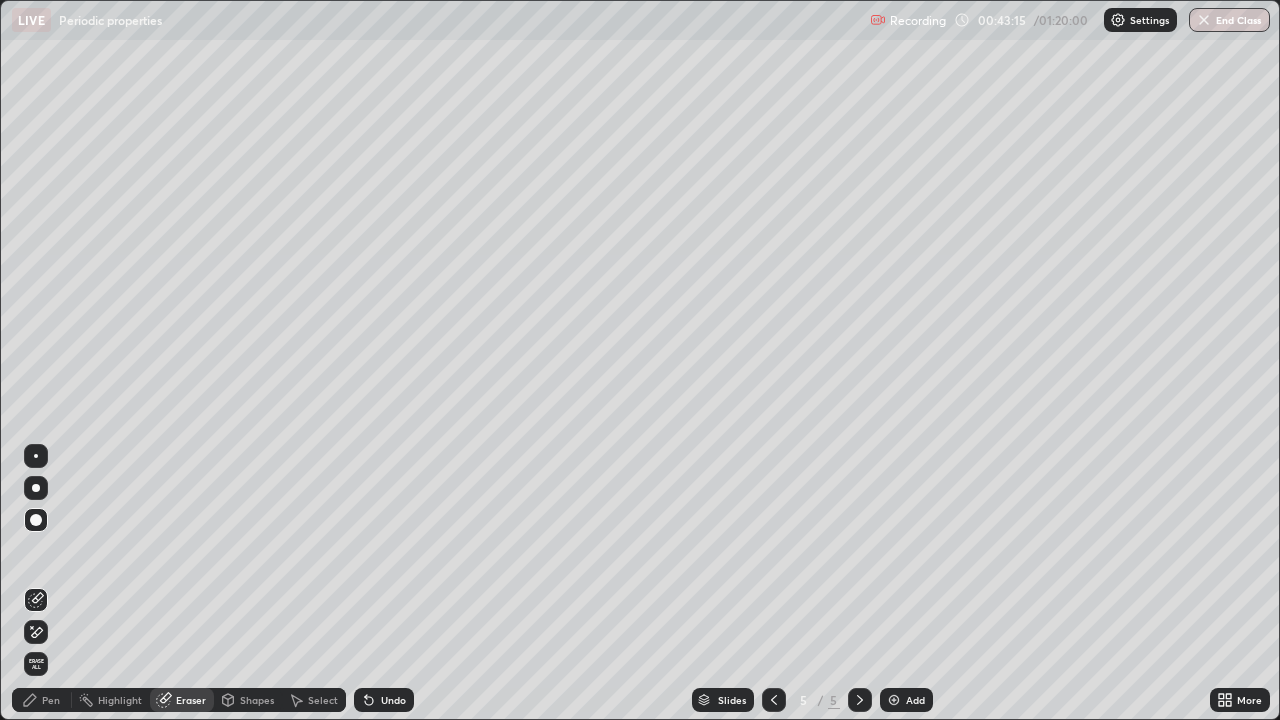 click on "Shapes" at bounding box center (257, 700) 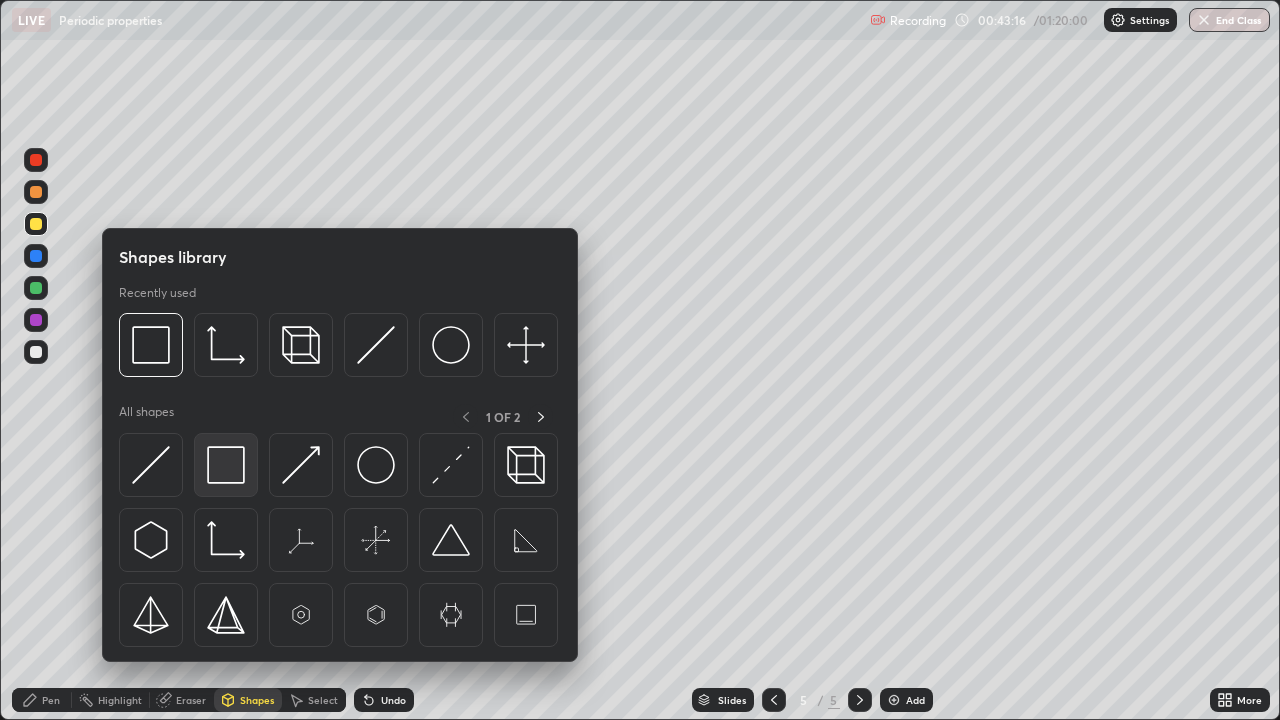 click at bounding box center [226, 465] 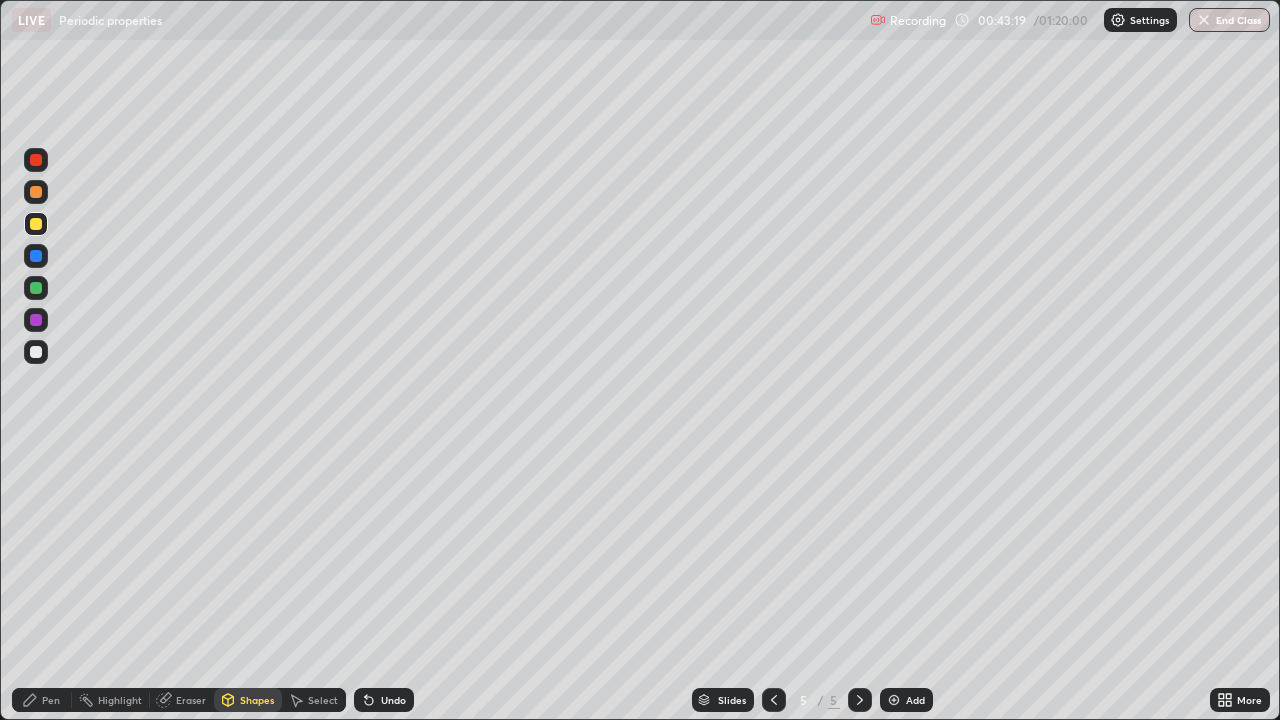 click on "Pen" at bounding box center (51, 700) 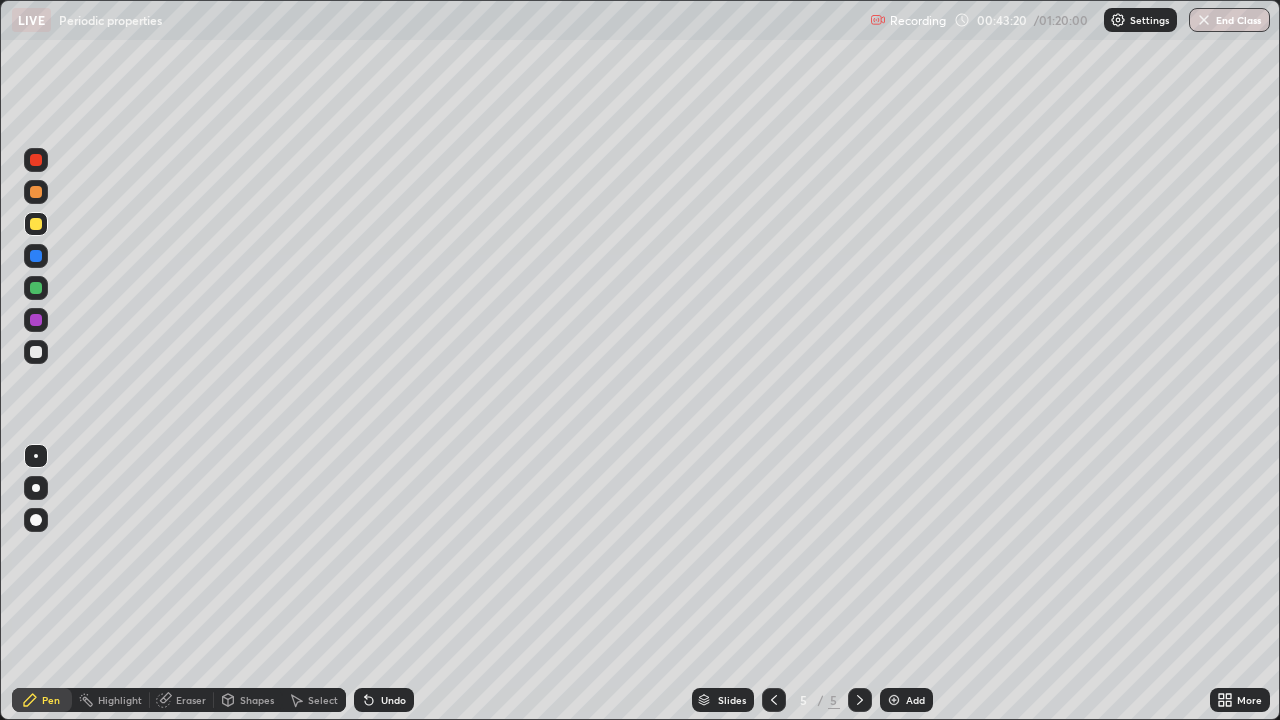 click at bounding box center (36, 352) 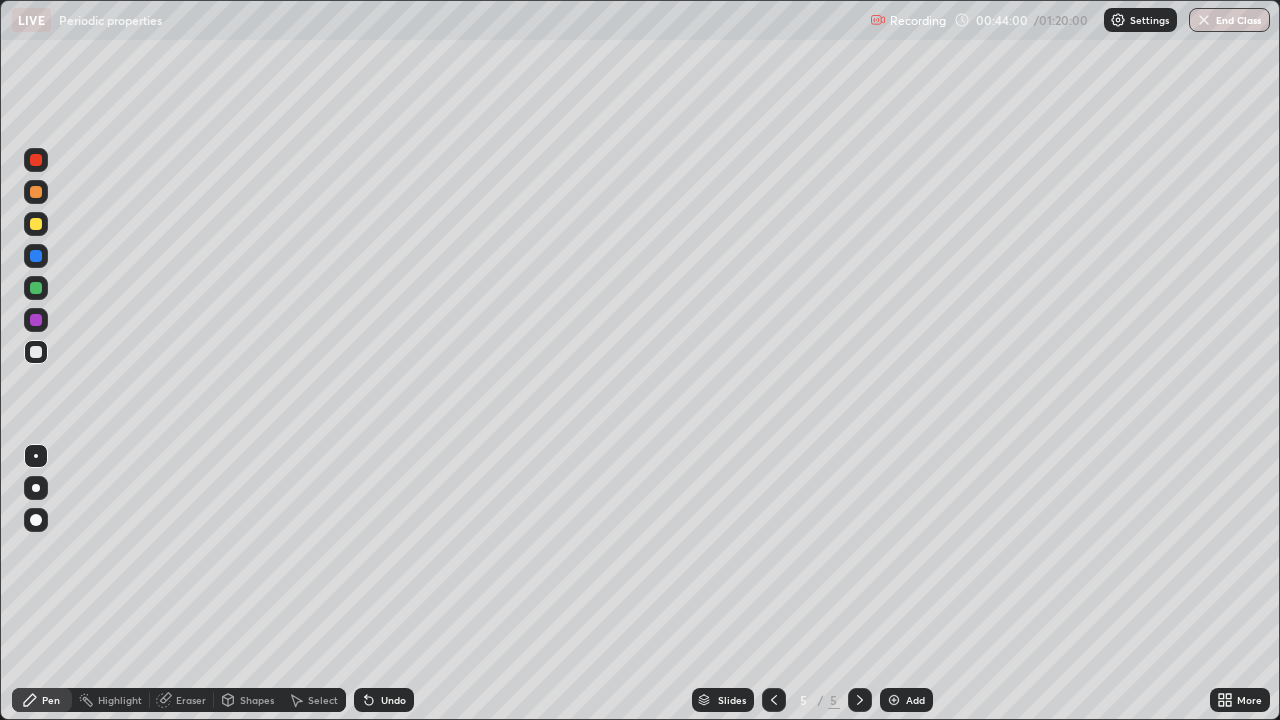click on "Eraser" at bounding box center (191, 700) 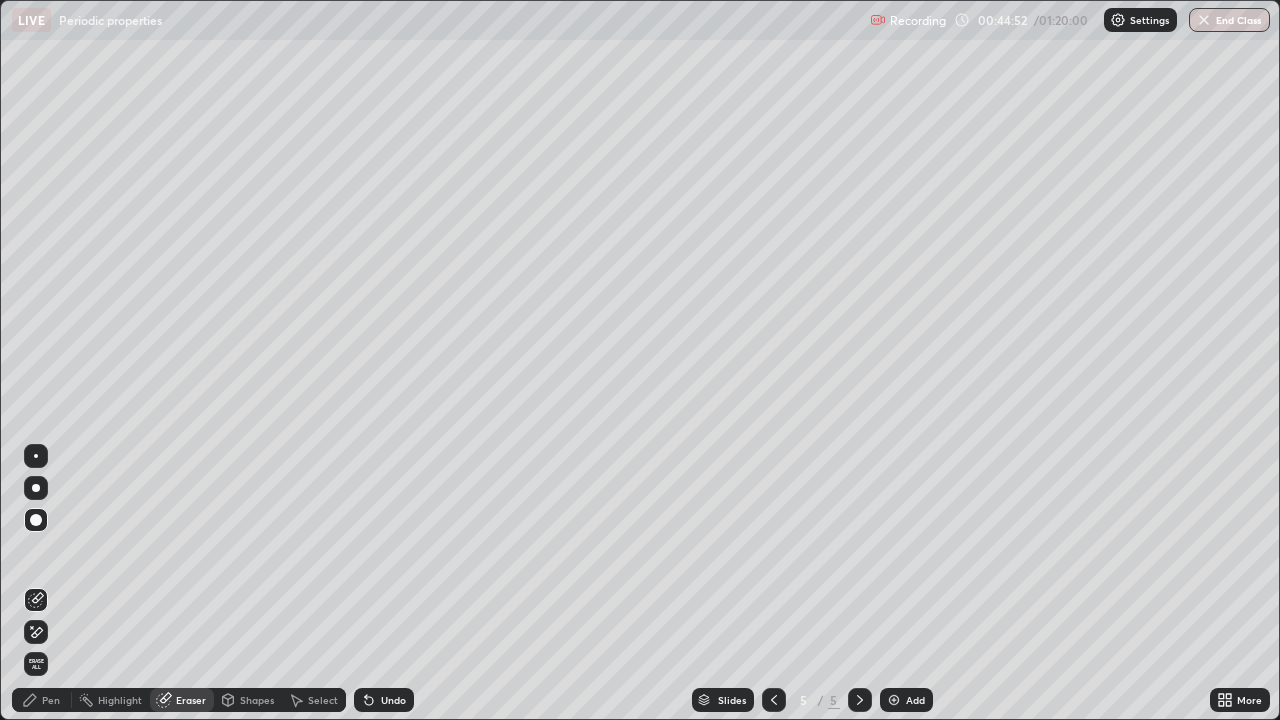 click at bounding box center [894, 700] 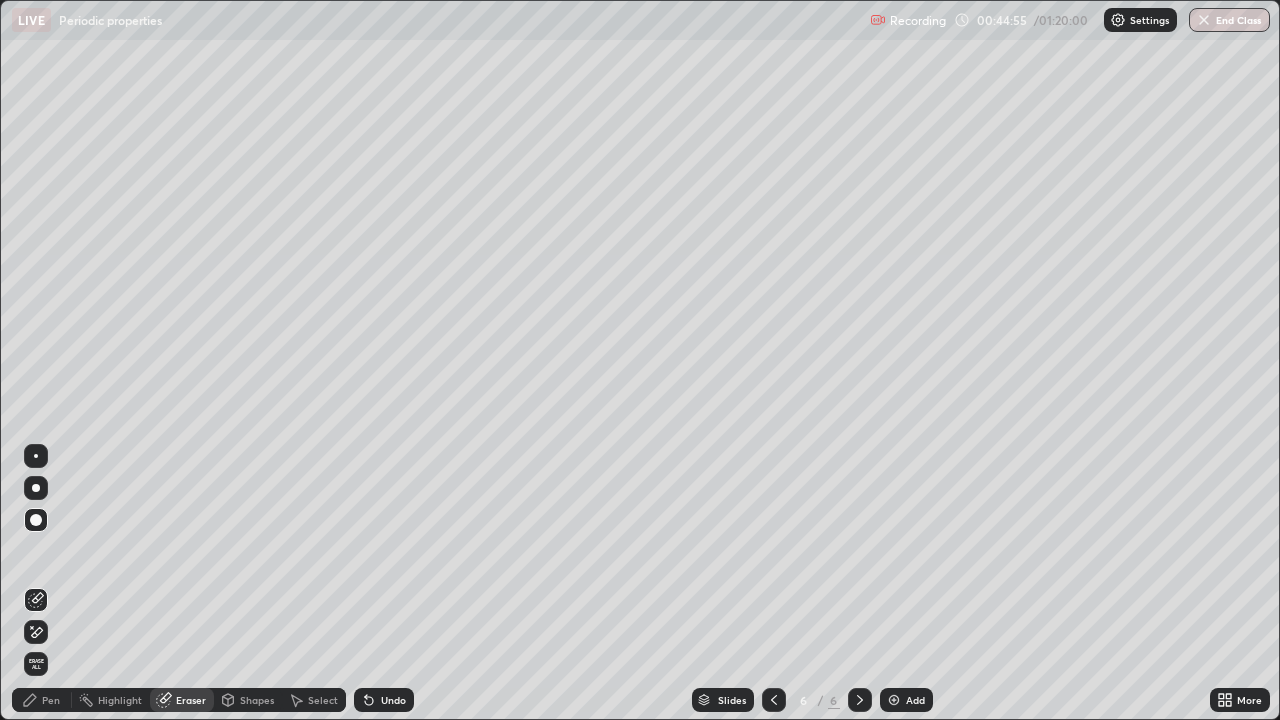 click on "Pen" at bounding box center (51, 700) 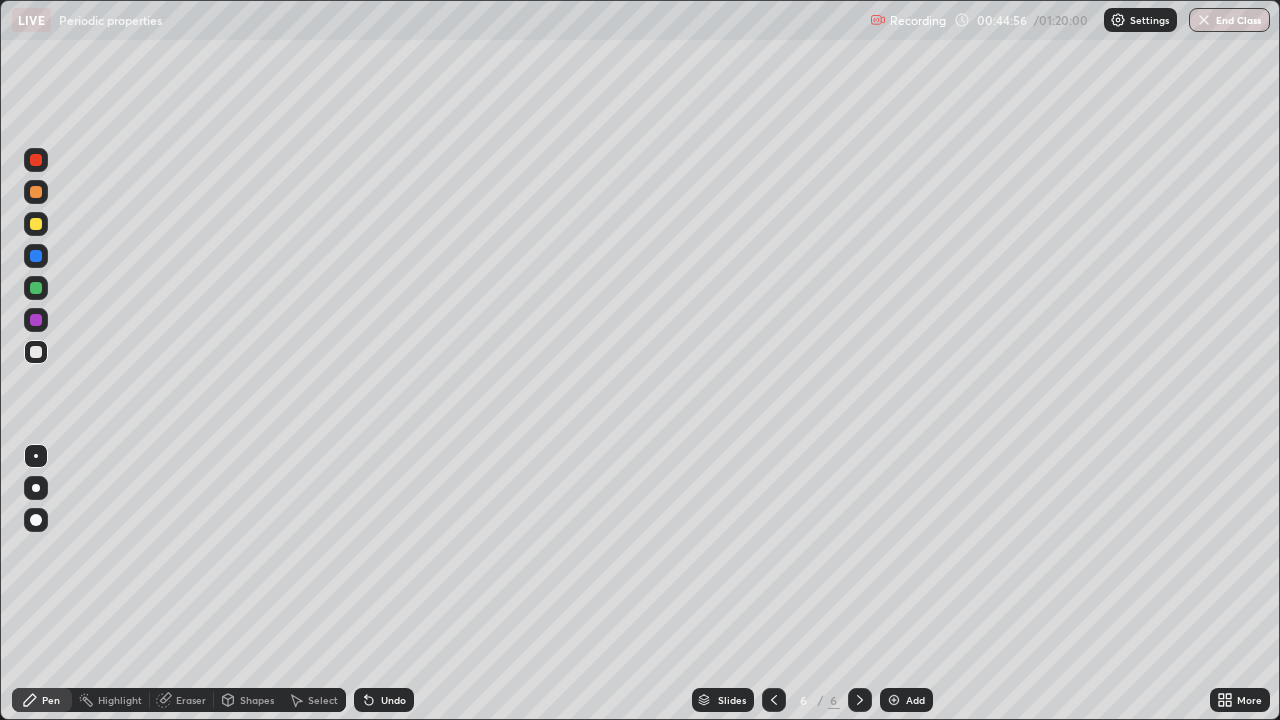 click at bounding box center [36, 224] 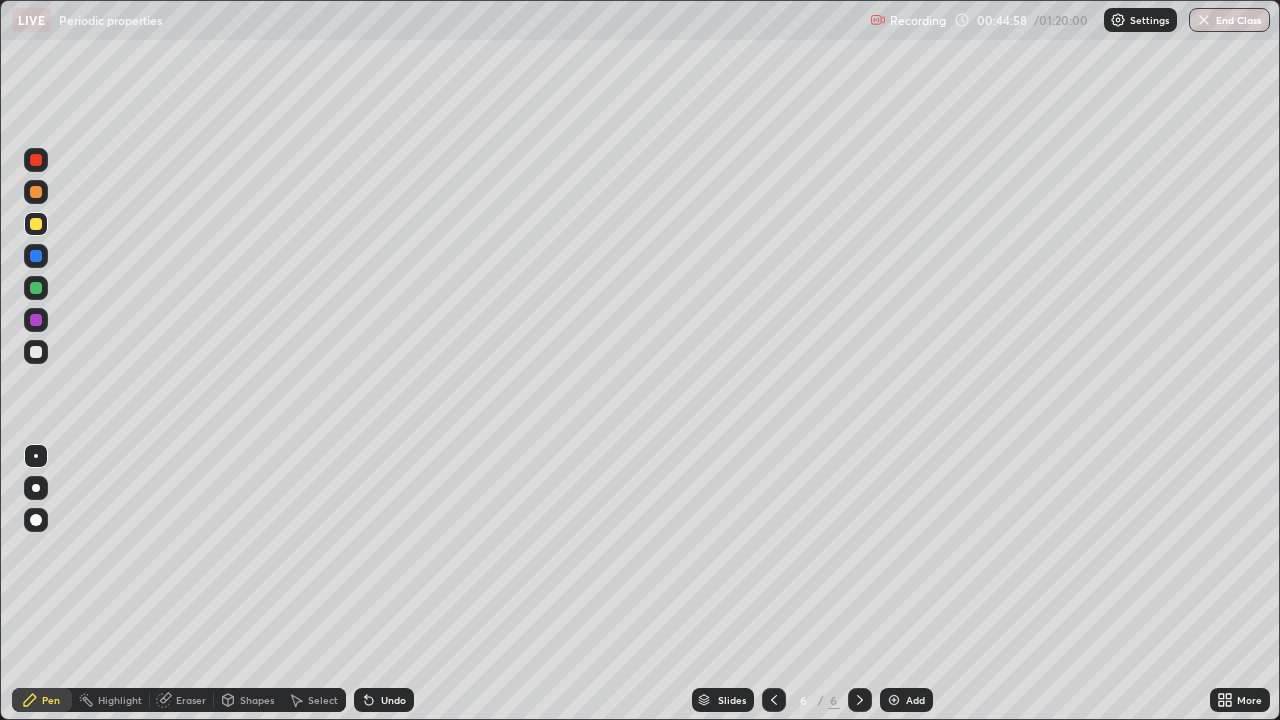 click at bounding box center [36, 352] 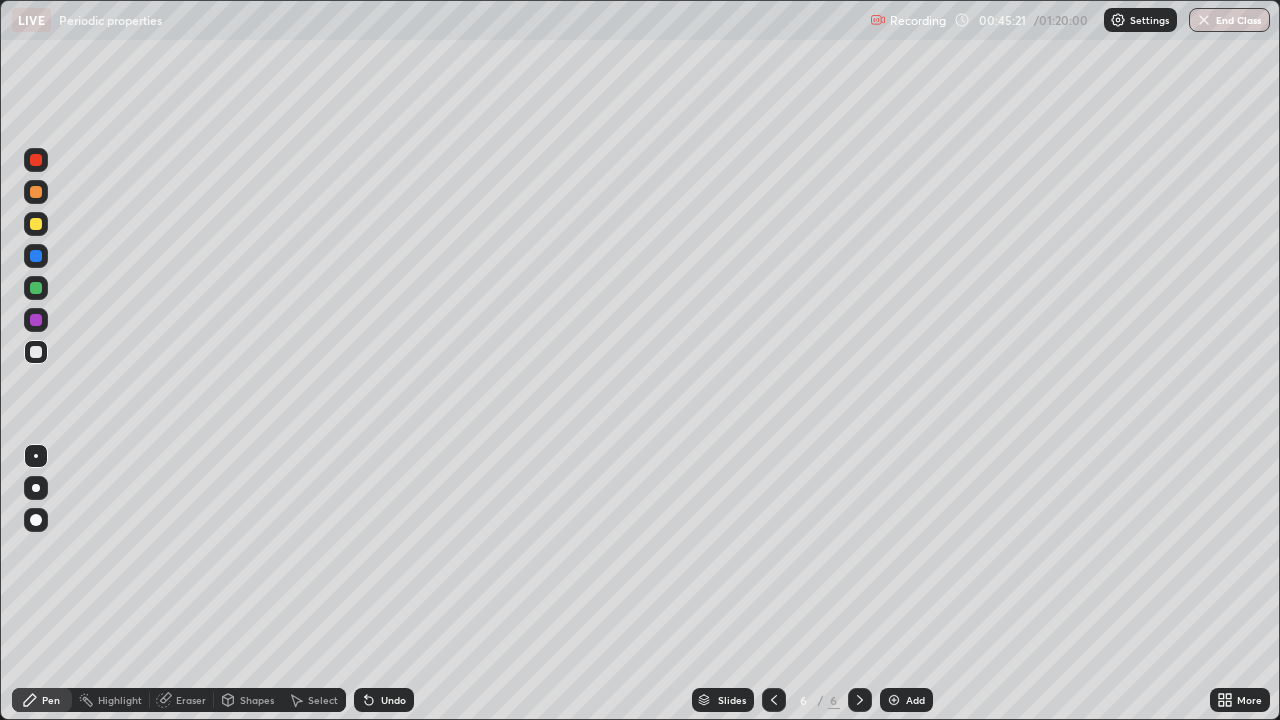 click on "Shapes" at bounding box center (257, 700) 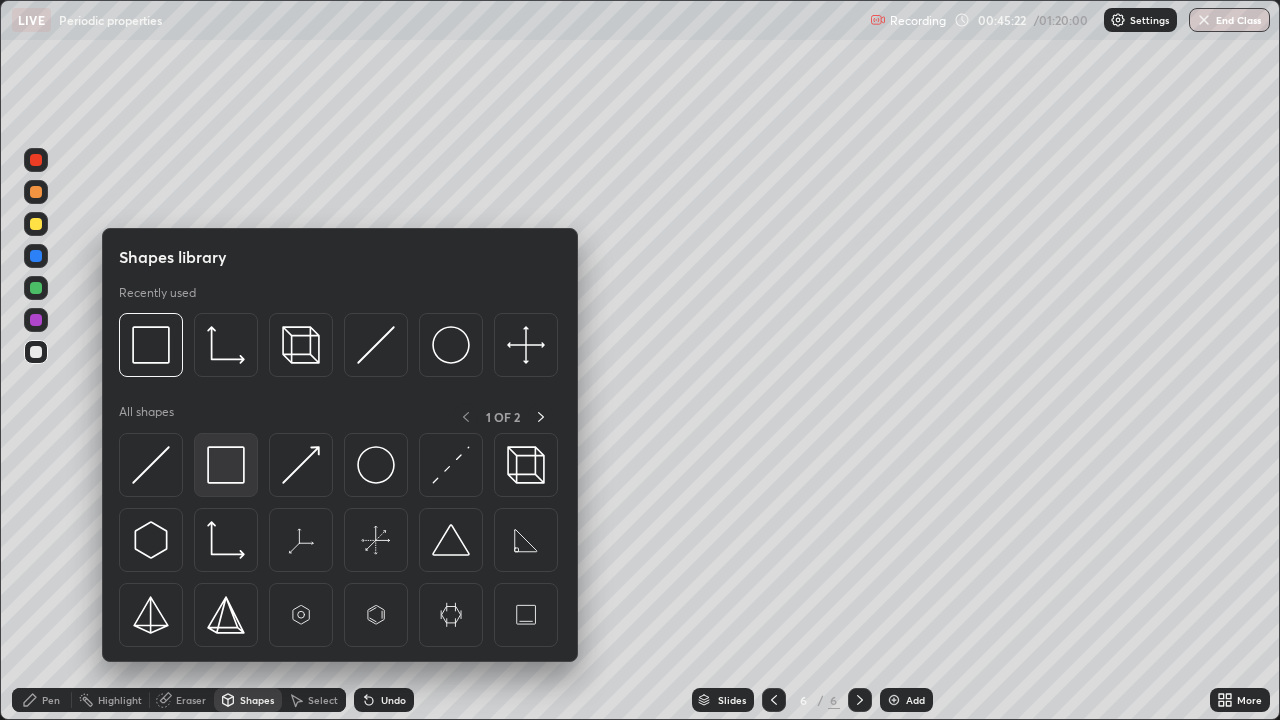 click at bounding box center [226, 465] 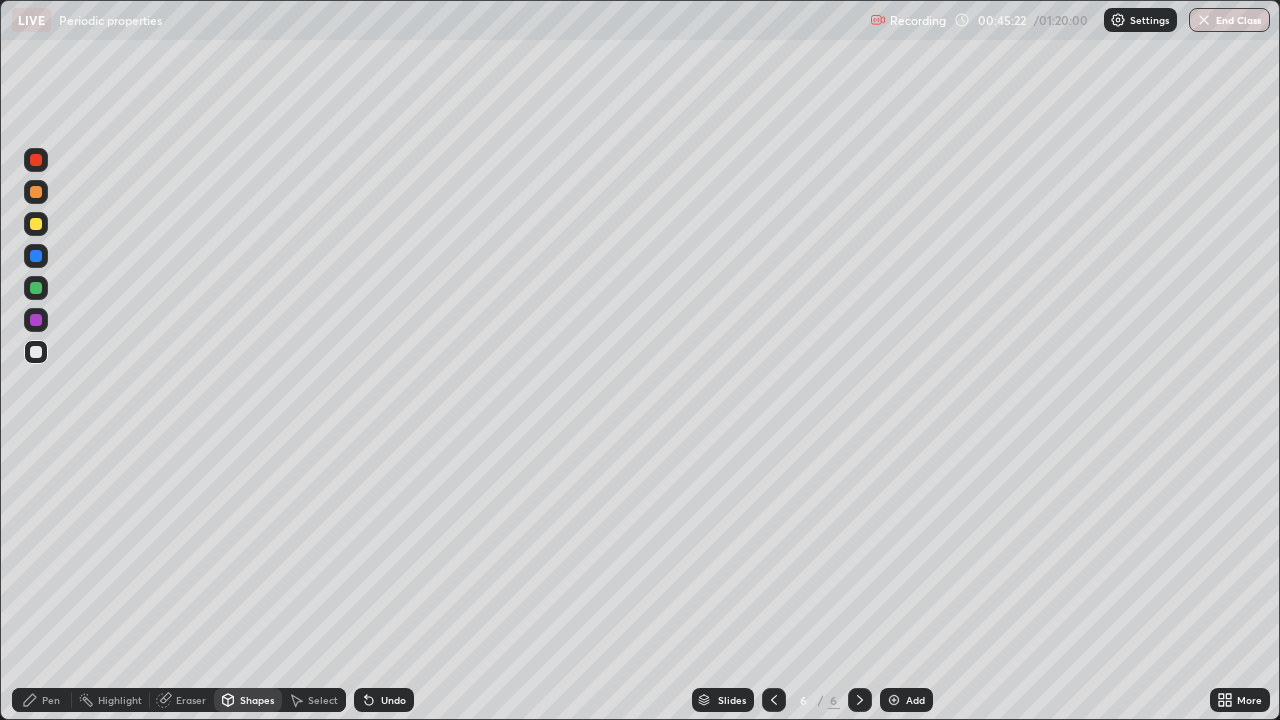 click at bounding box center (36, 224) 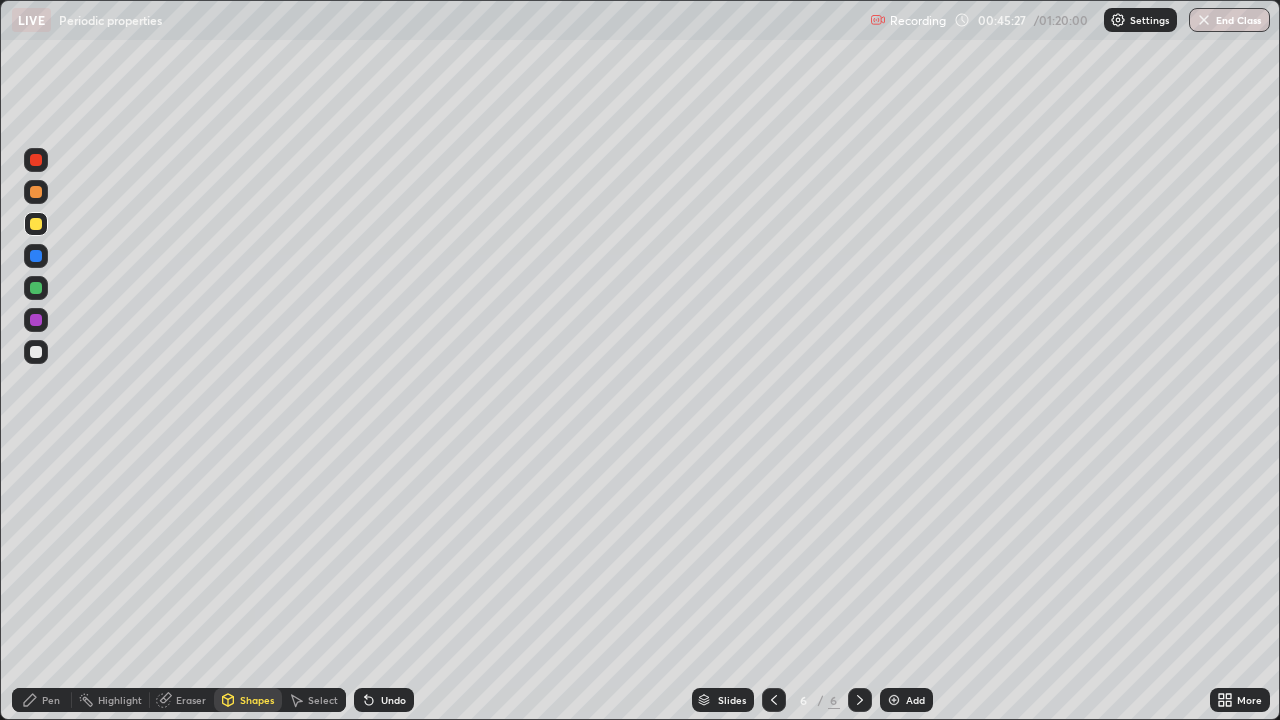 click on "Pen" at bounding box center [42, 700] 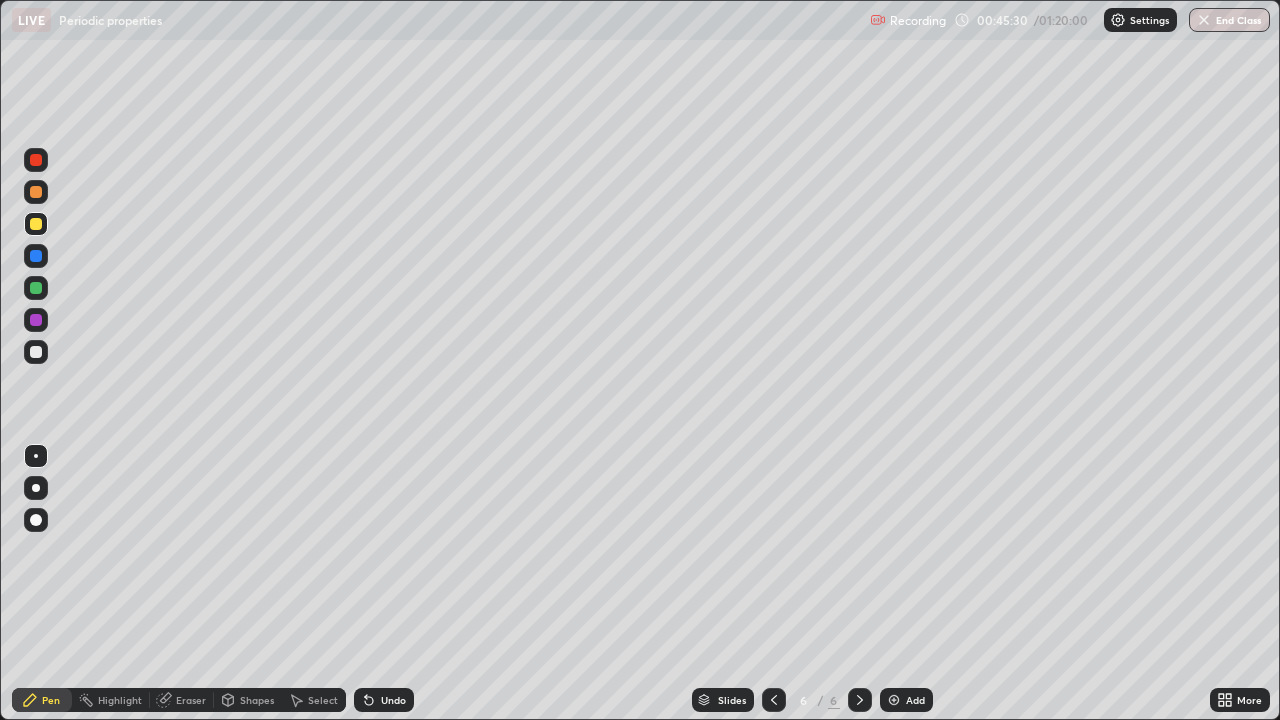 click at bounding box center [36, 352] 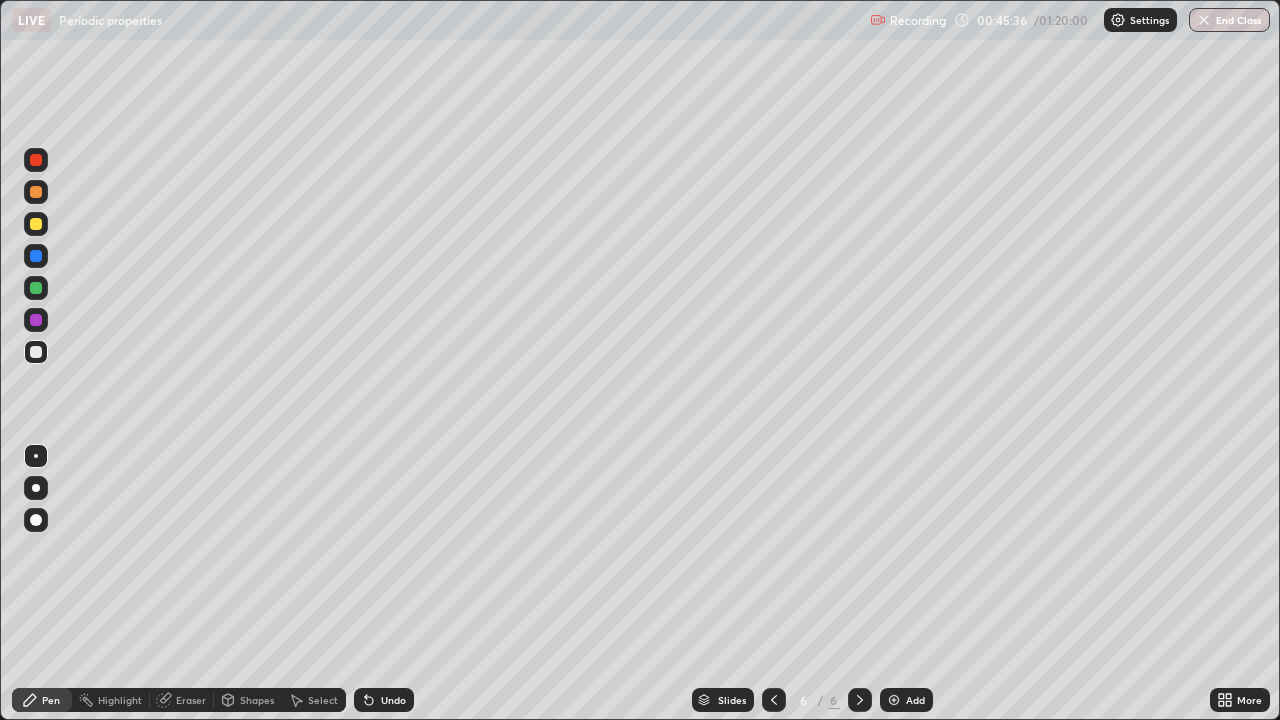 click at bounding box center [36, 224] 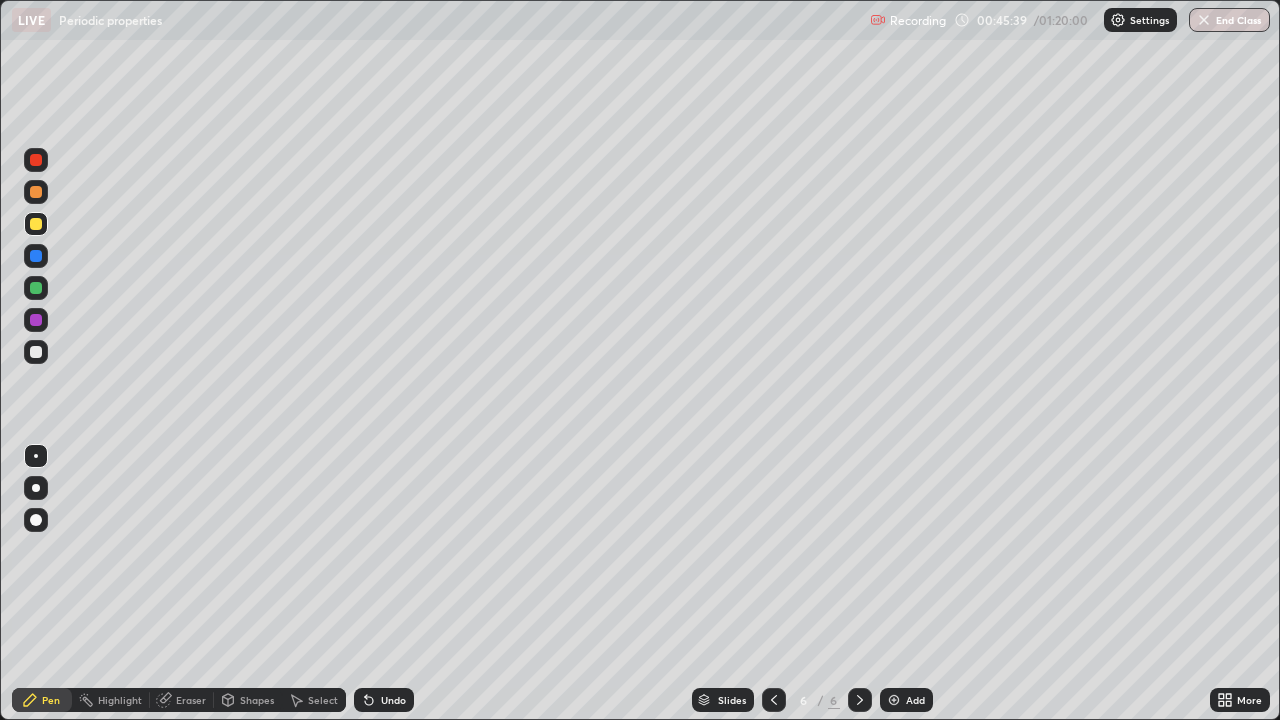 click at bounding box center (36, 352) 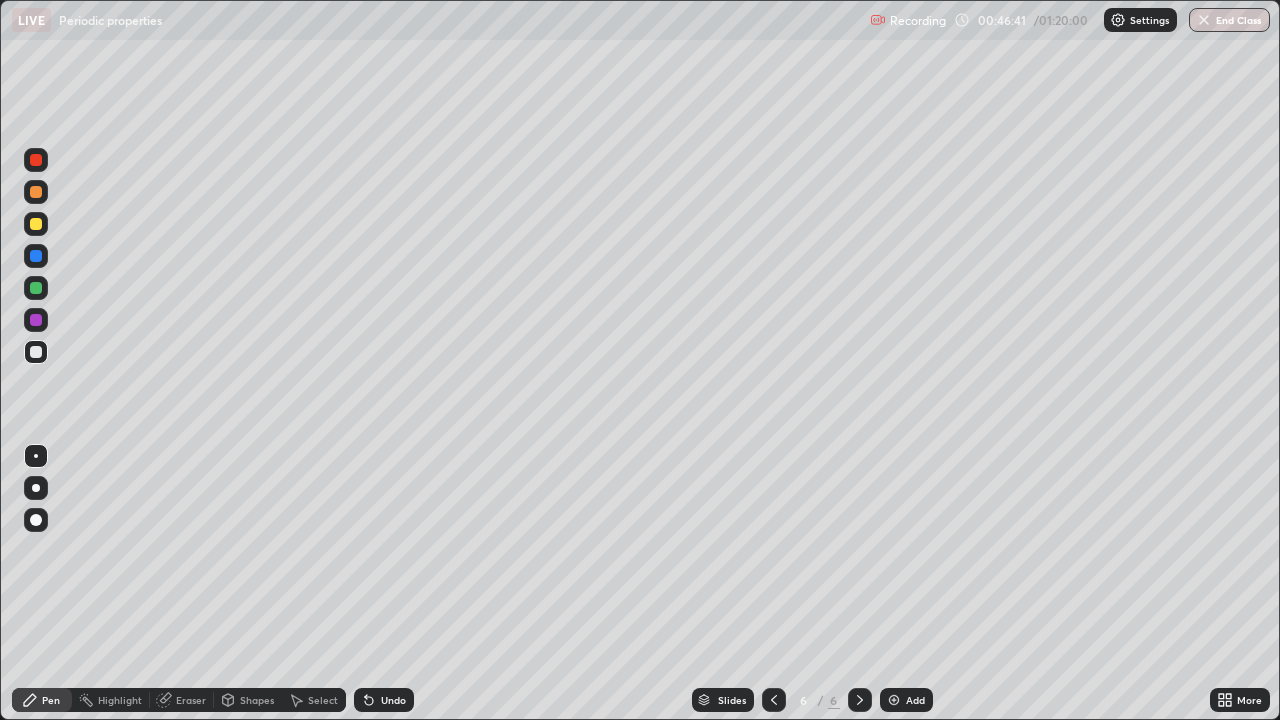 click at bounding box center [36, 224] 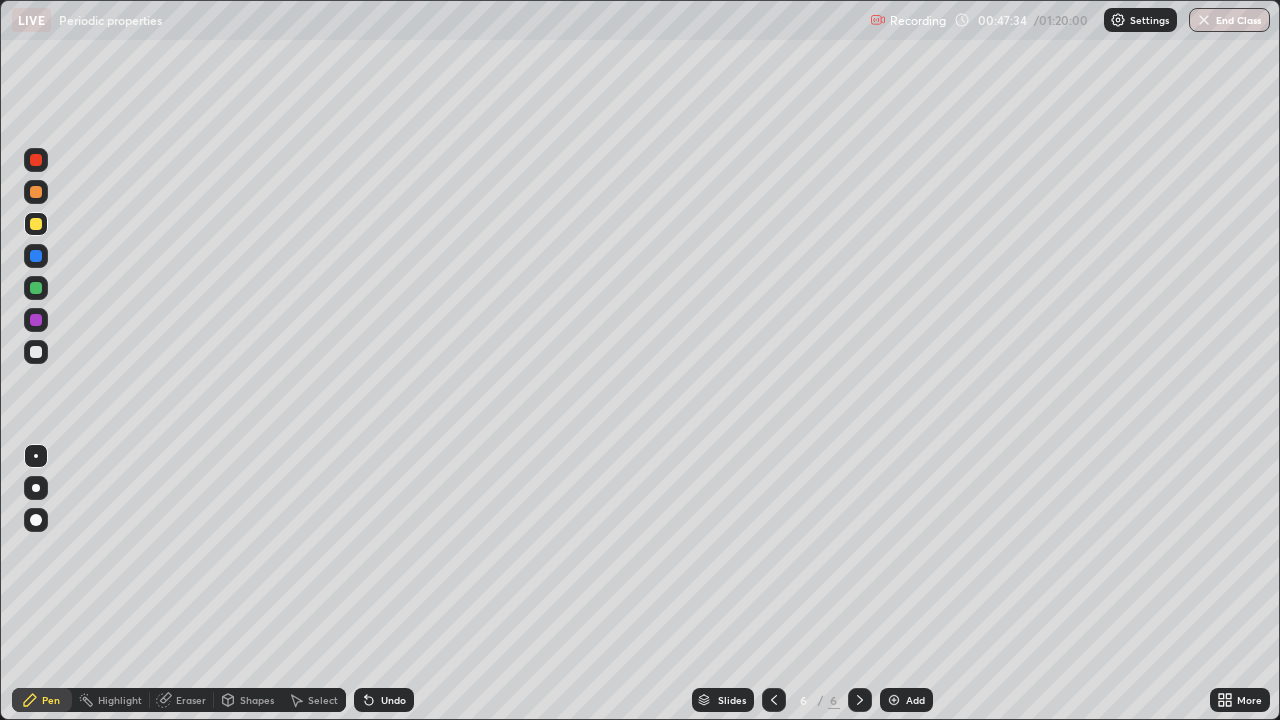 click at bounding box center (36, 352) 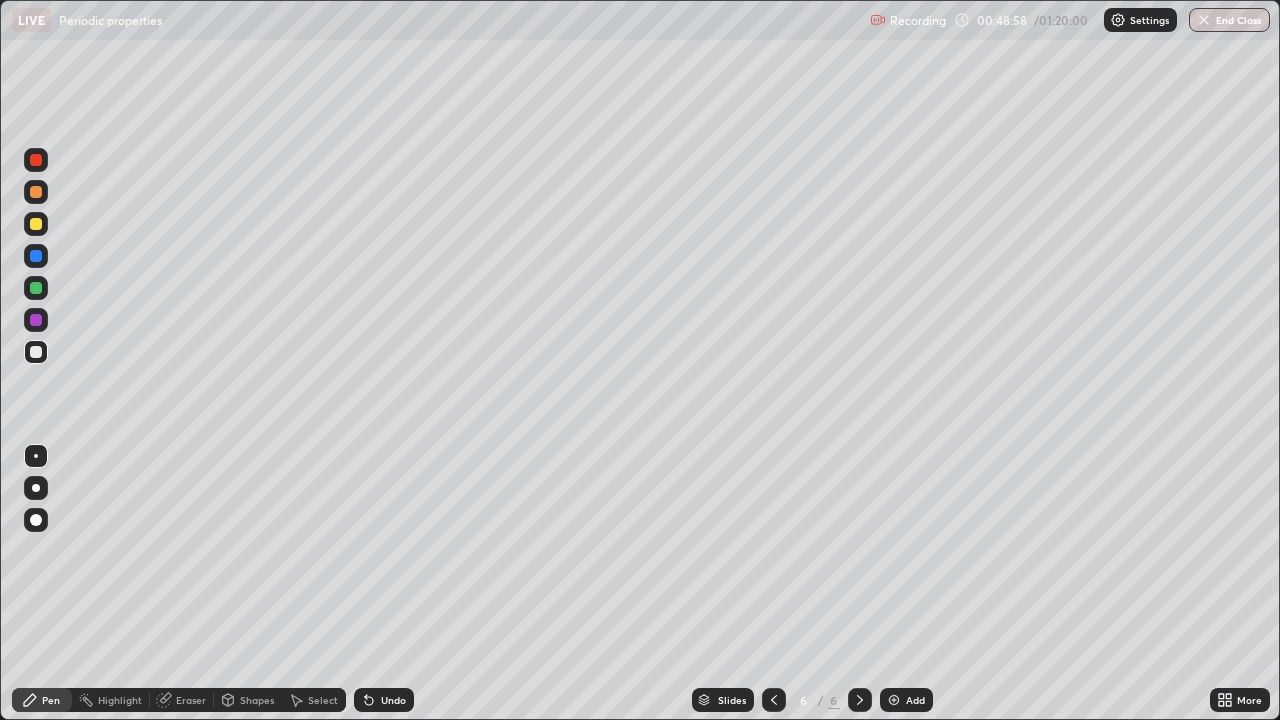 click at bounding box center (36, 224) 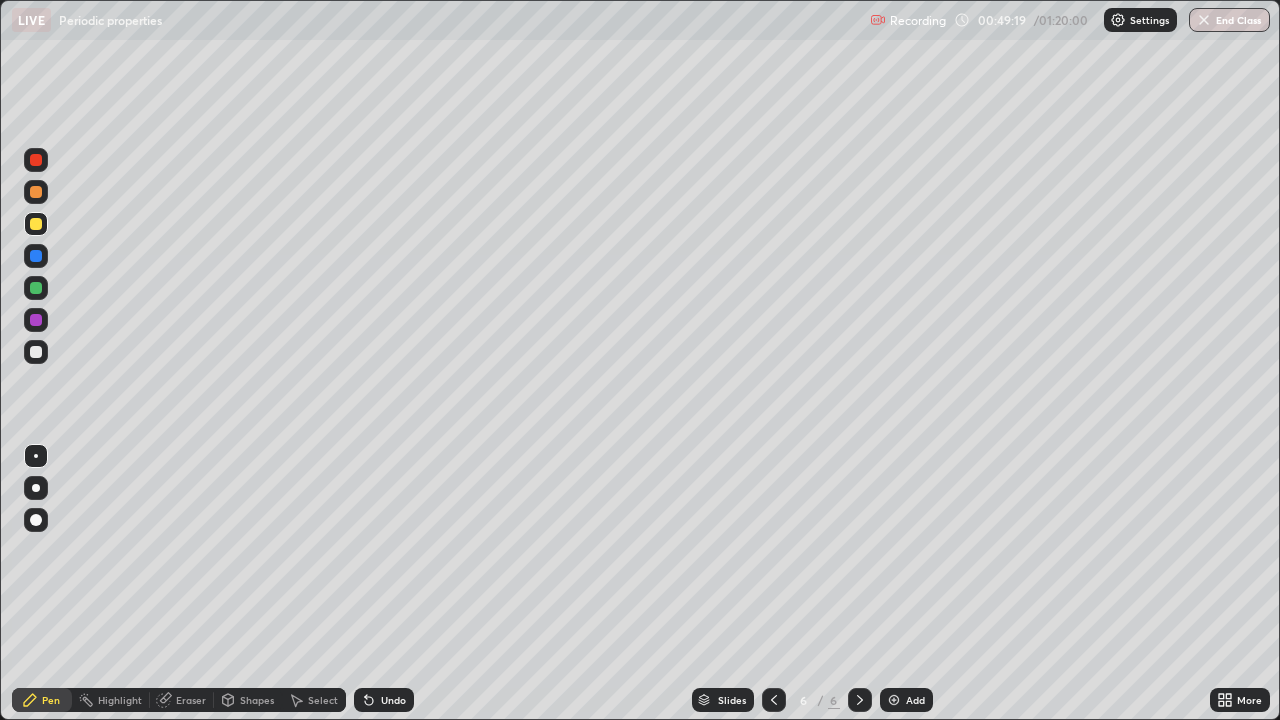 click at bounding box center [36, 352] 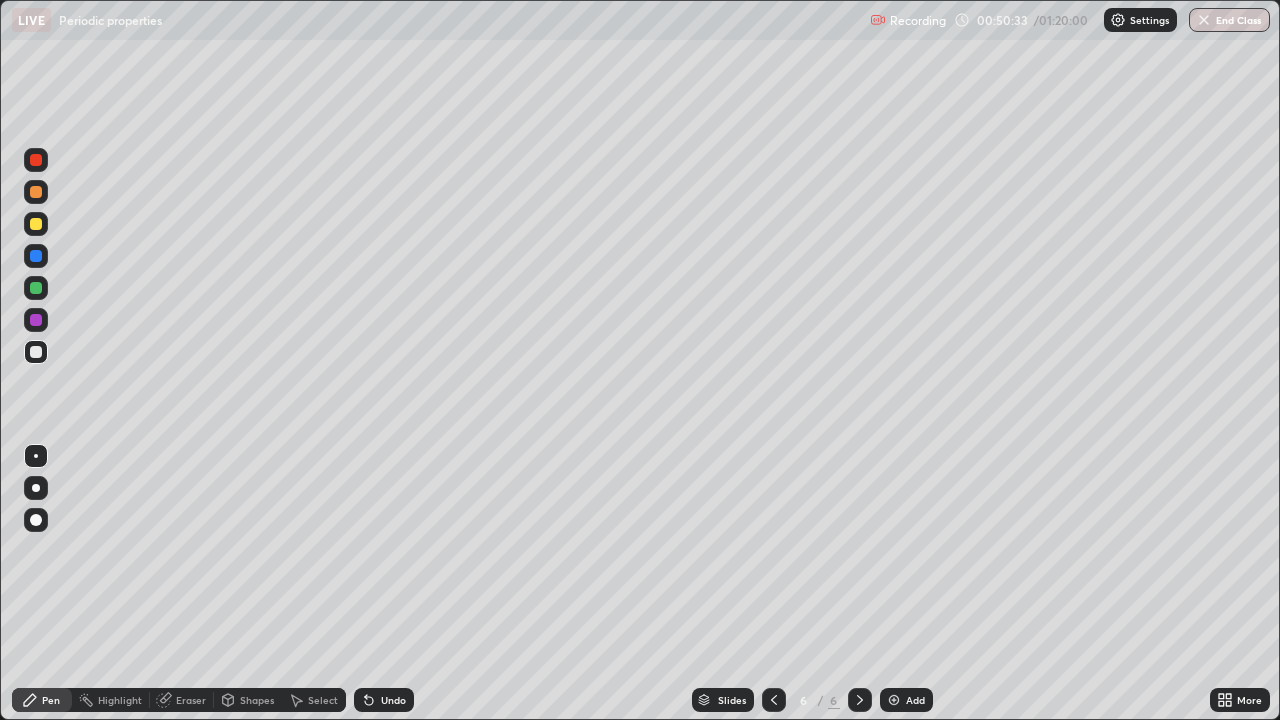 click on "Shapes" at bounding box center (257, 700) 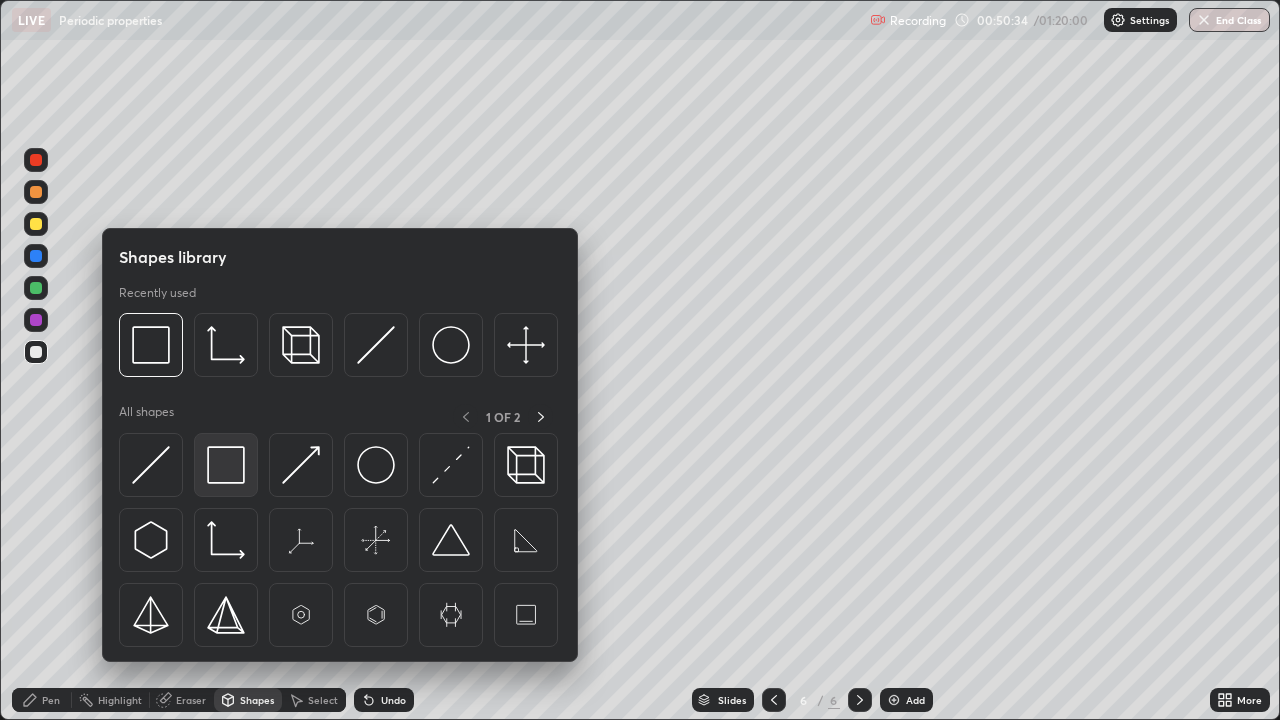 click at bounding box center (226, 465) 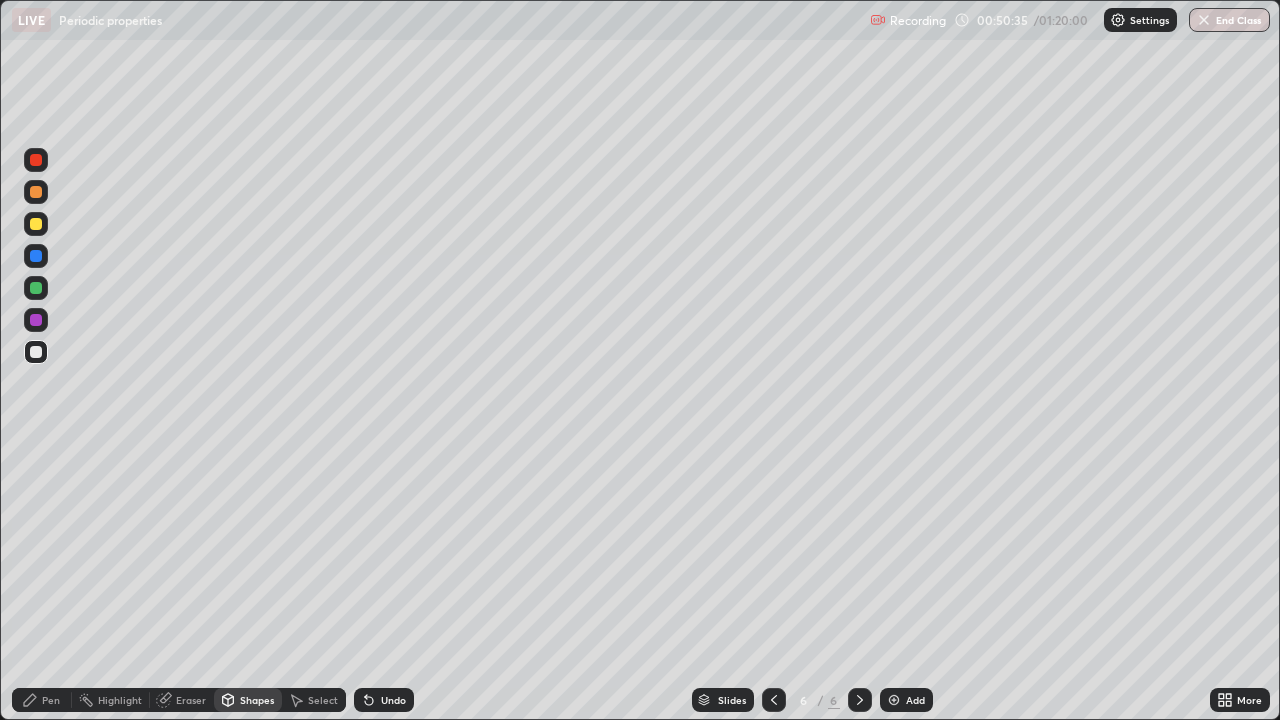click at bounding box center [36, 224] 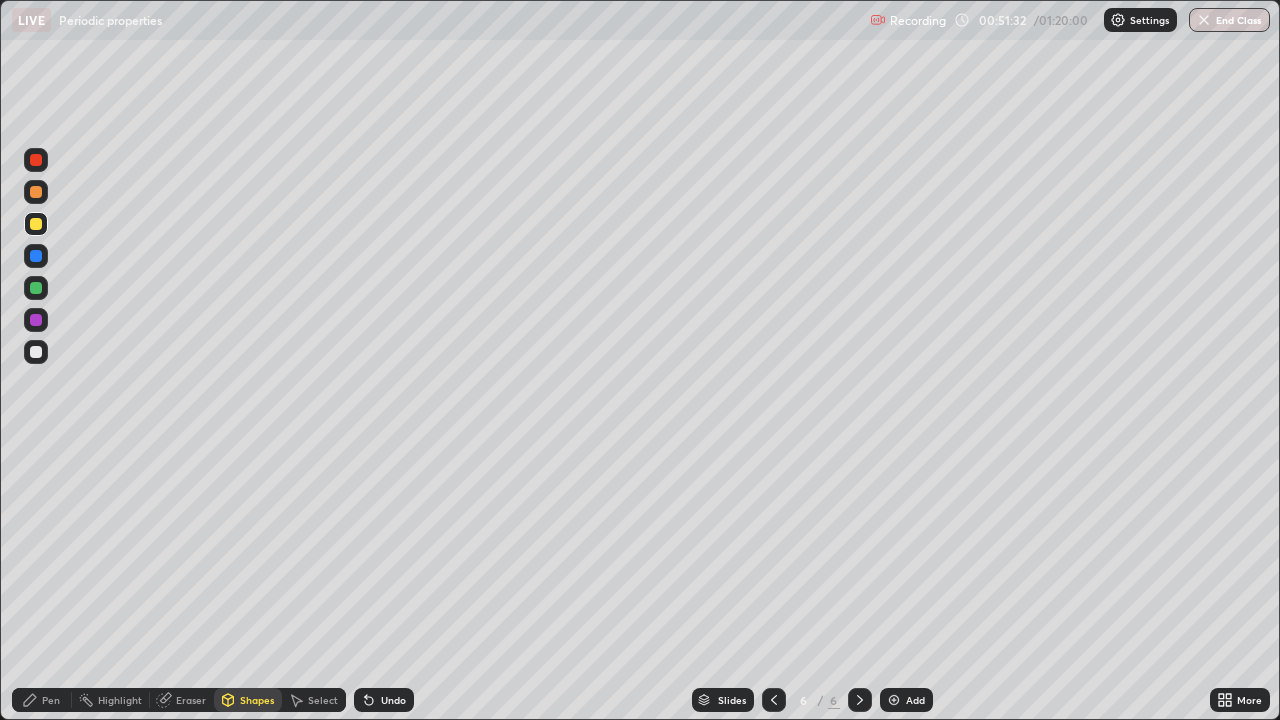 click on "Pen" at bounding box center [51, 700] 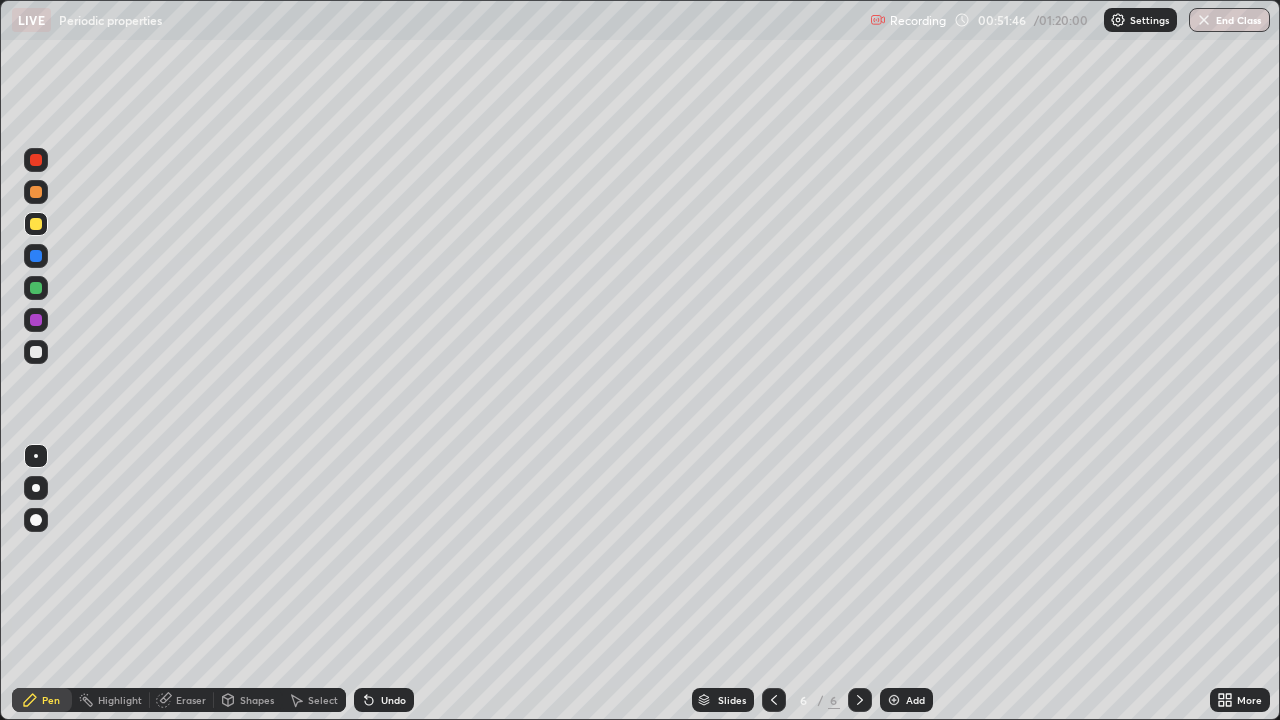 click at bounding box center (36, 352) 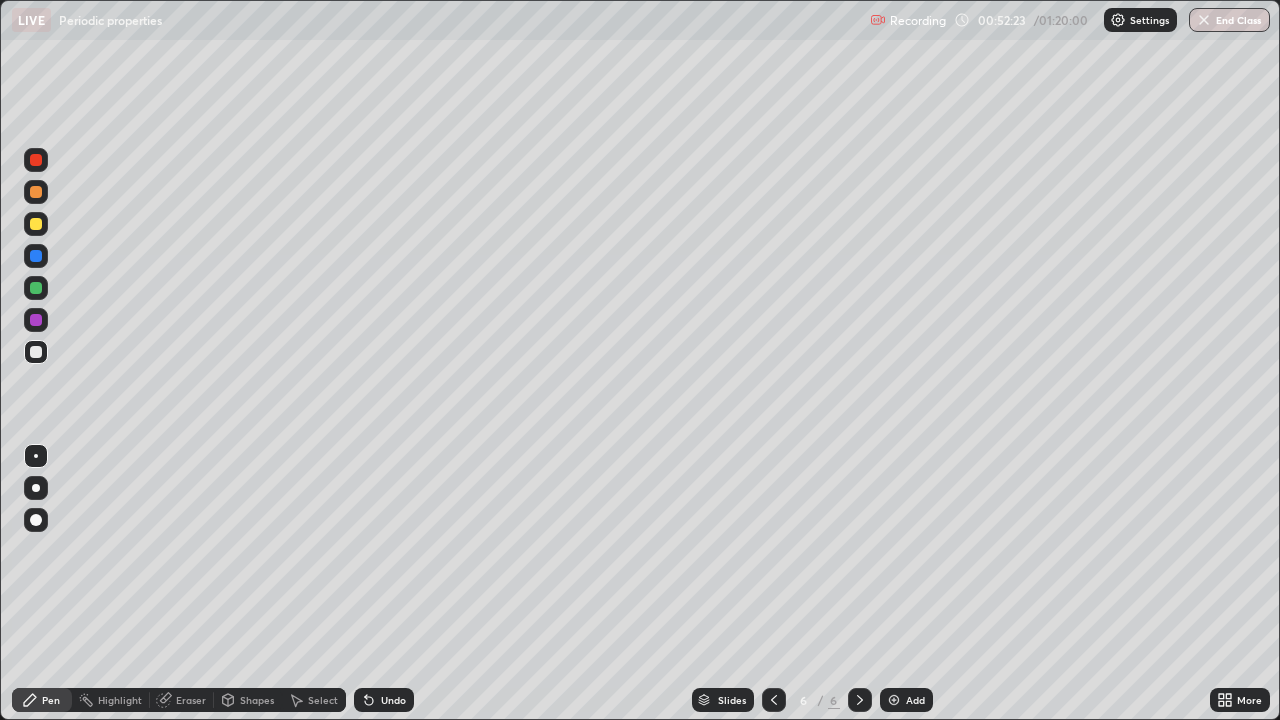 click at bounding box center [36, 224] 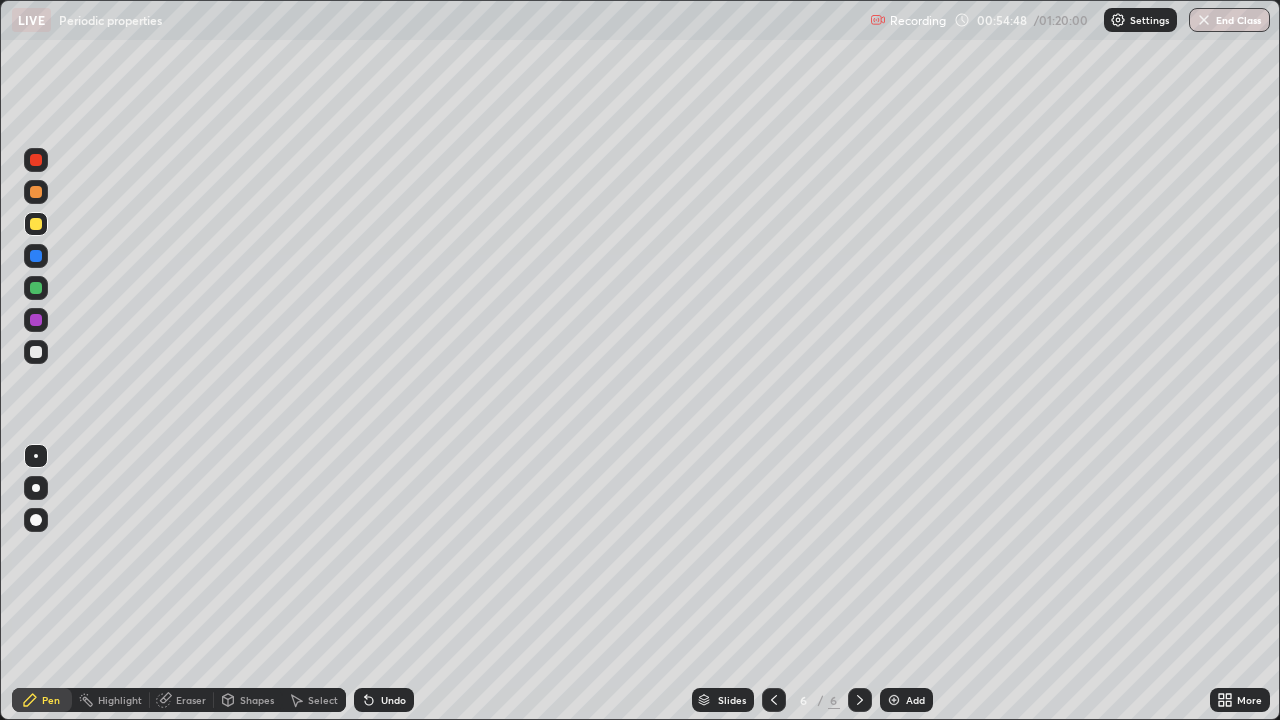 click at bounding box center (894, 700) 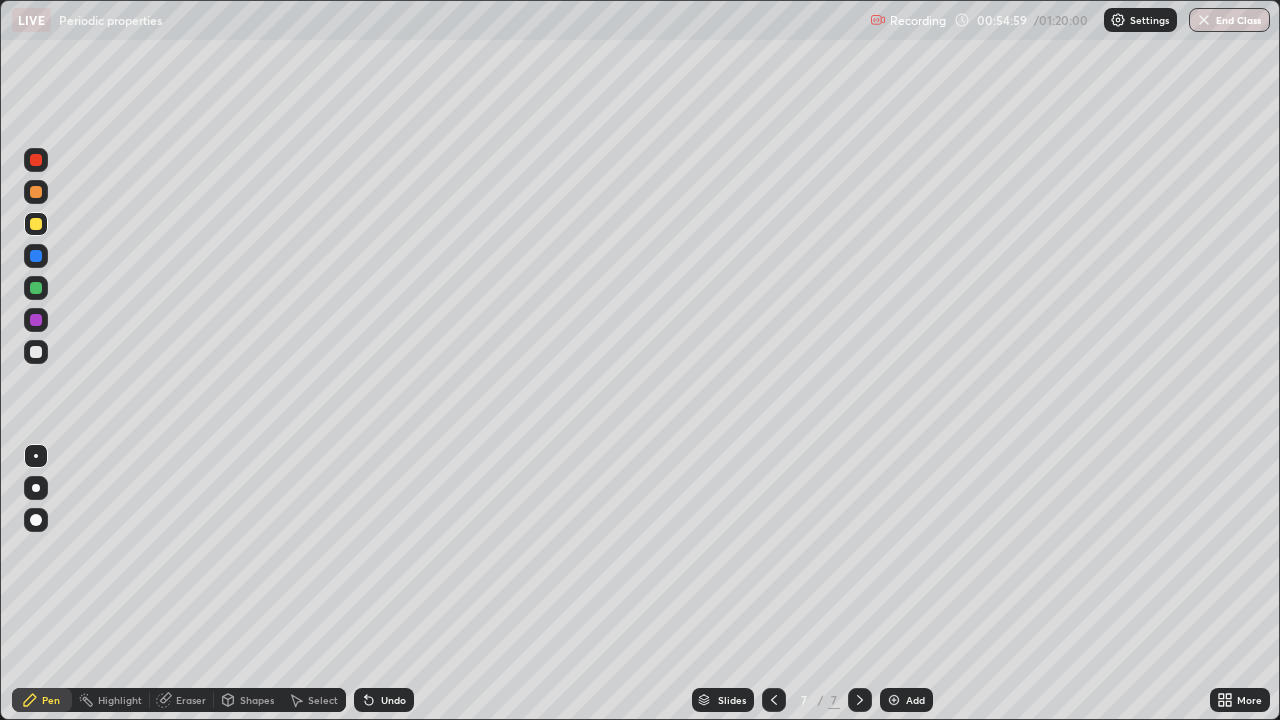 click at bounding box center (36, 352) 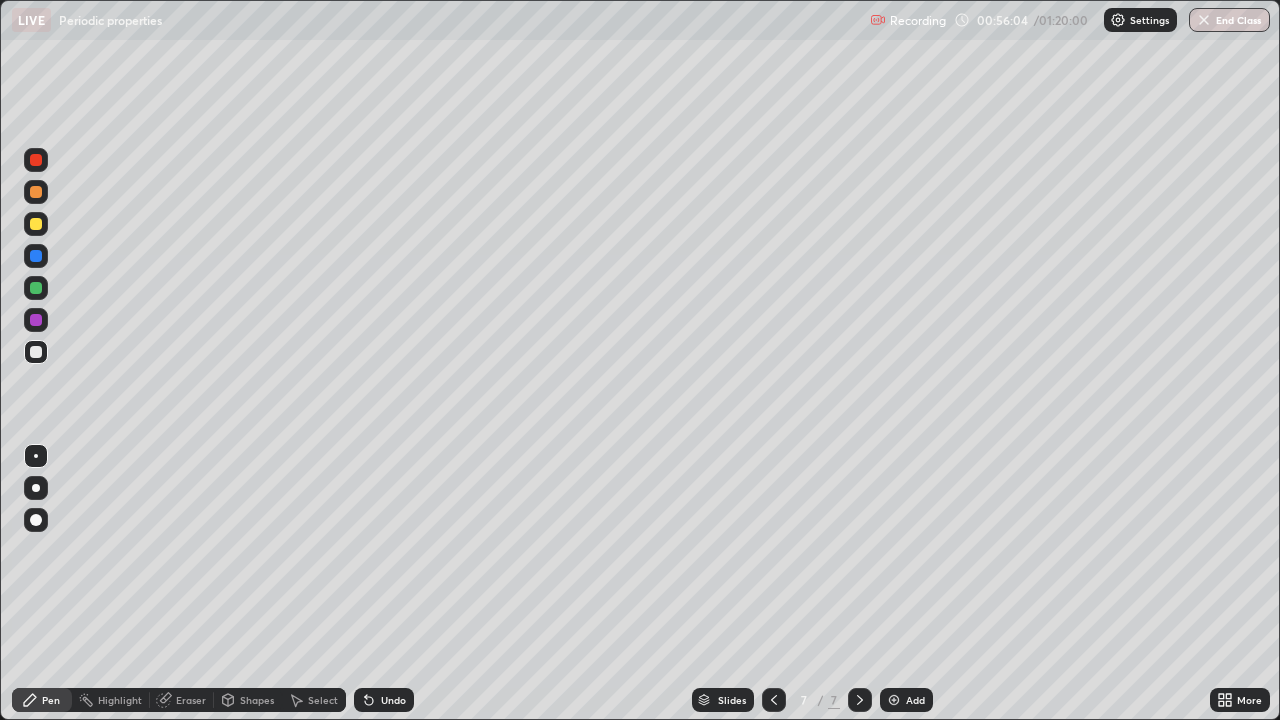 click on "Undo" at bounding box center (393, 700) 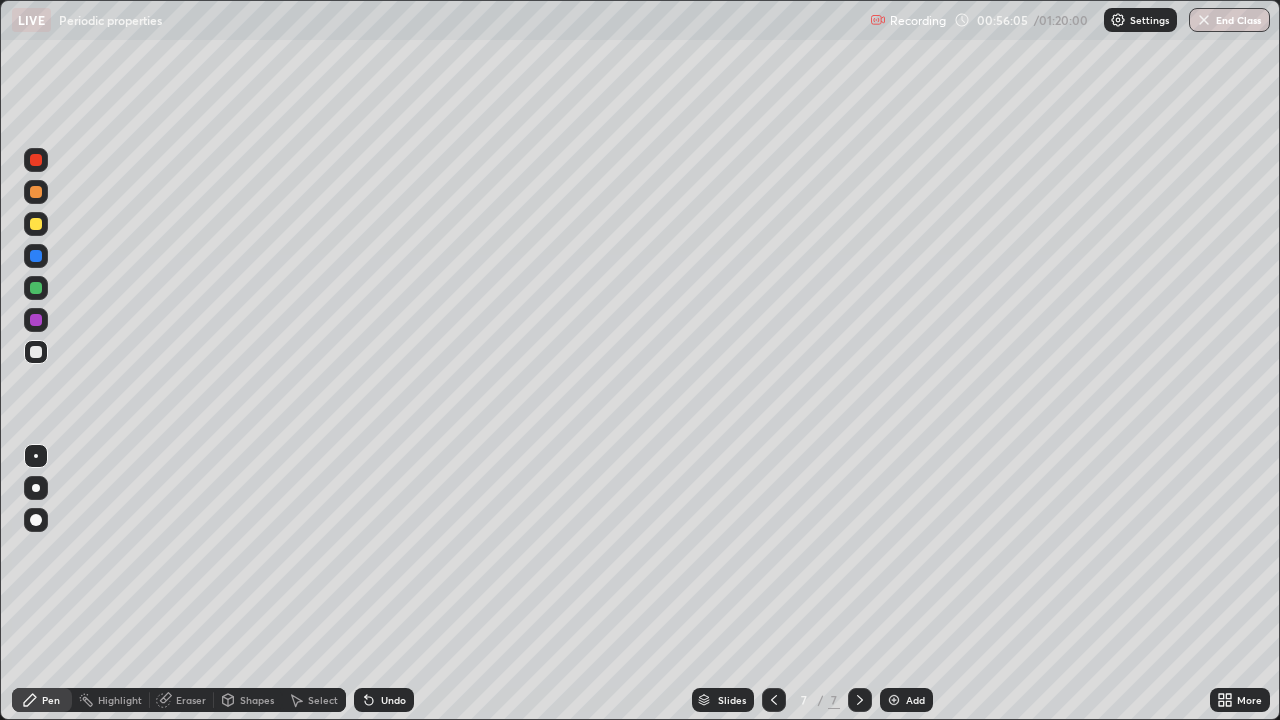 click on "Undo" at bounding box center (384, 700) 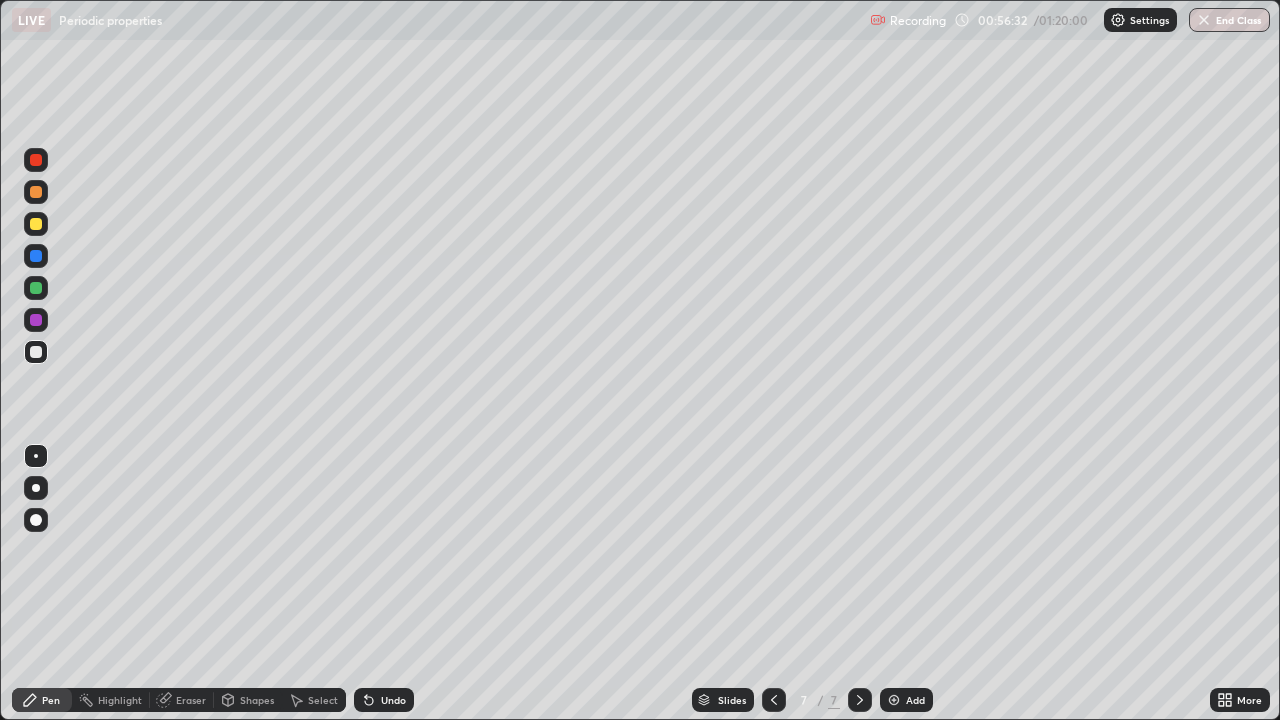 click at bounding box center [36, 224] 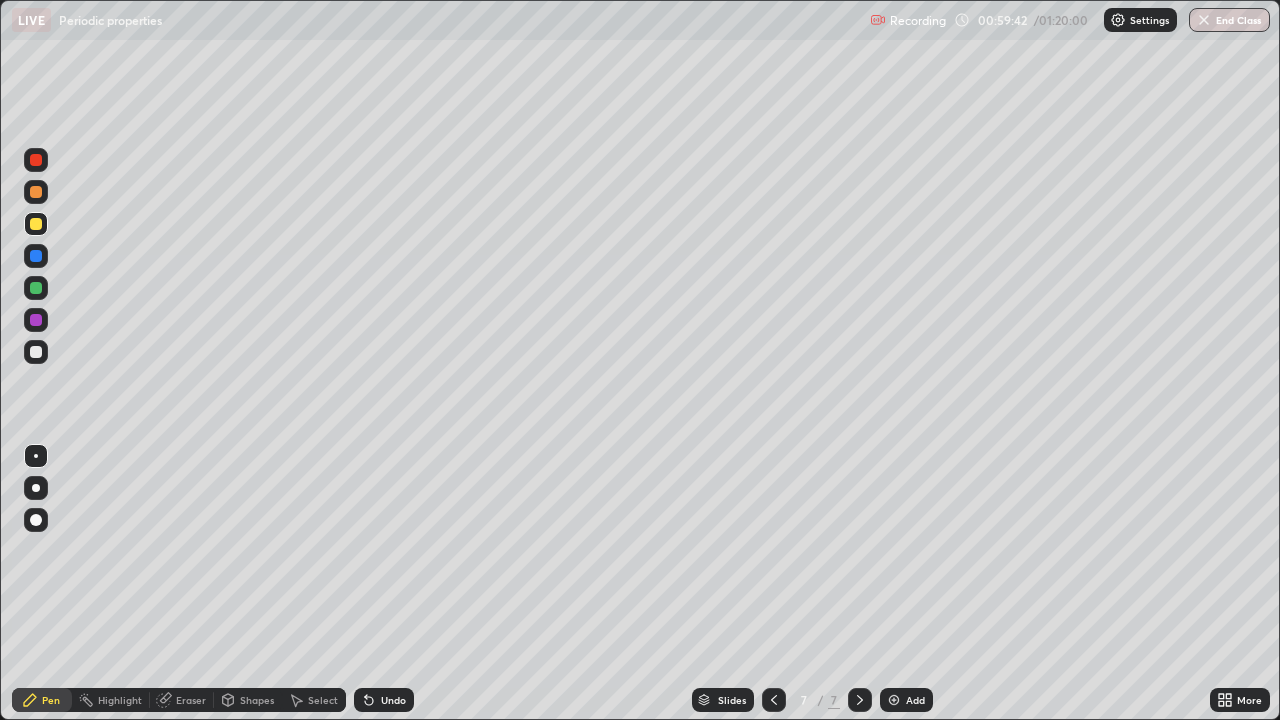 click at bounding box center [36, 352] 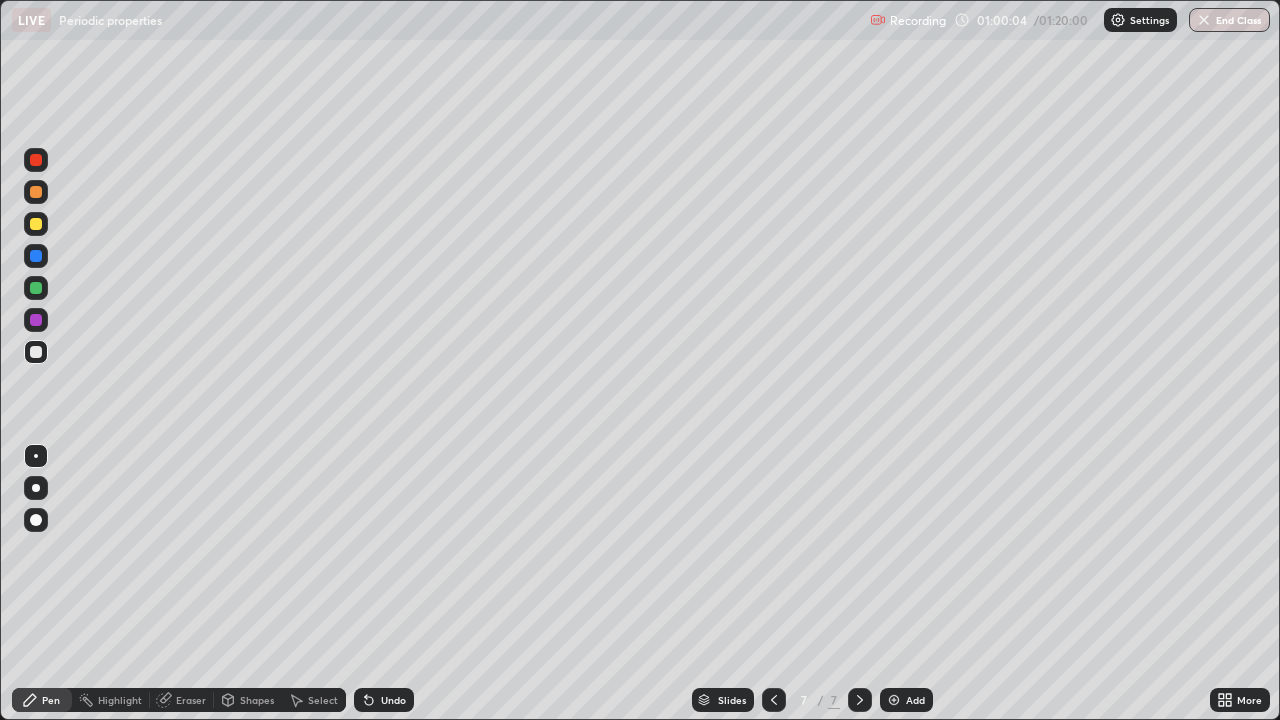 click on "Undo" at bounding box center (384, 700) 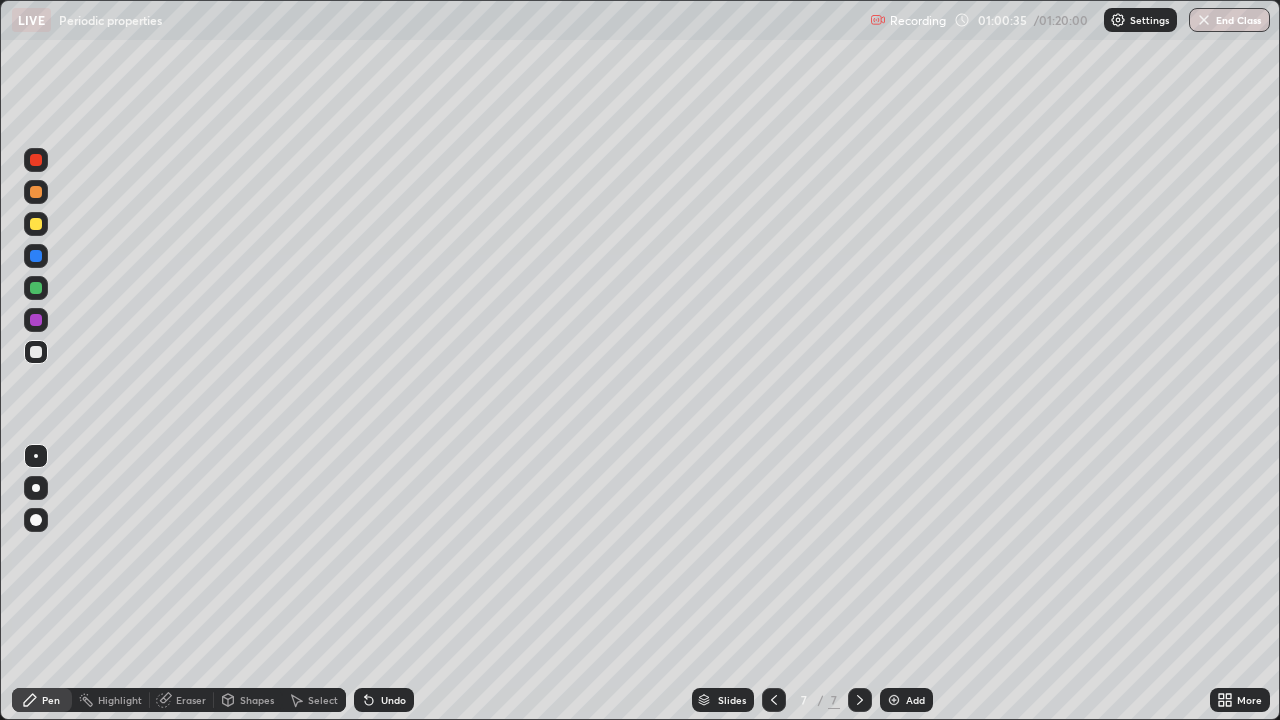 click on "Undo" at bounding box center (393, 700) 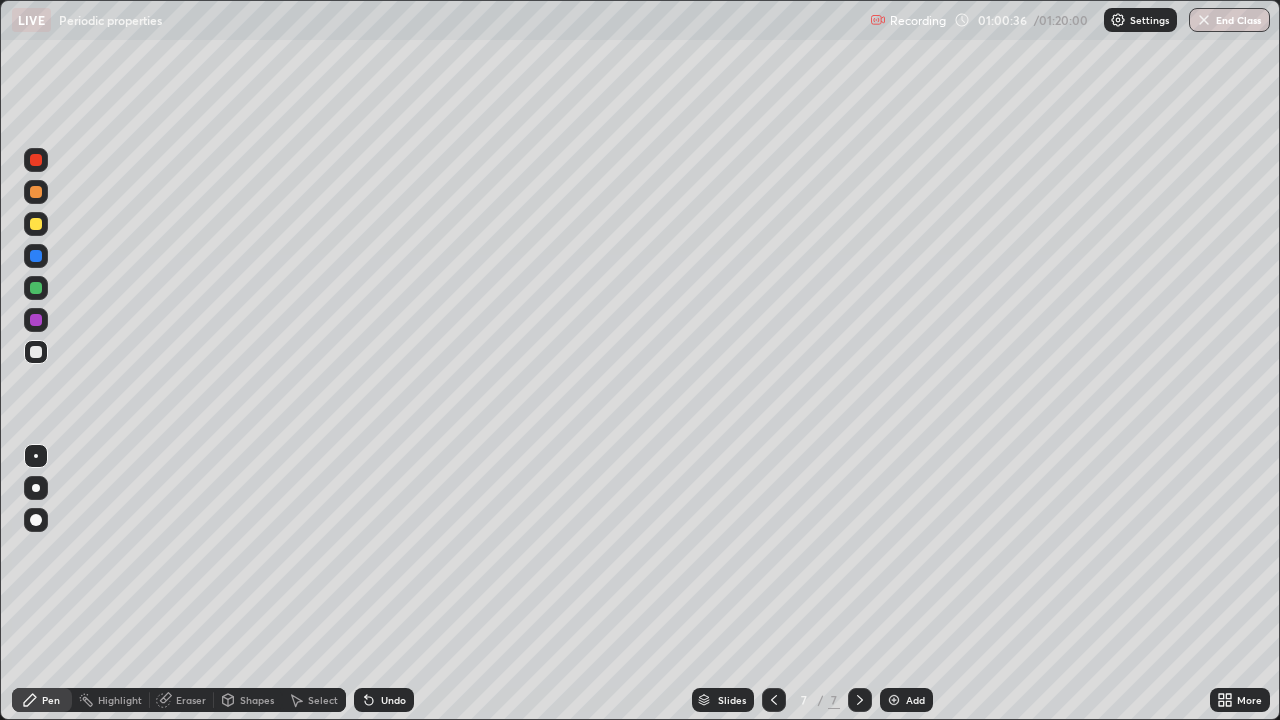 click on "Undo" at bounding box center (393, 700) 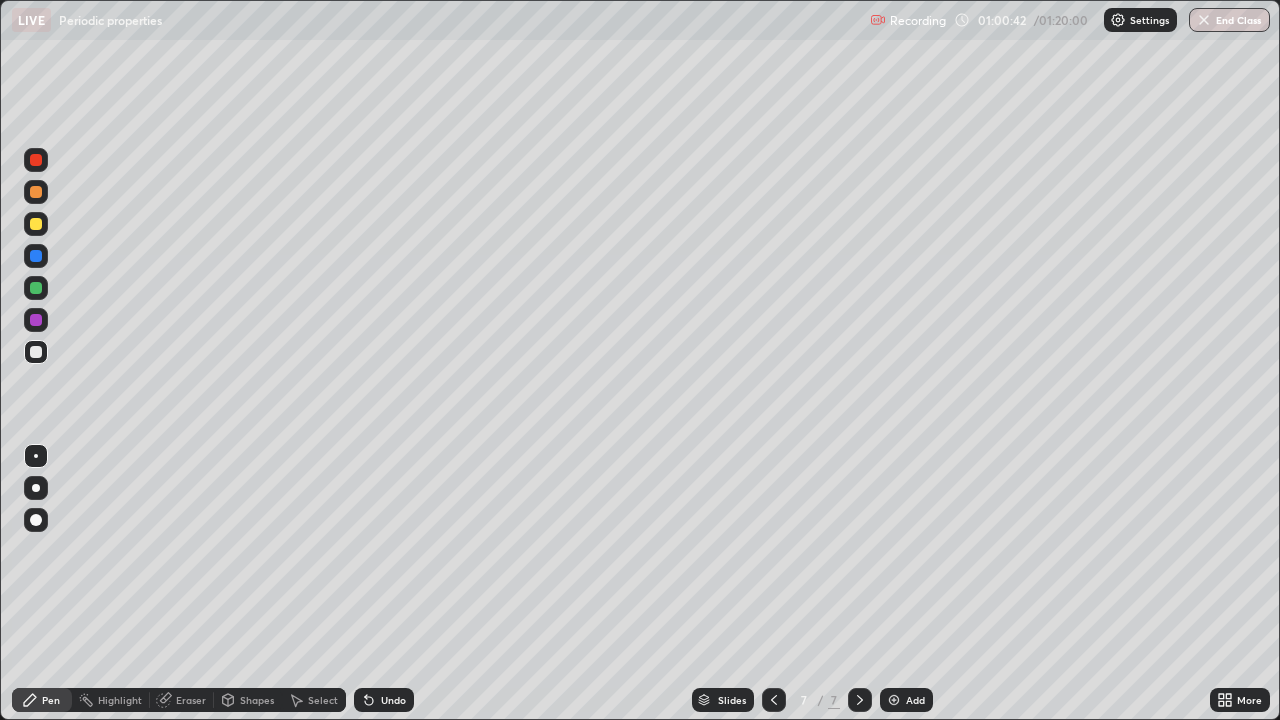 click on "Shapes" at bounding box center [257, 700] 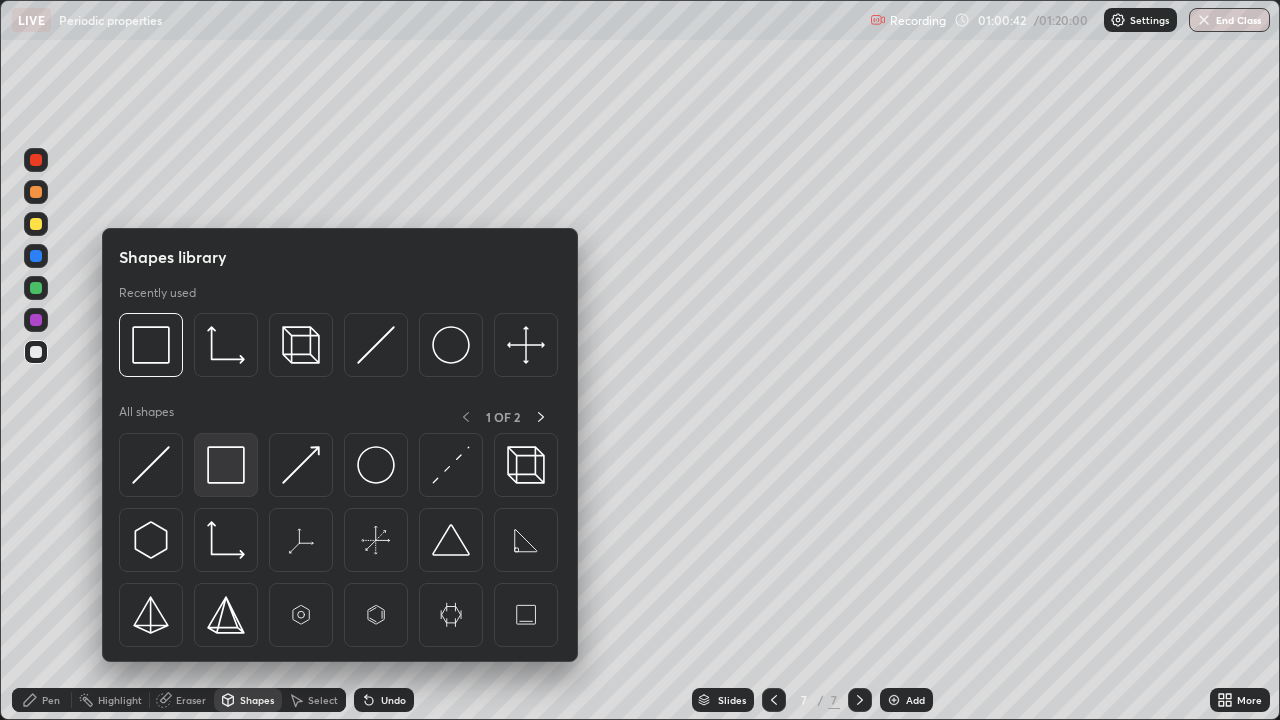 click at bounding box center (226, 465) 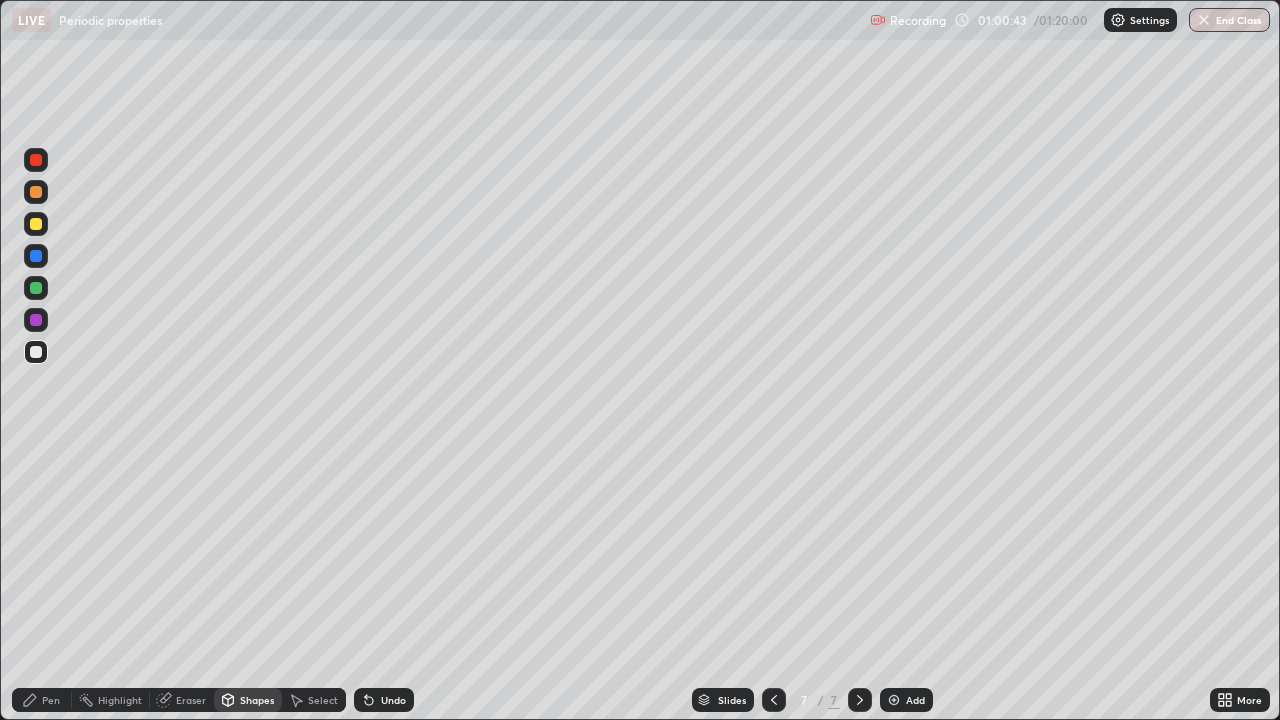 click at bounding box center (36, 224) 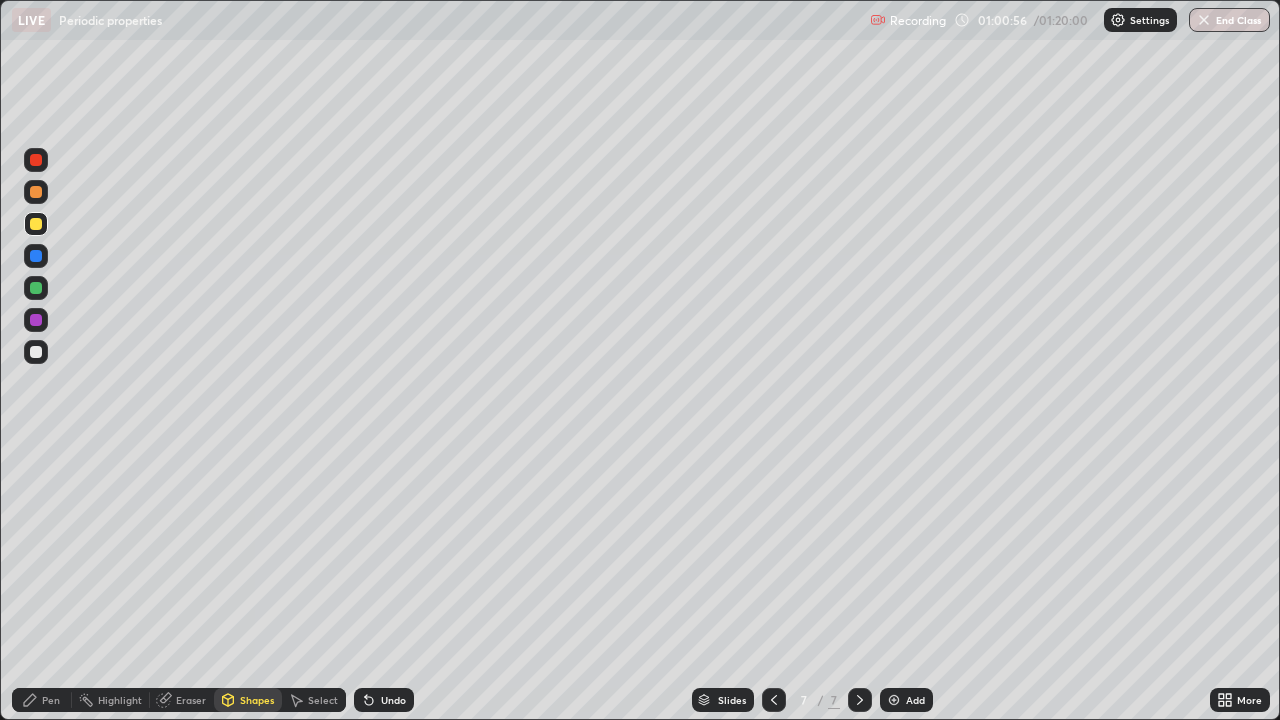 click on "Pen" at bounding box center [51, 700] 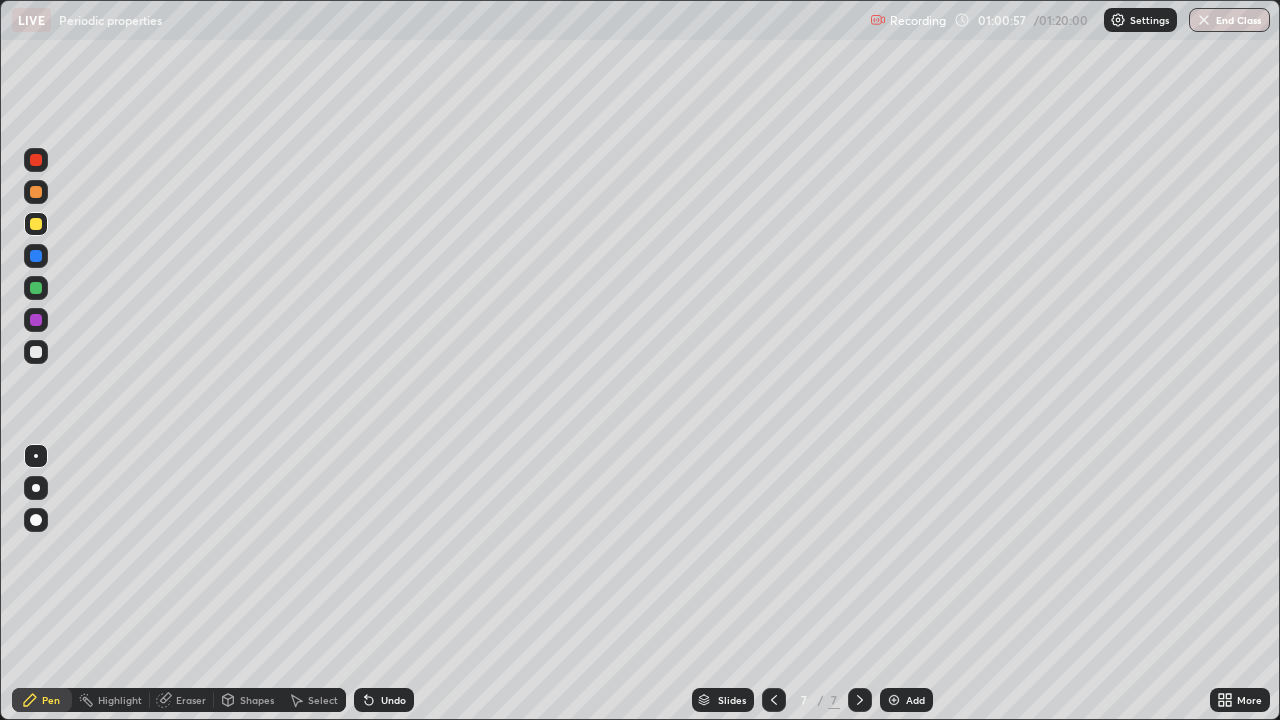 click at bounding box center (36, 352) 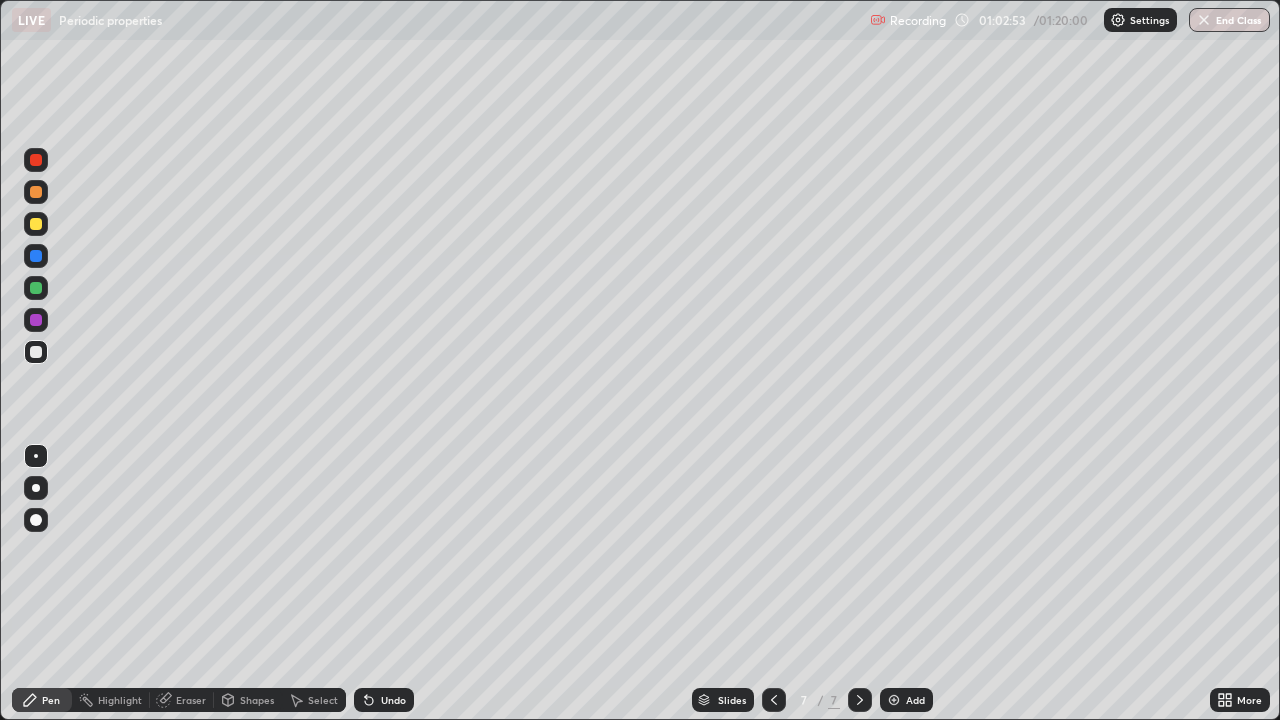 click at bounding box center (36, 224) 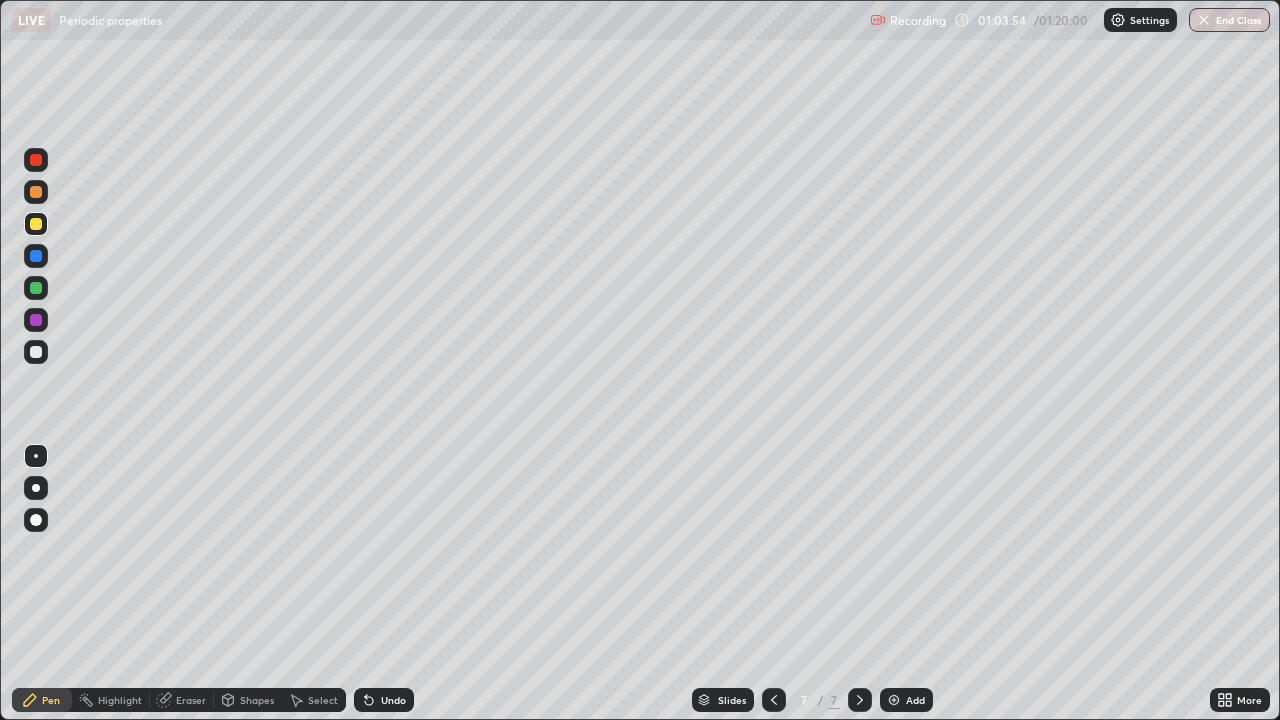click on "Shapes" at bounding box center [257, 700] 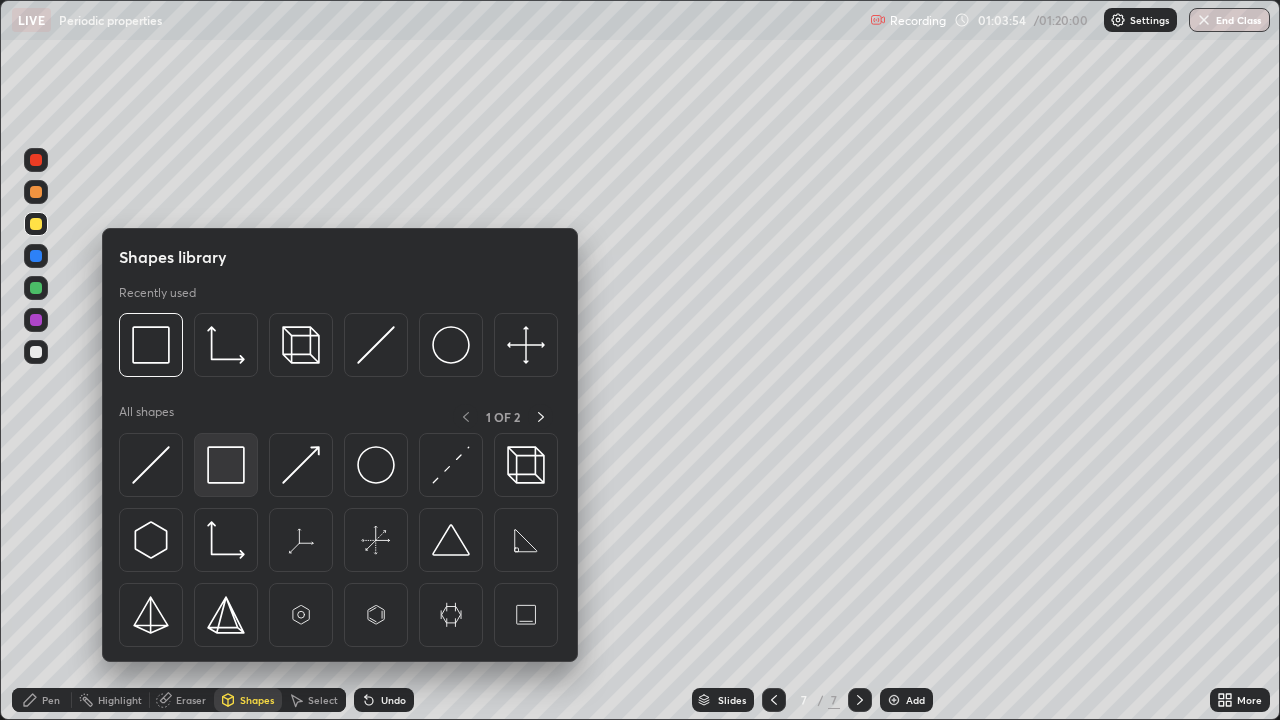 click at bounding box center [226, 465] 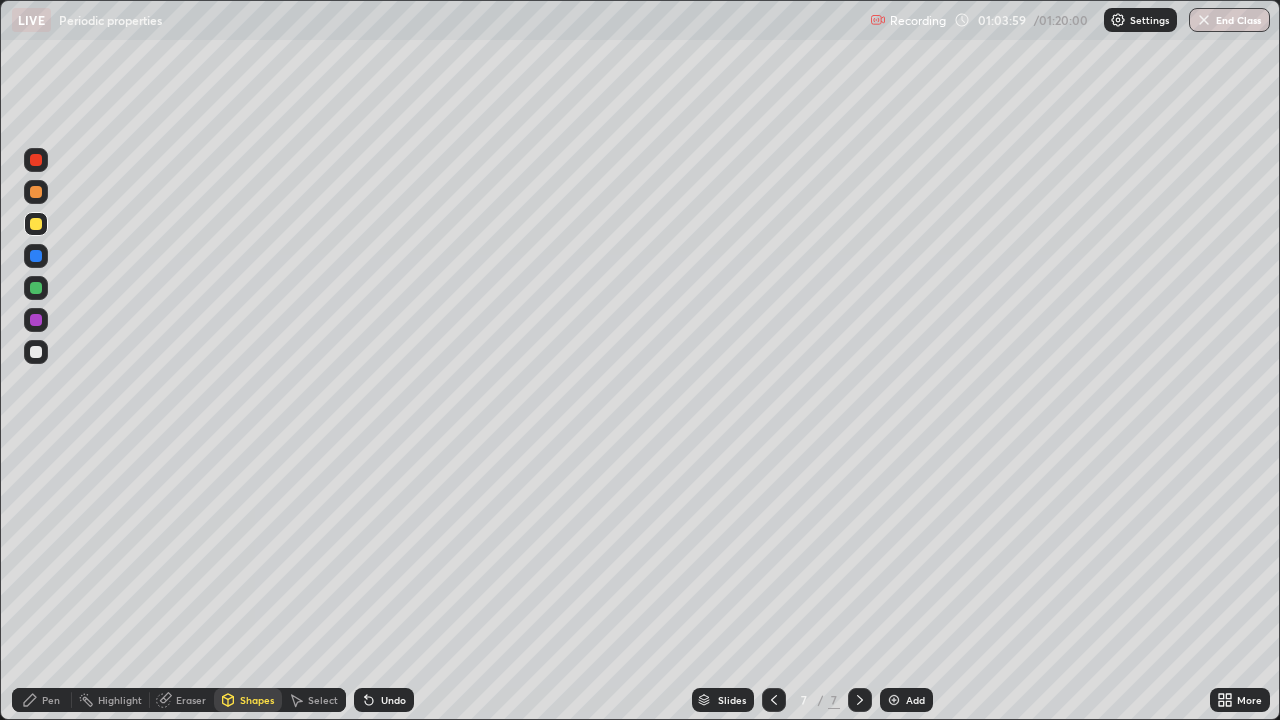 click on "Pen" at bounding box center (51, 700) 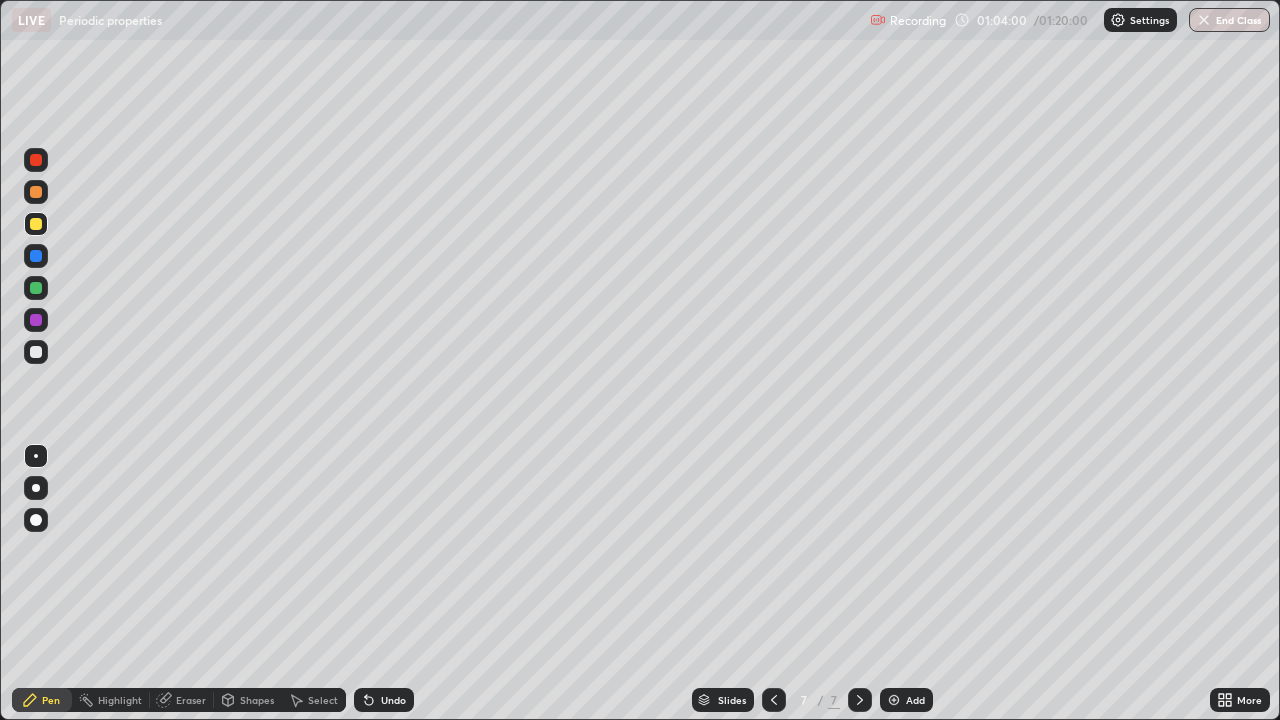 click at bounding box center [36, 224] 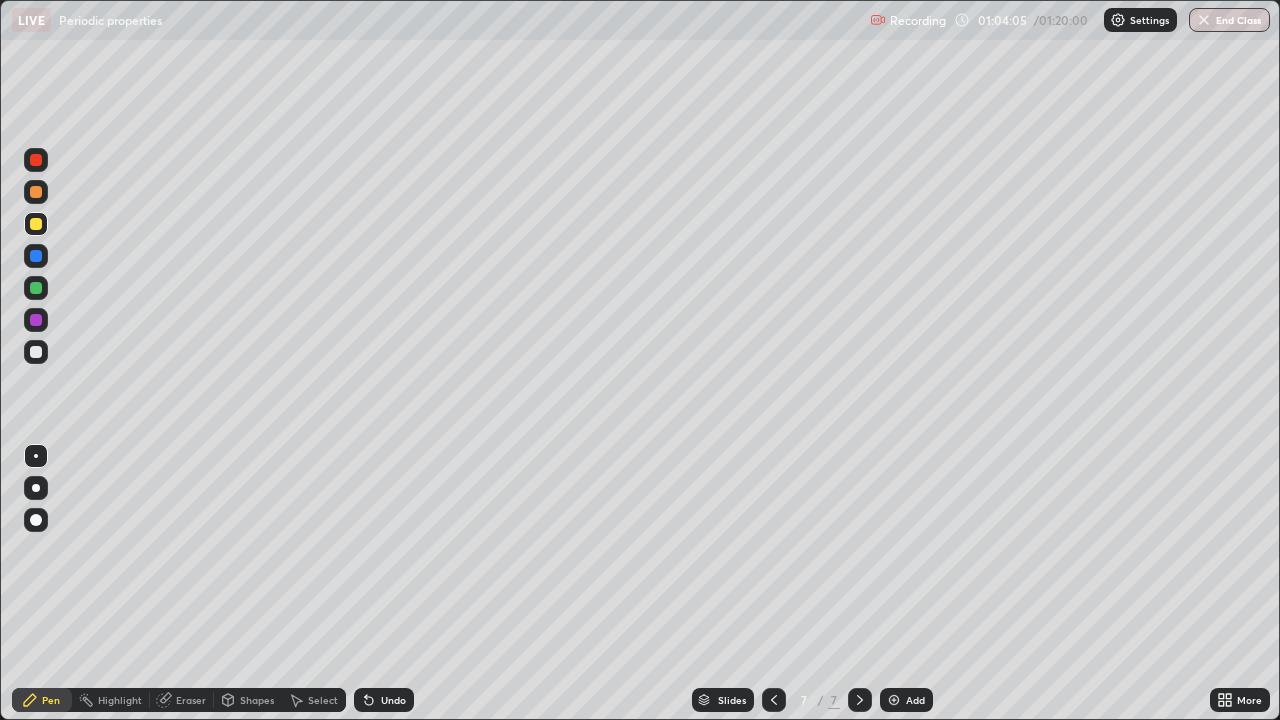 click at bounding box center (36, 352) 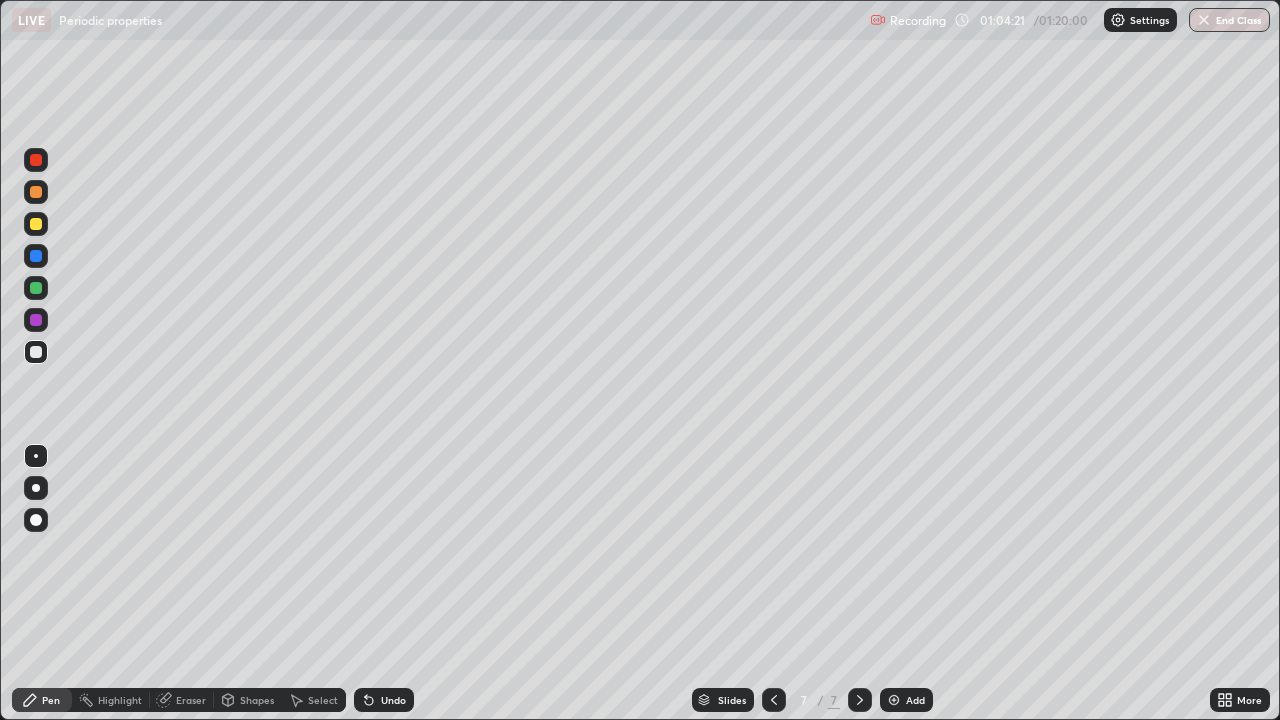 click at bounding box center [36, 224] 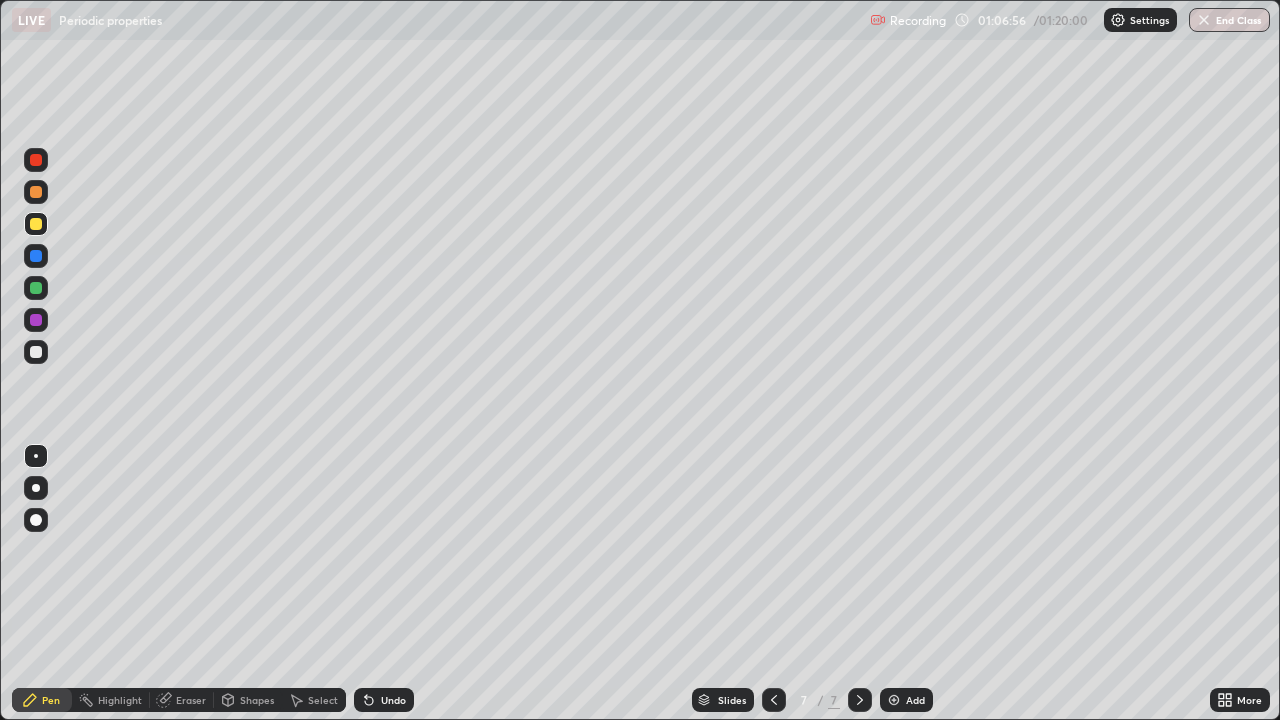 click at bounding box center [894, 700] 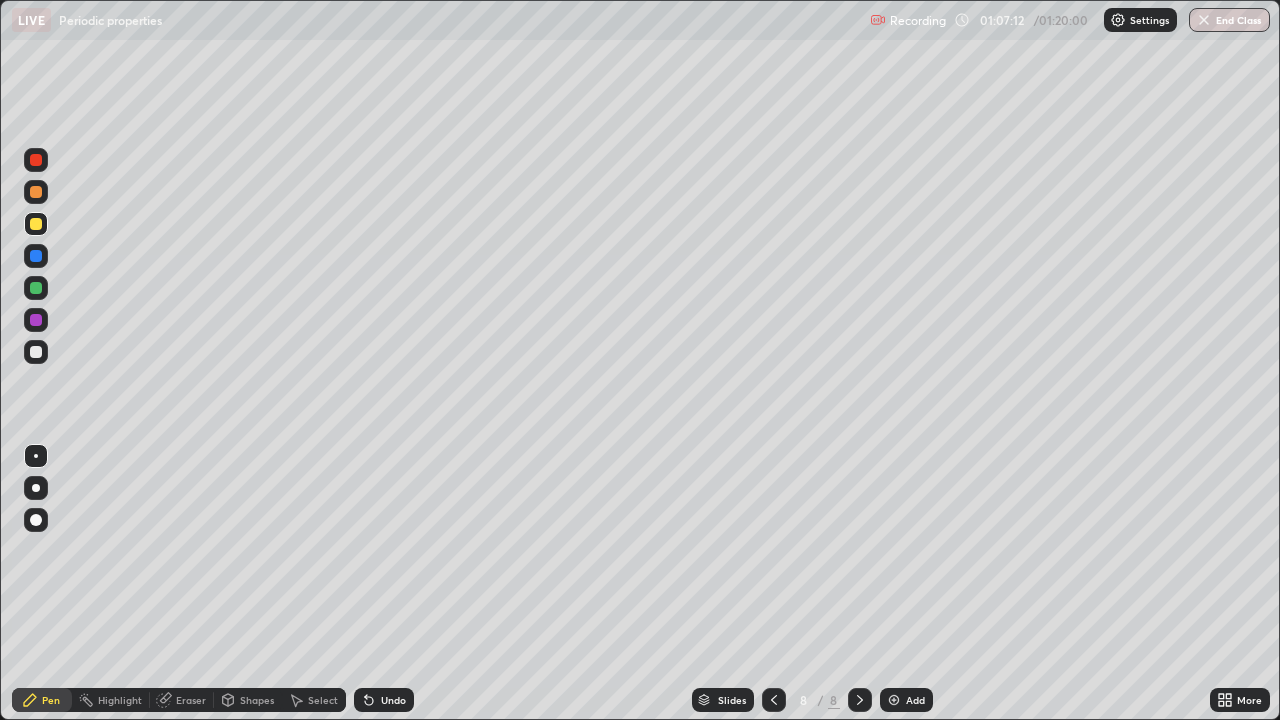 click on "Shapes" at bounding box center [257, 700] 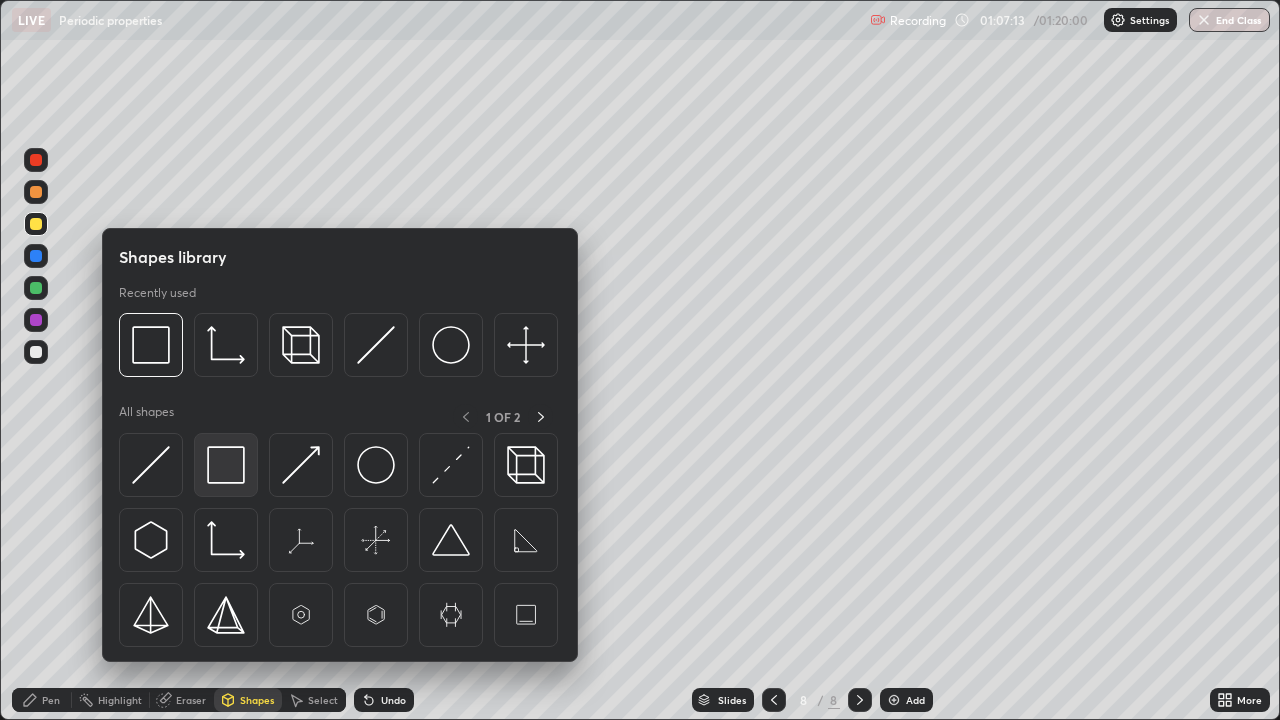 click at bounding box center (226, 465) 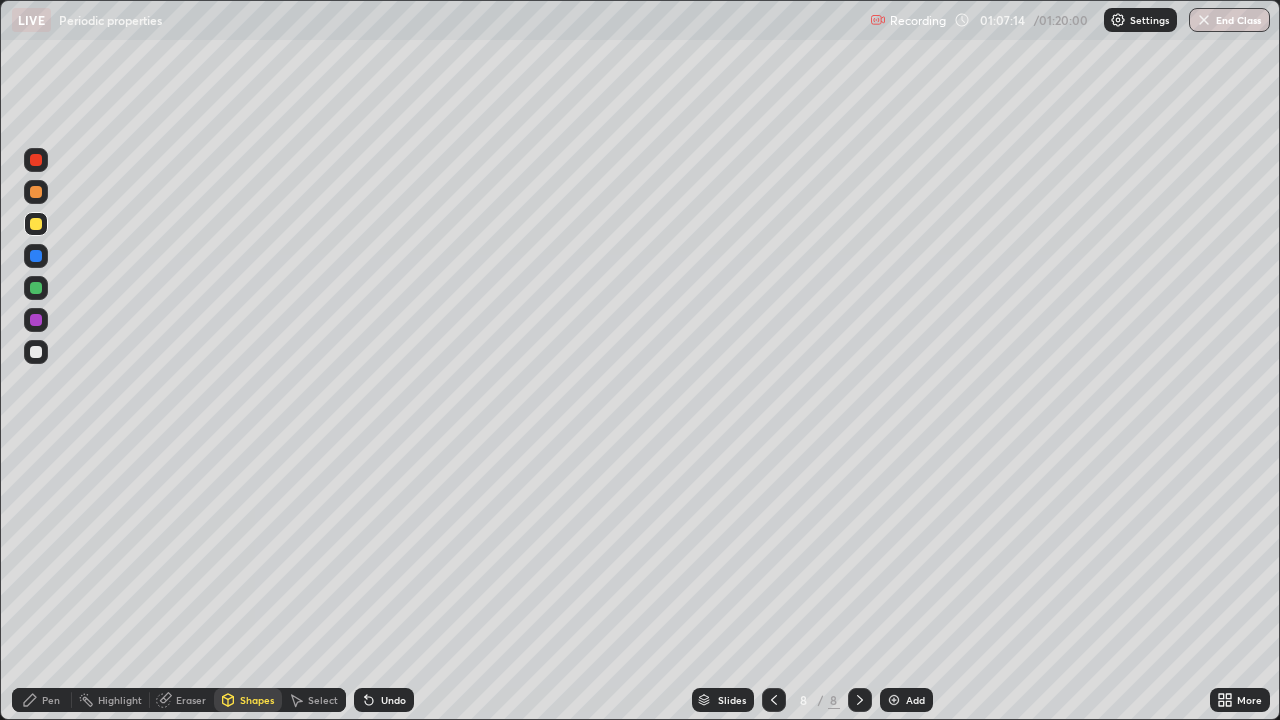 click at bounding box center (36, 352) 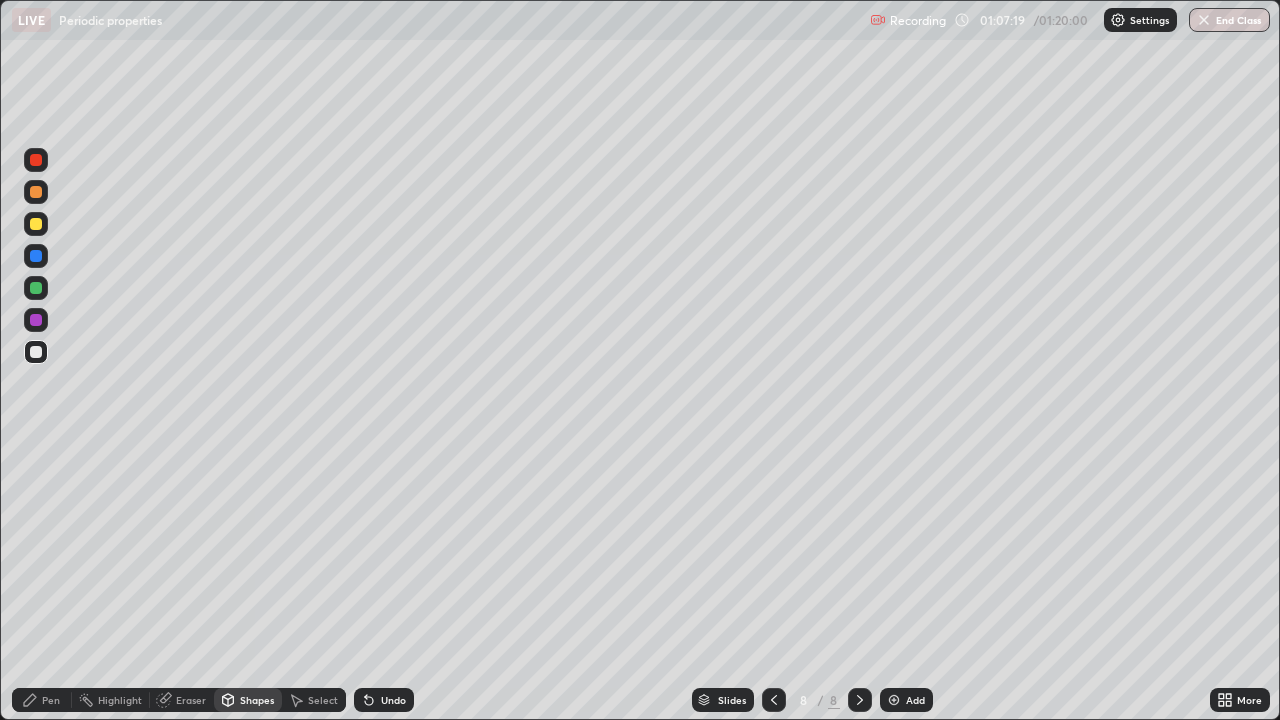 click at bounding box center [36, 224] 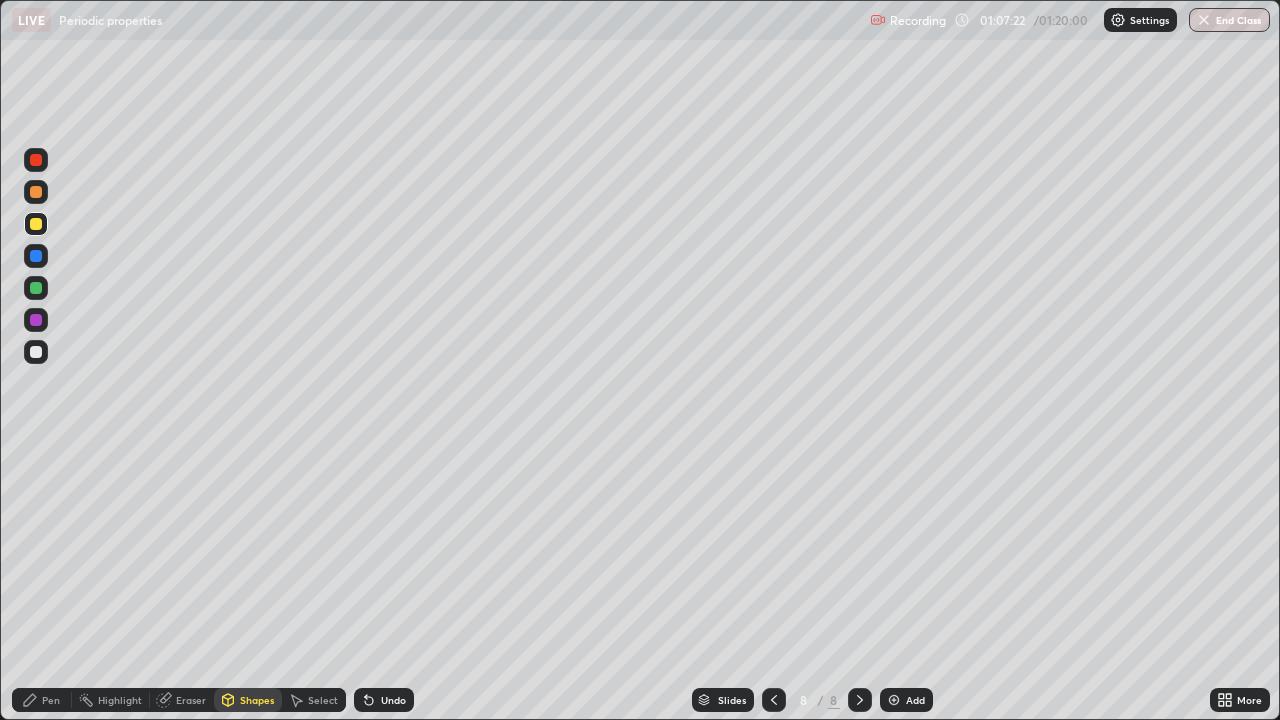 click on "Undo" at bounding box center (384, 700) 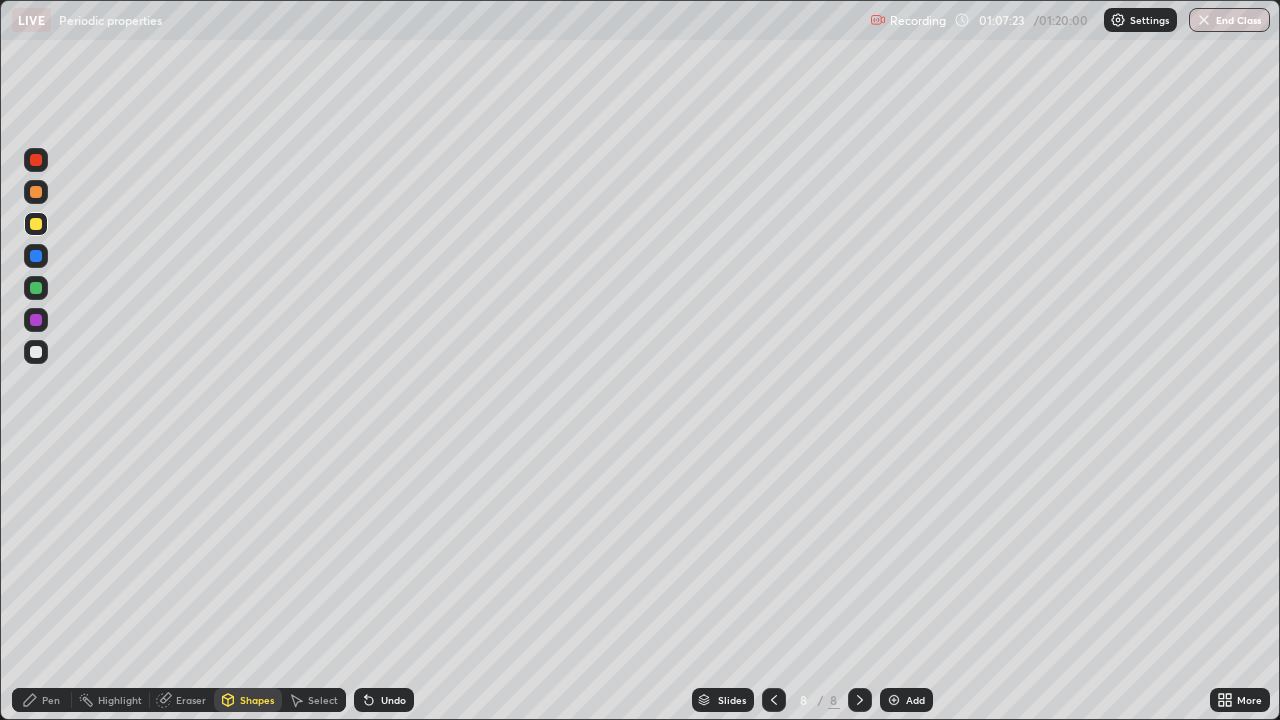 click at bounding box center (36, 352) 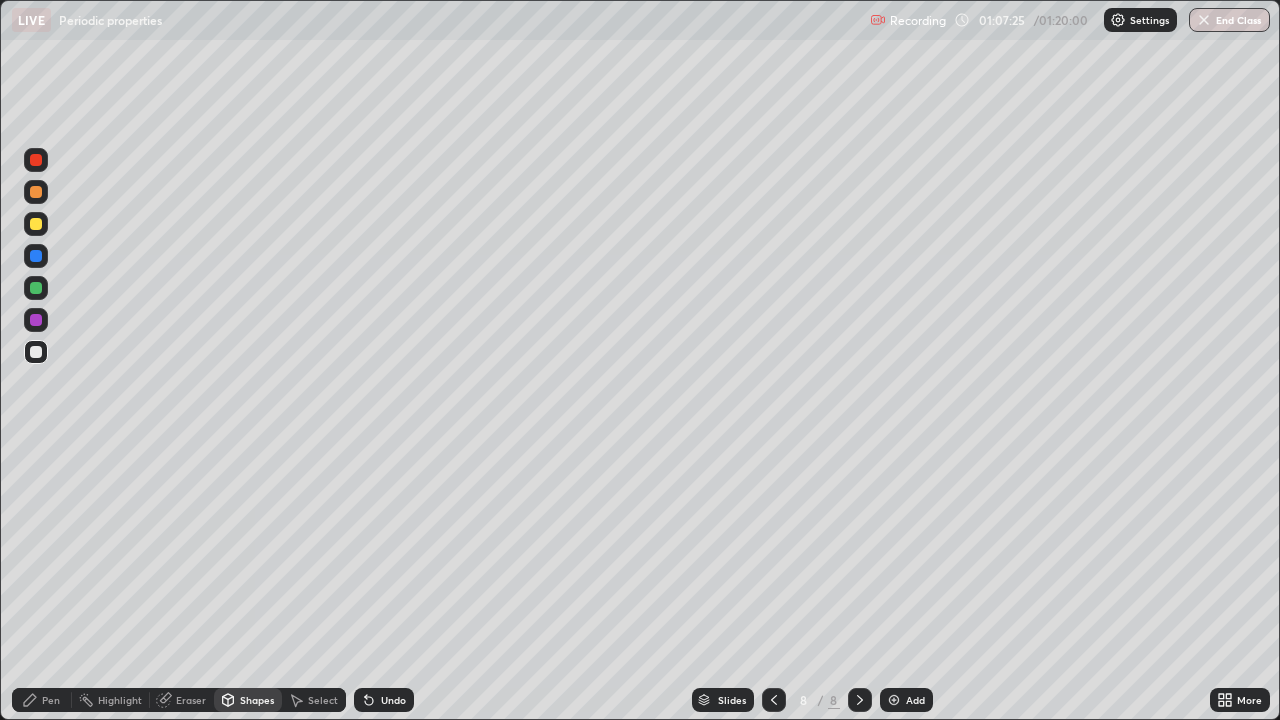 click on "Pen" at bounding box center (42, 700) 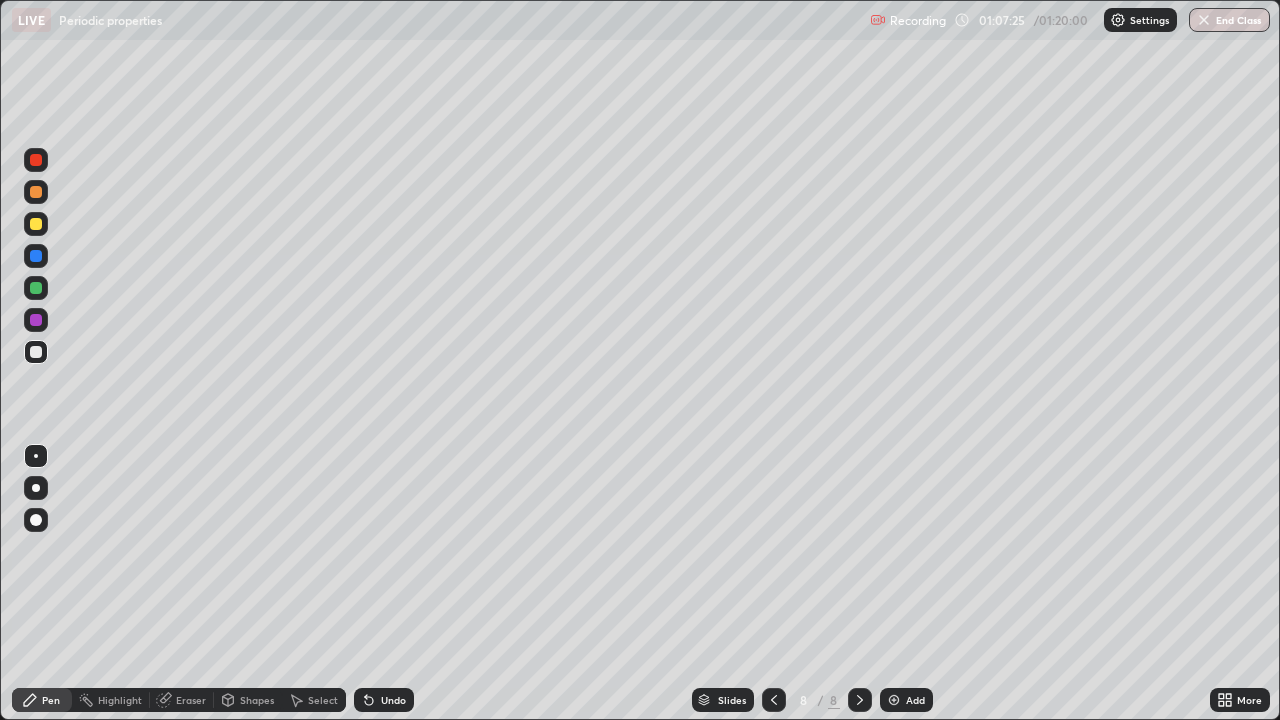 click at bounding box center [36, 224] 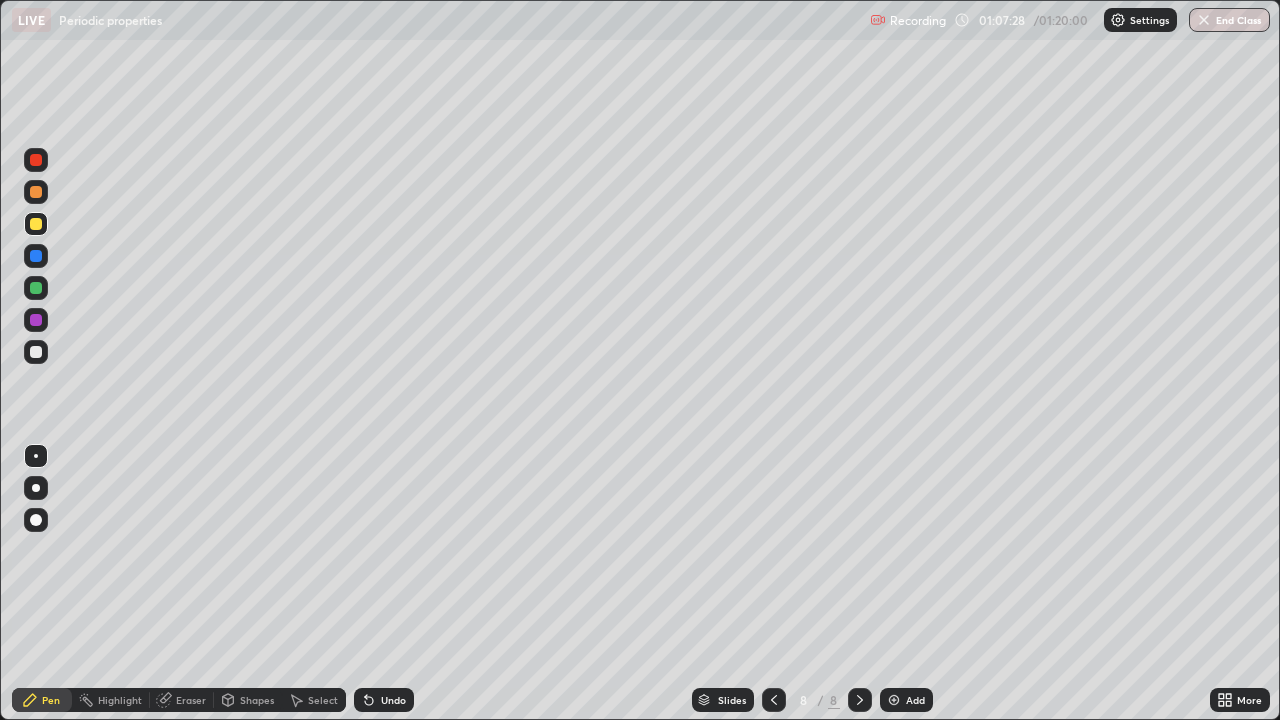 click at bounding box center [36, 352] 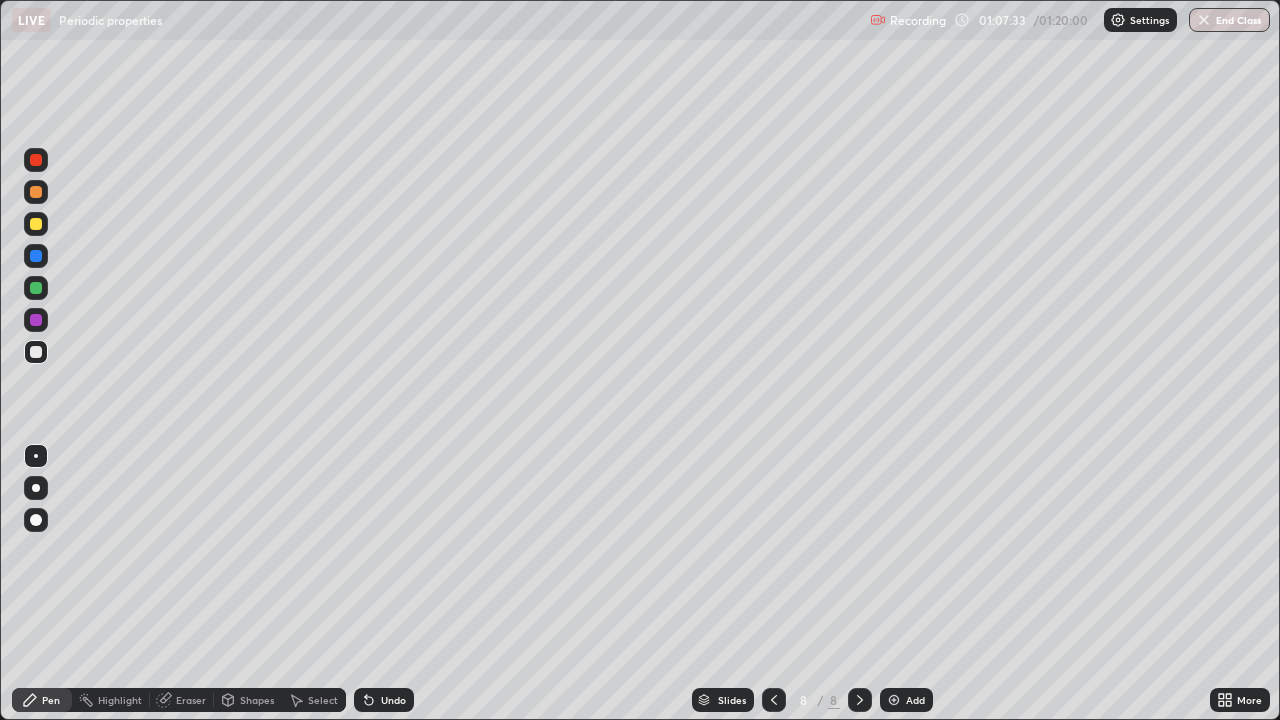 click on "Undo" at bounding box center [393, 700] 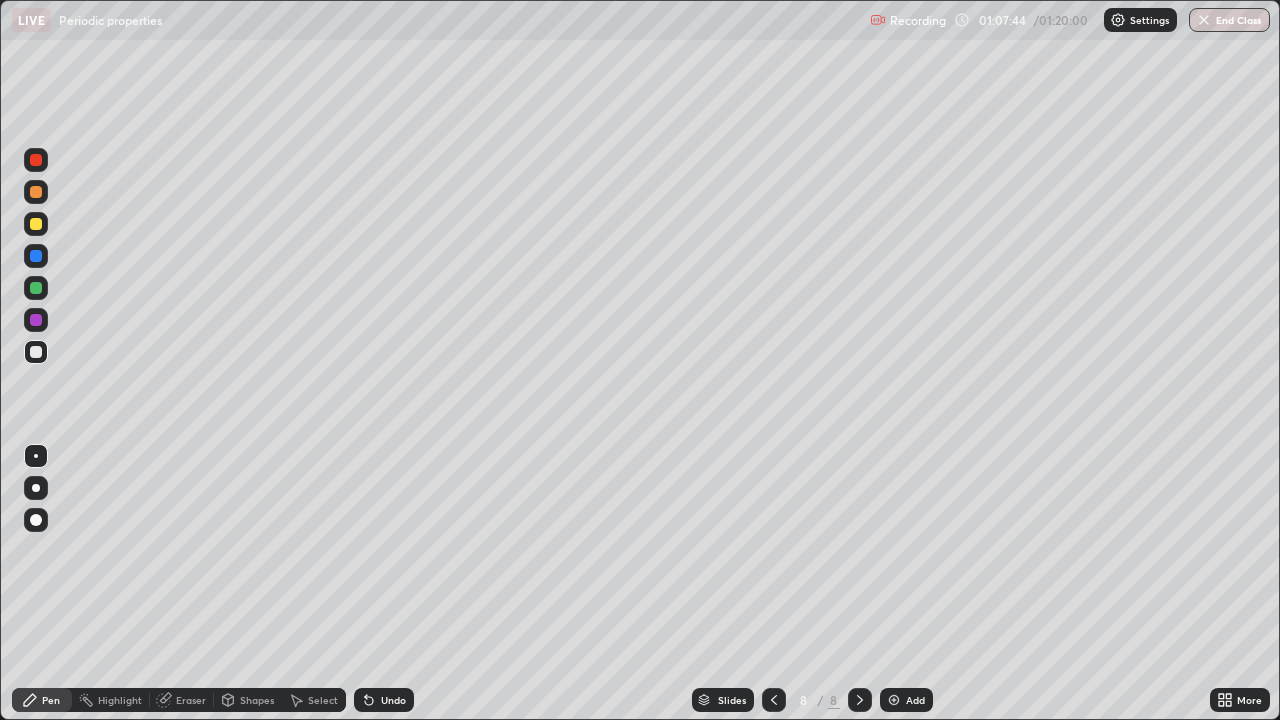 click at bounding box center [36, 224] 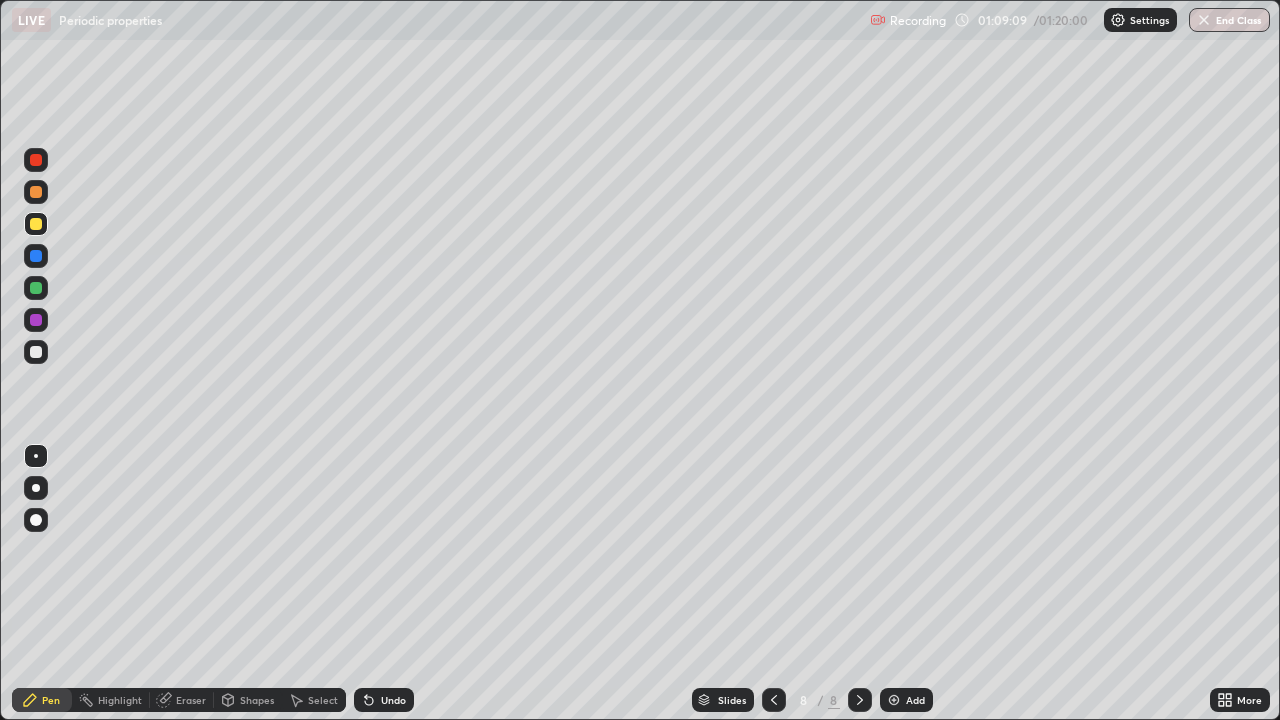 click on "Shapes" at bounding box center (257, 700) 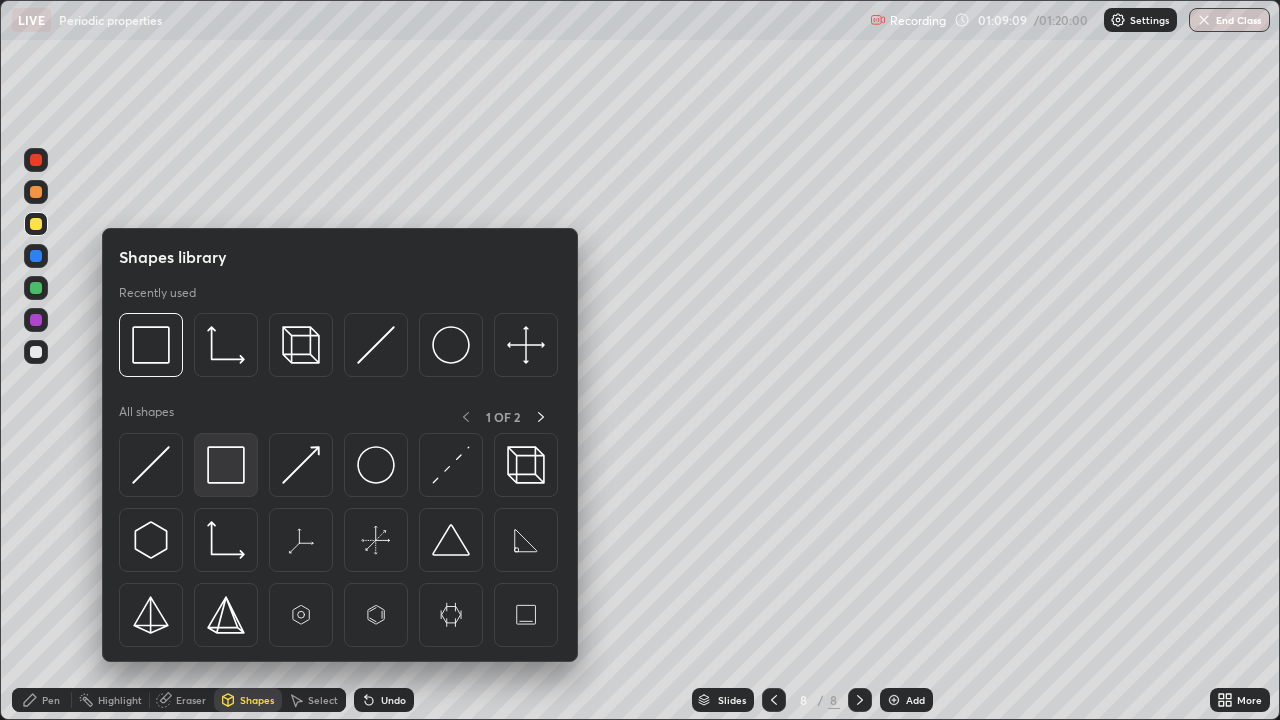 click at bounding box center [226, 465] 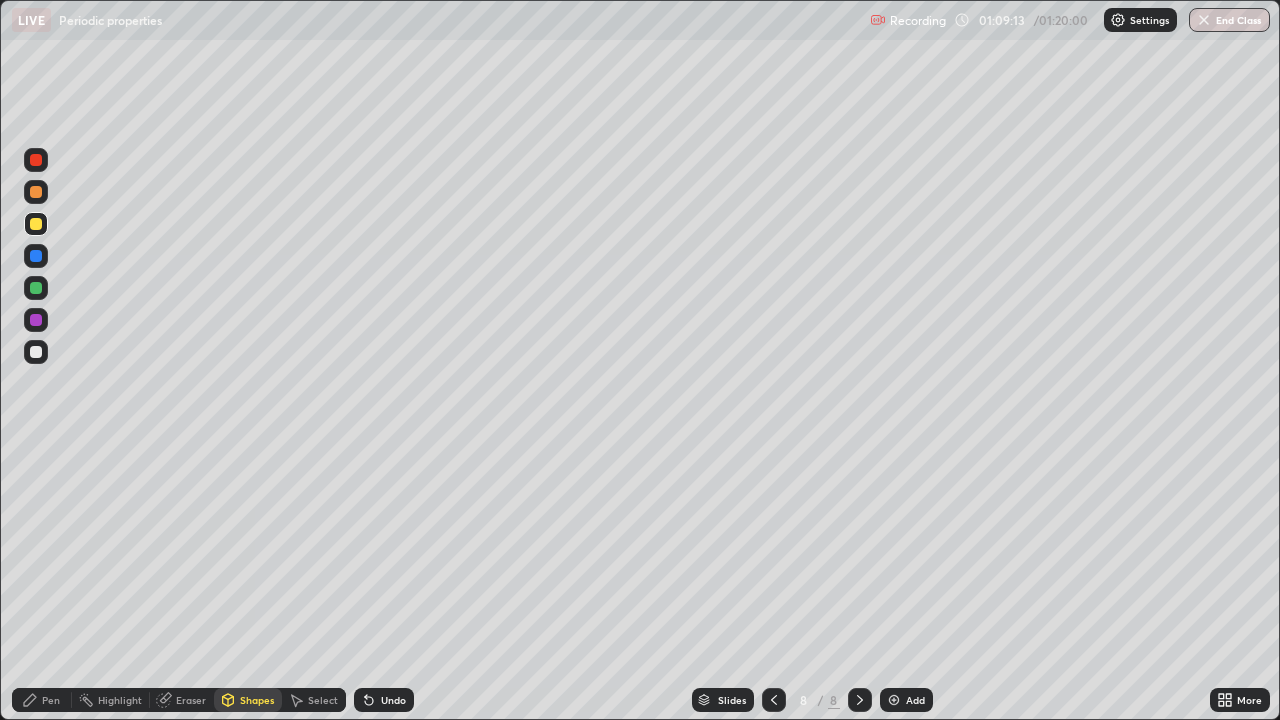 click 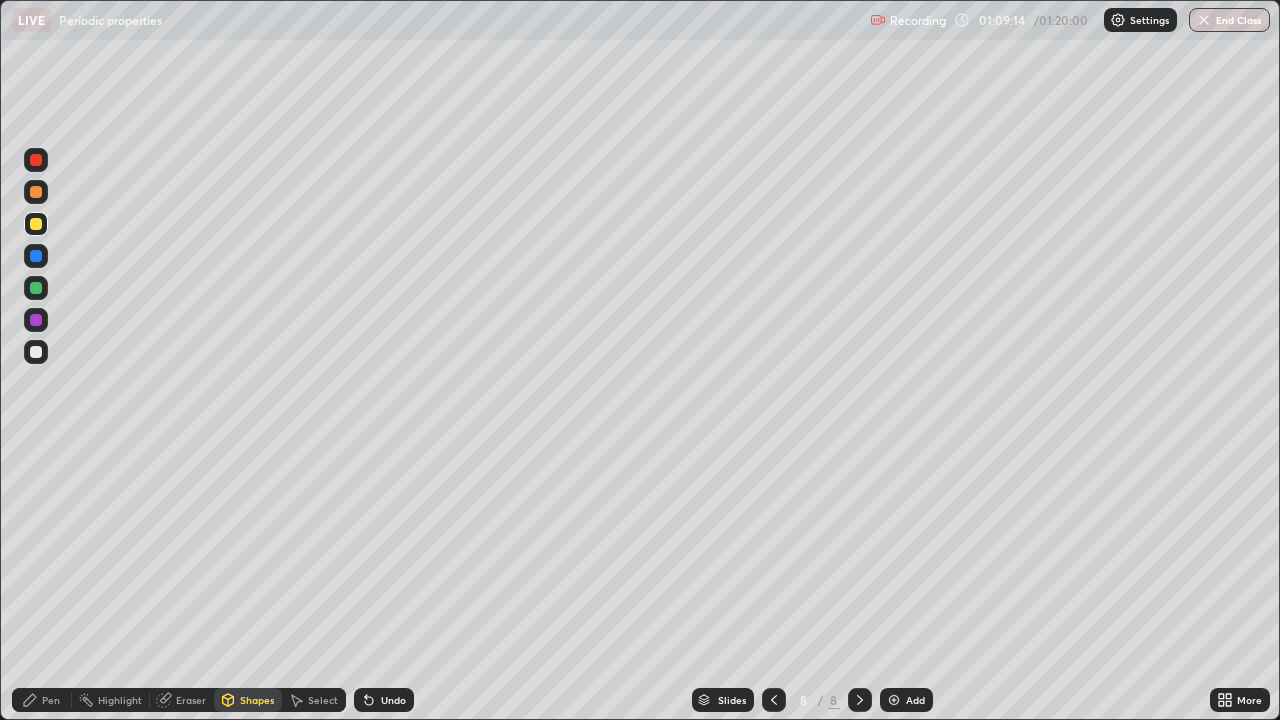 click on "Pen" at bounding box center [42, 700] 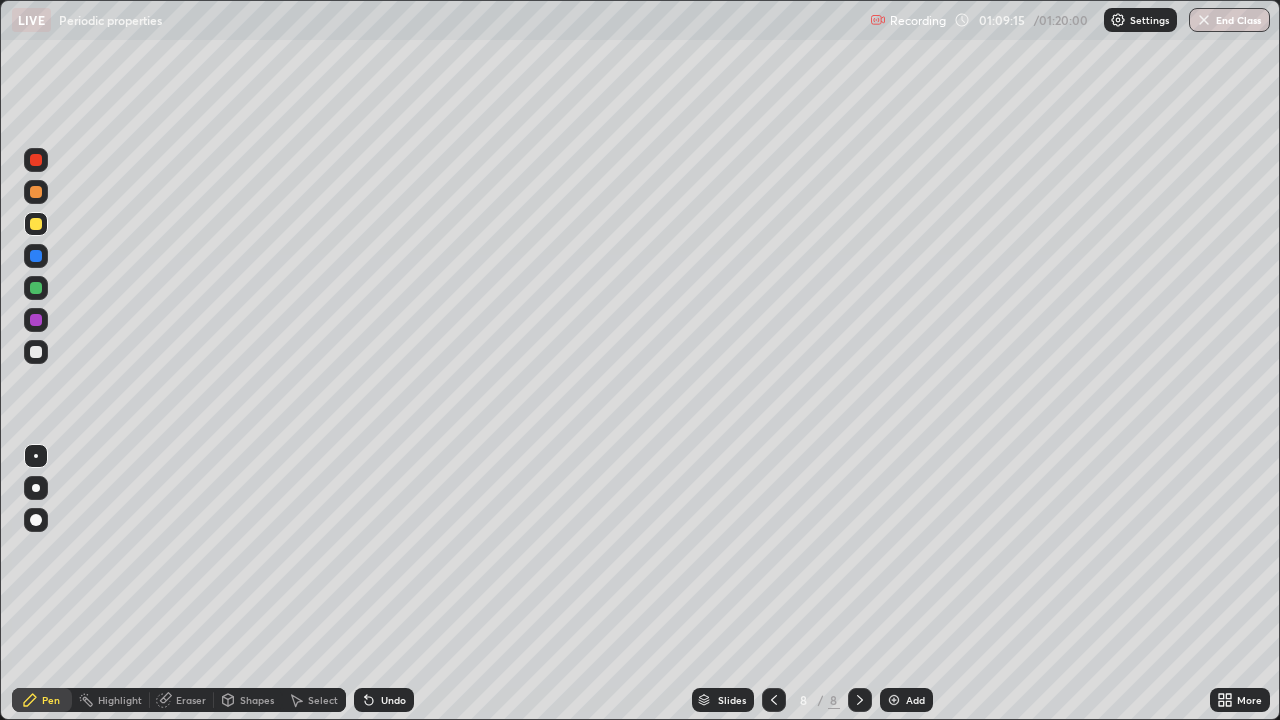 click at bounding box center (36, 352) 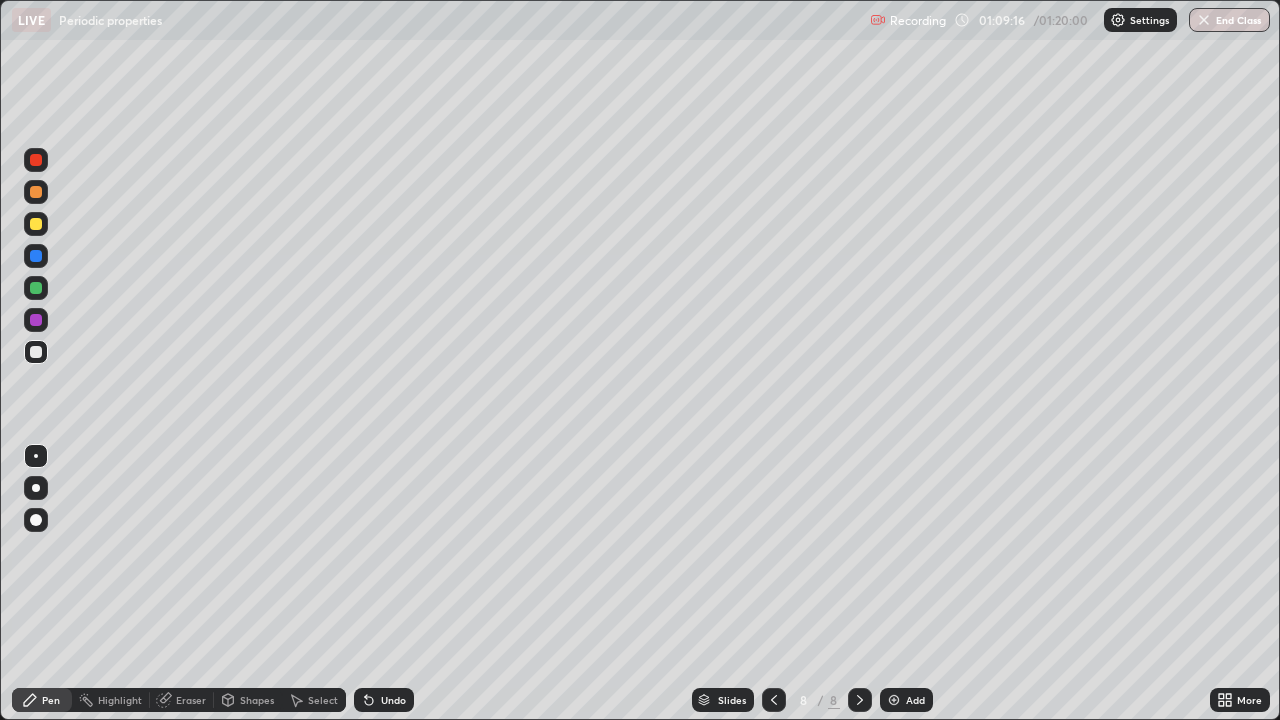 click 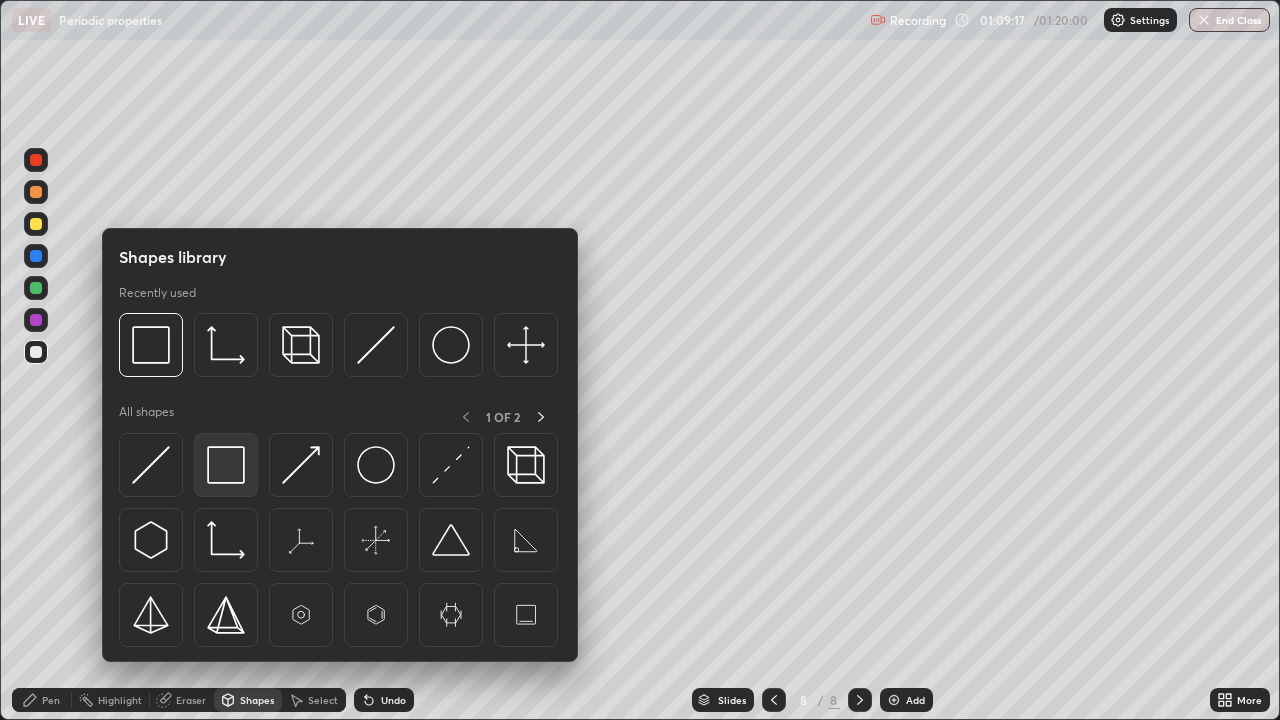 click at bounding box center (226, 465) 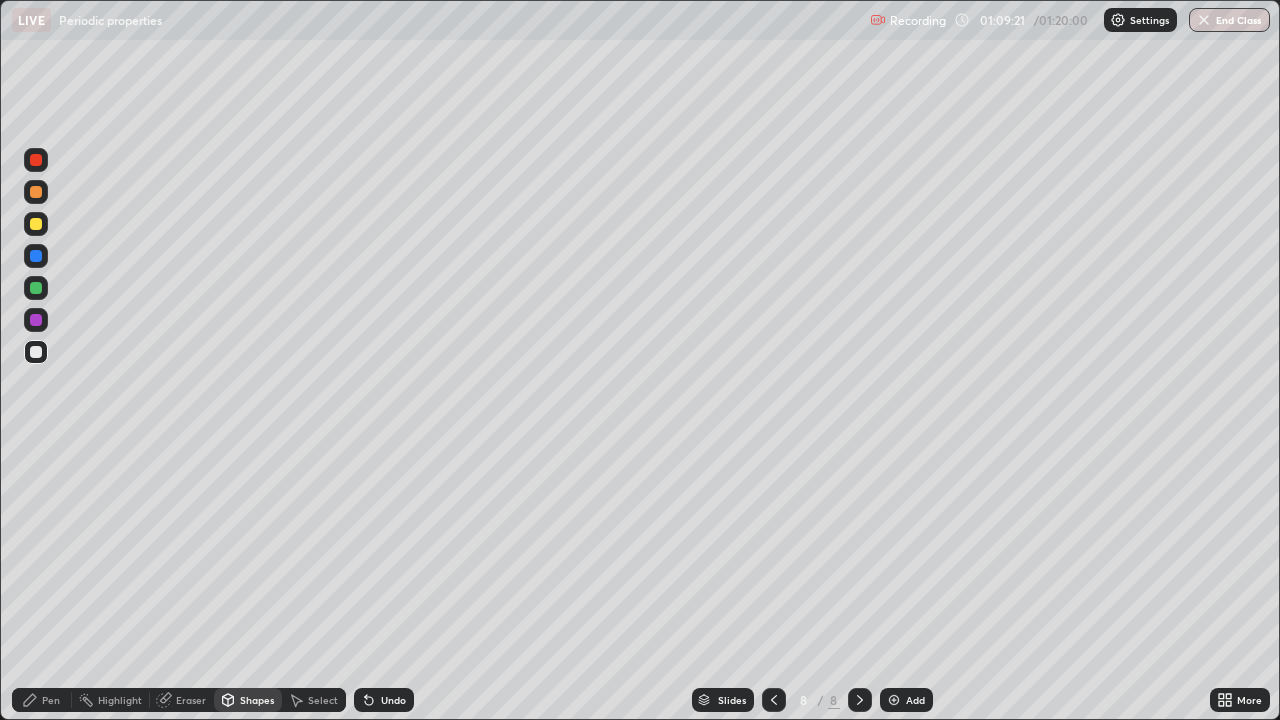 click on "Pen" at bounding box center (51, 700) 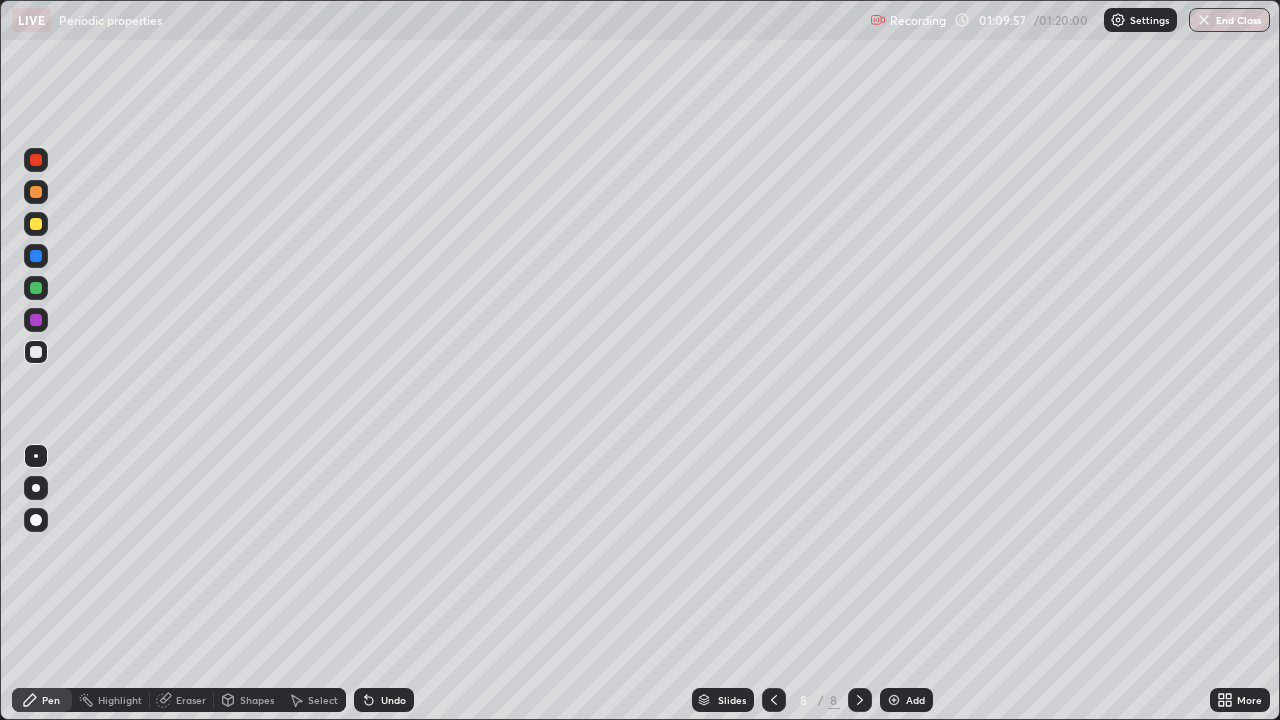 click 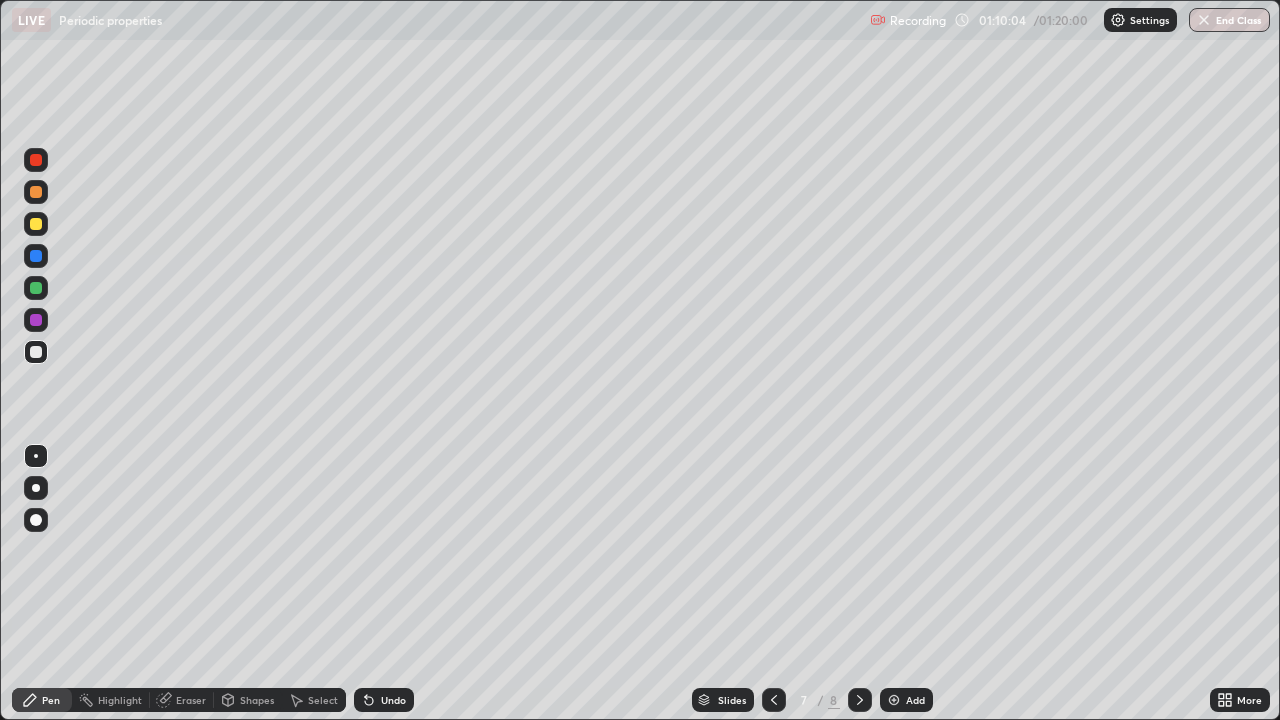 click 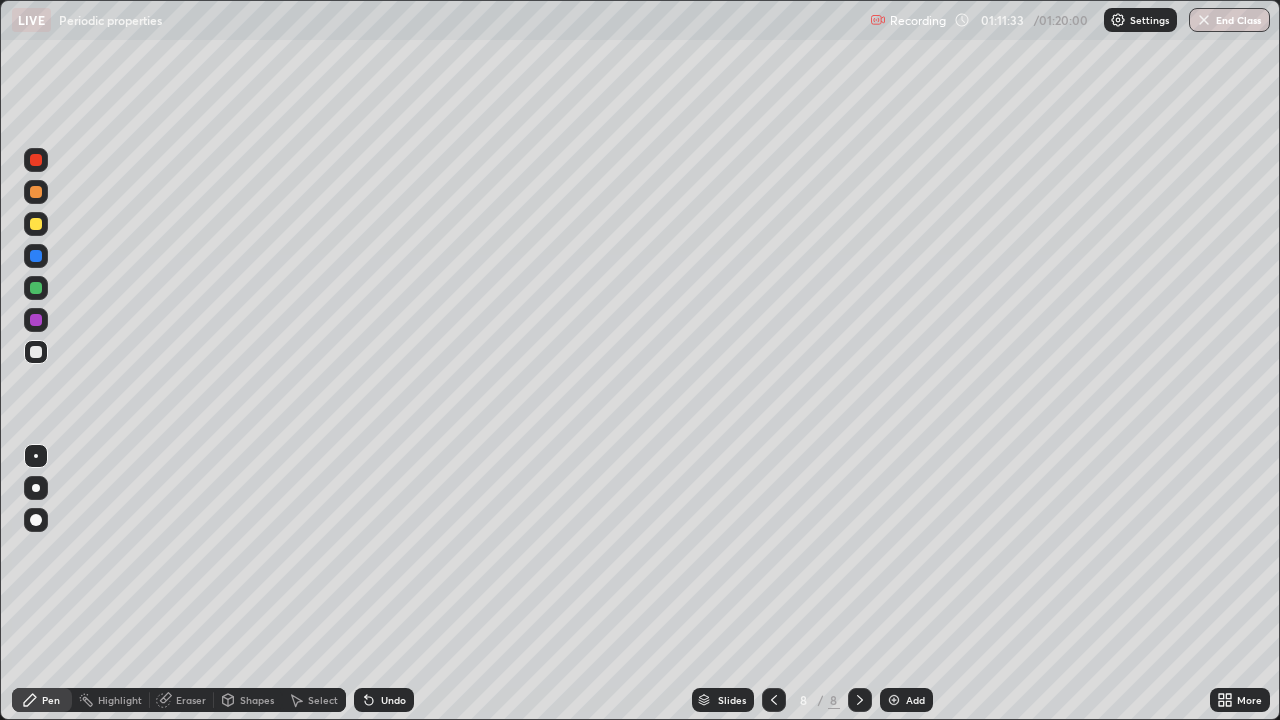 click on "Undo" at bounding box center (393, 700) 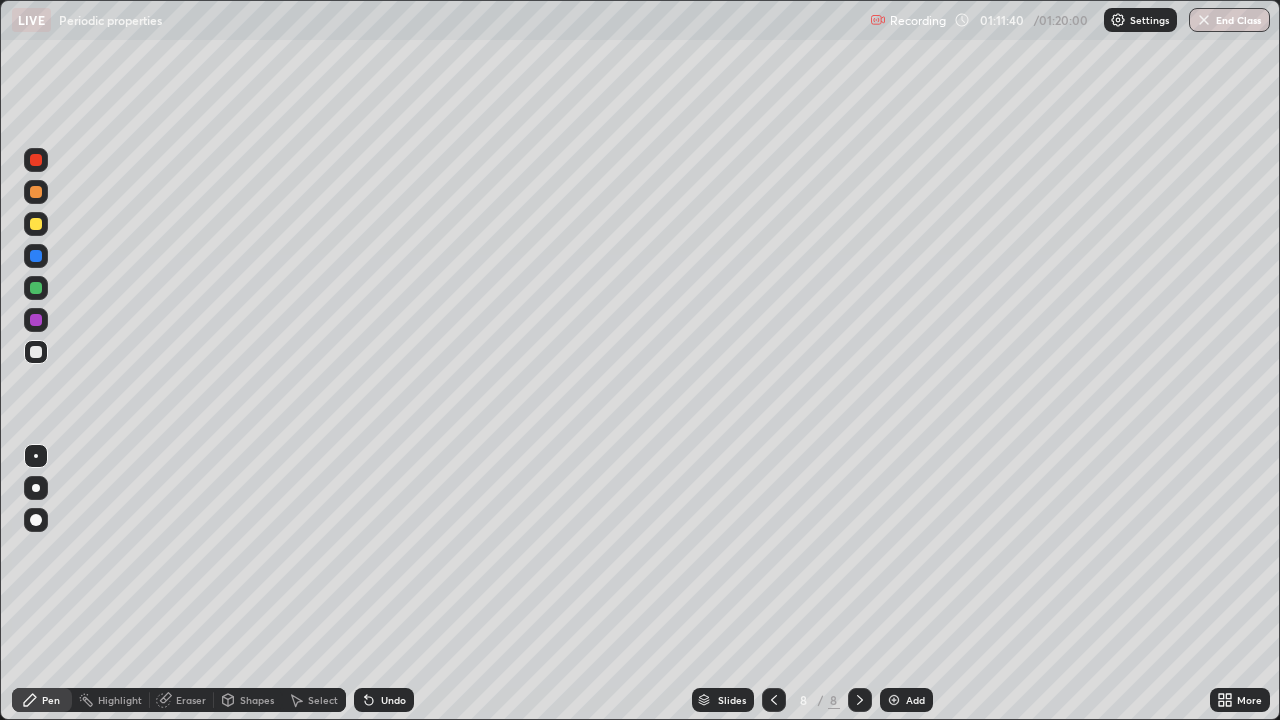 click on "Undo" at bounding box center (393, 700) 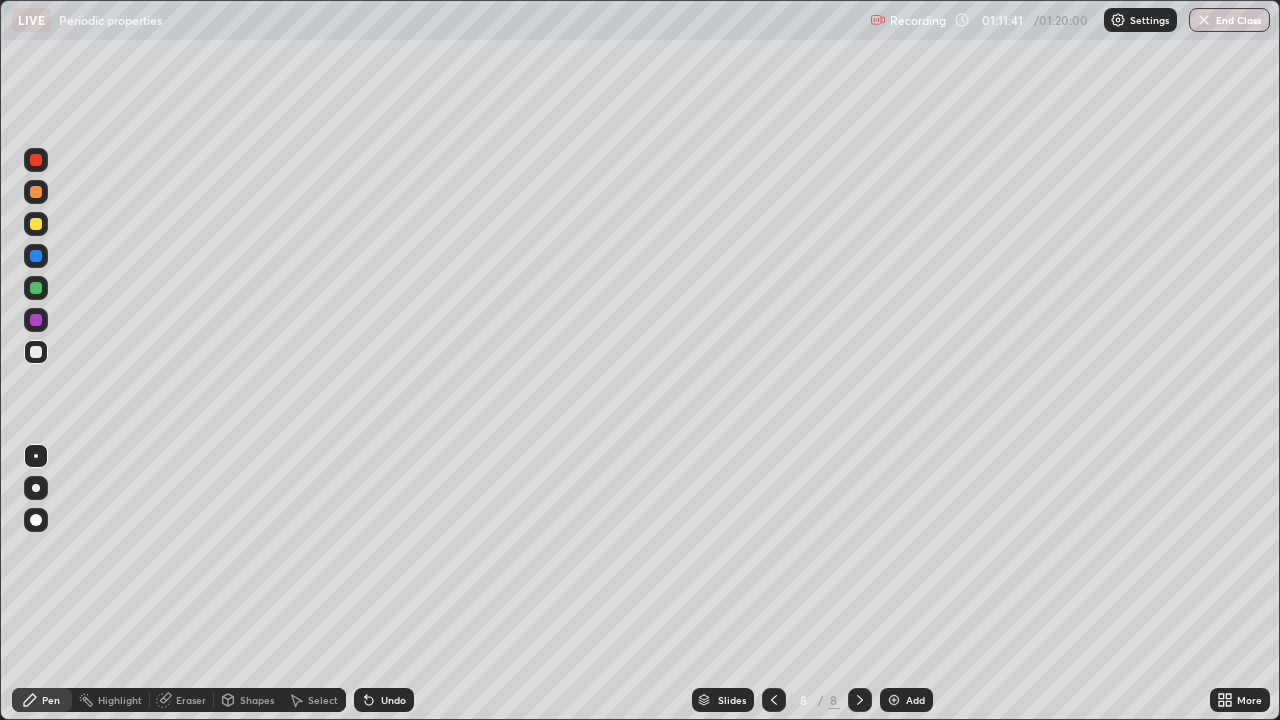 click on "Undo" at bounding box center [393, 700] 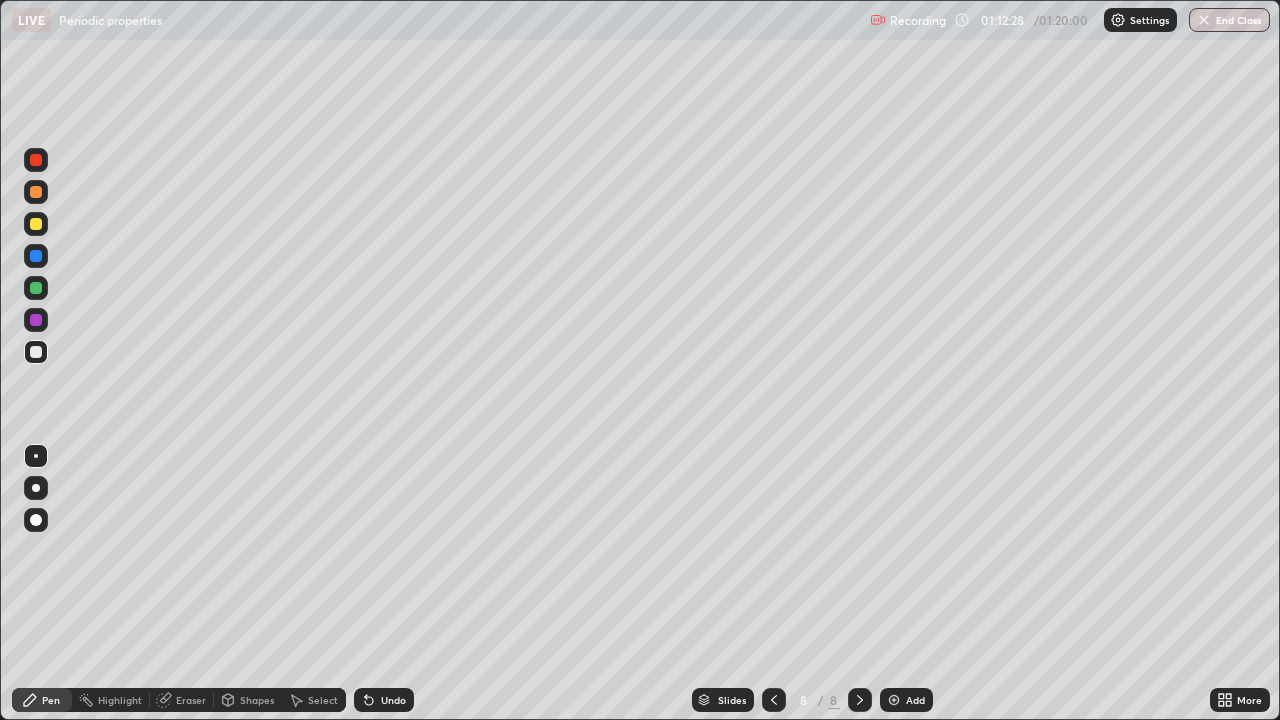 click at bounding box center (36, 224) 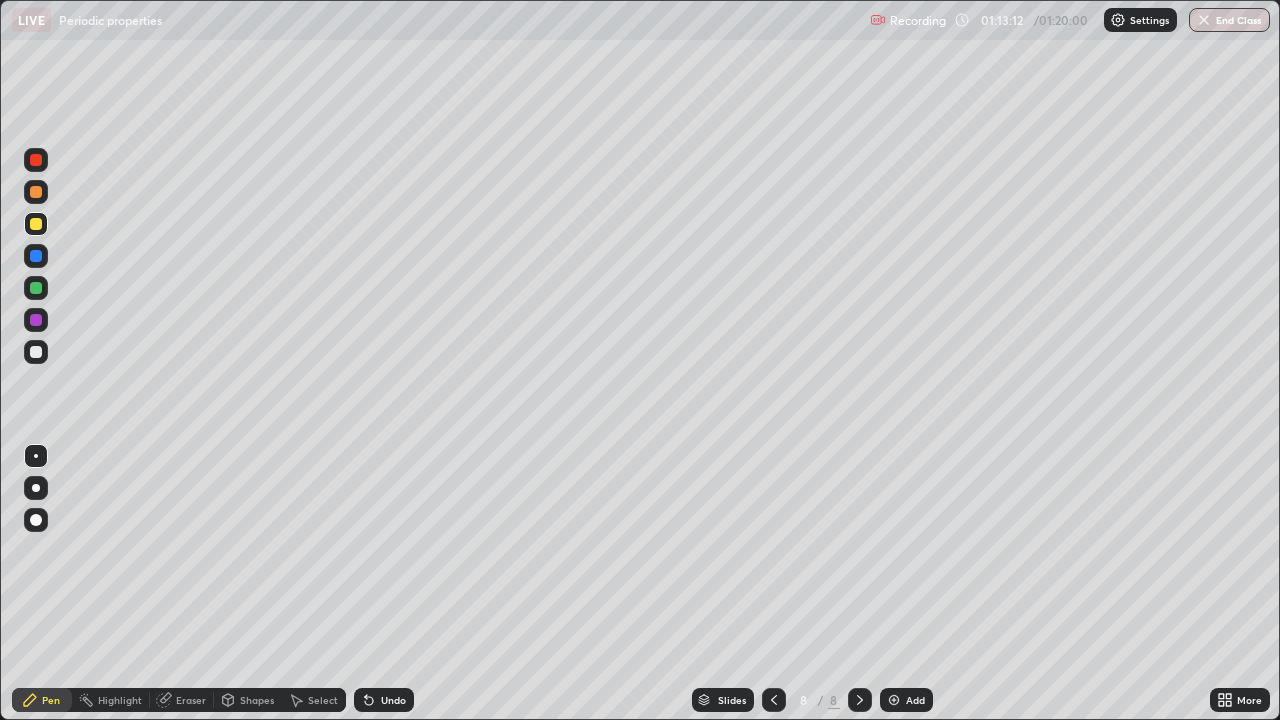 click at bounding box center [36, 352] 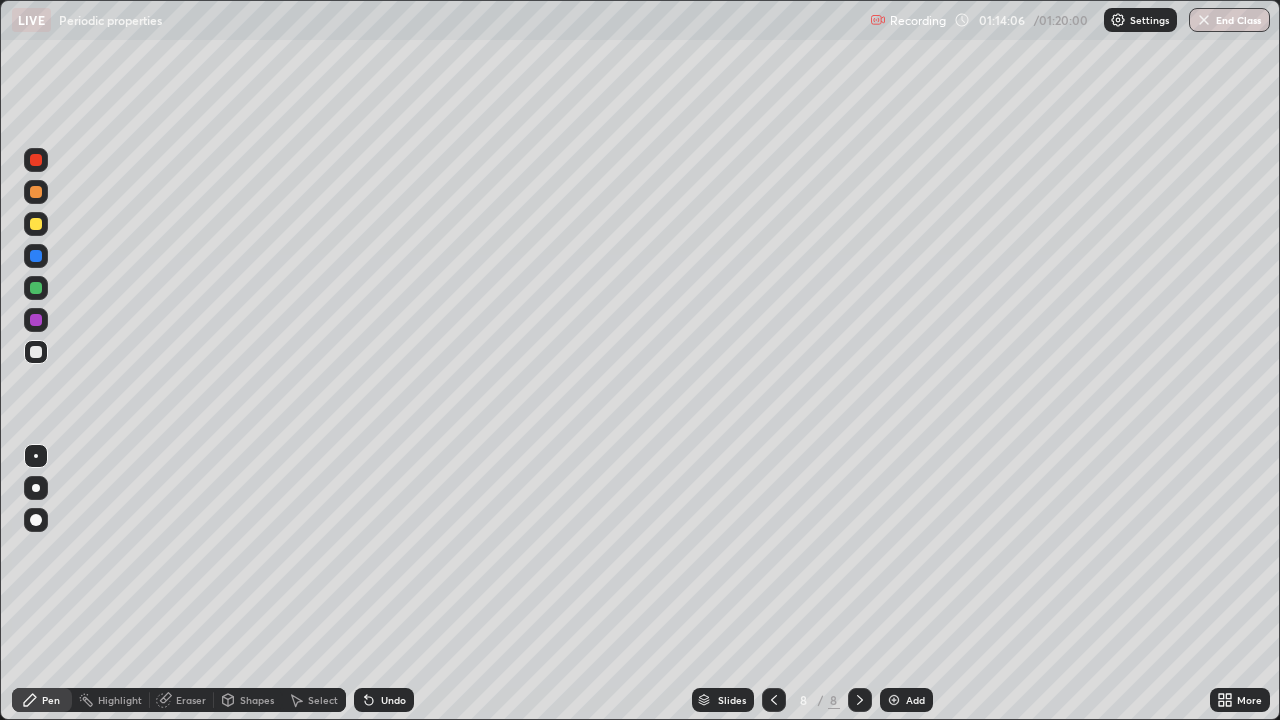 click at bounding box center (36, 224) 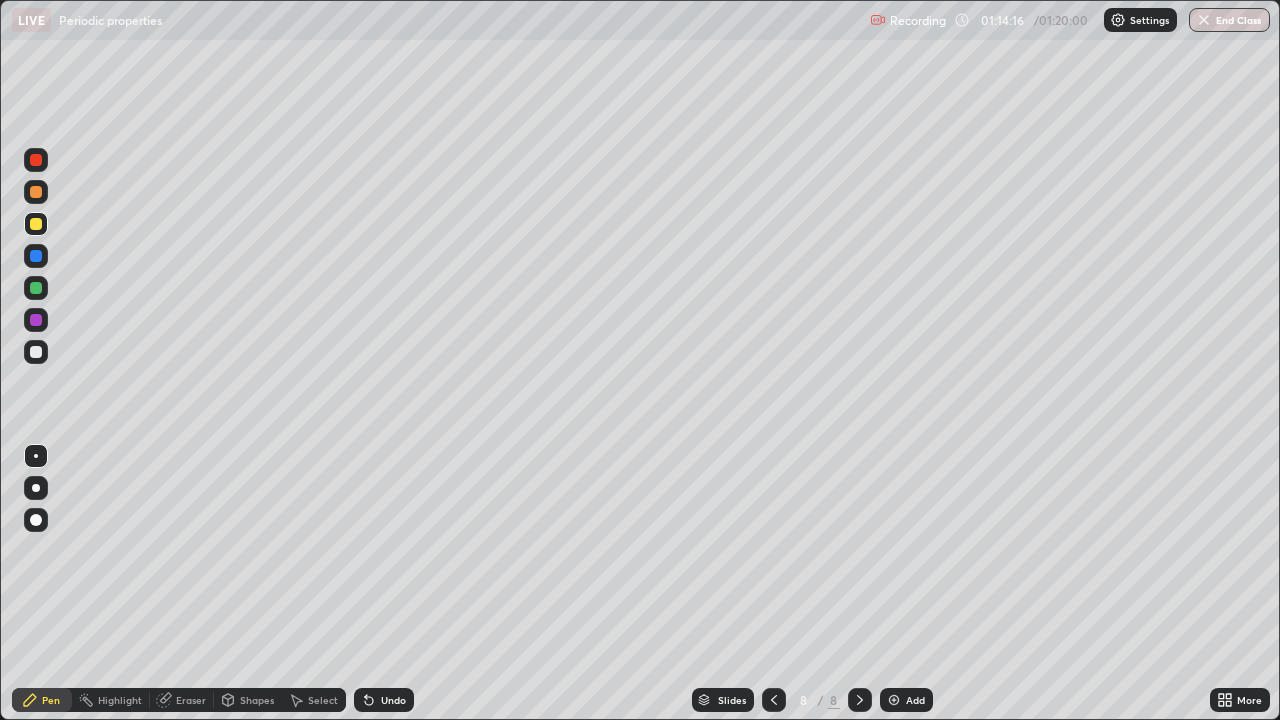 click at bounding box center (36, 352) 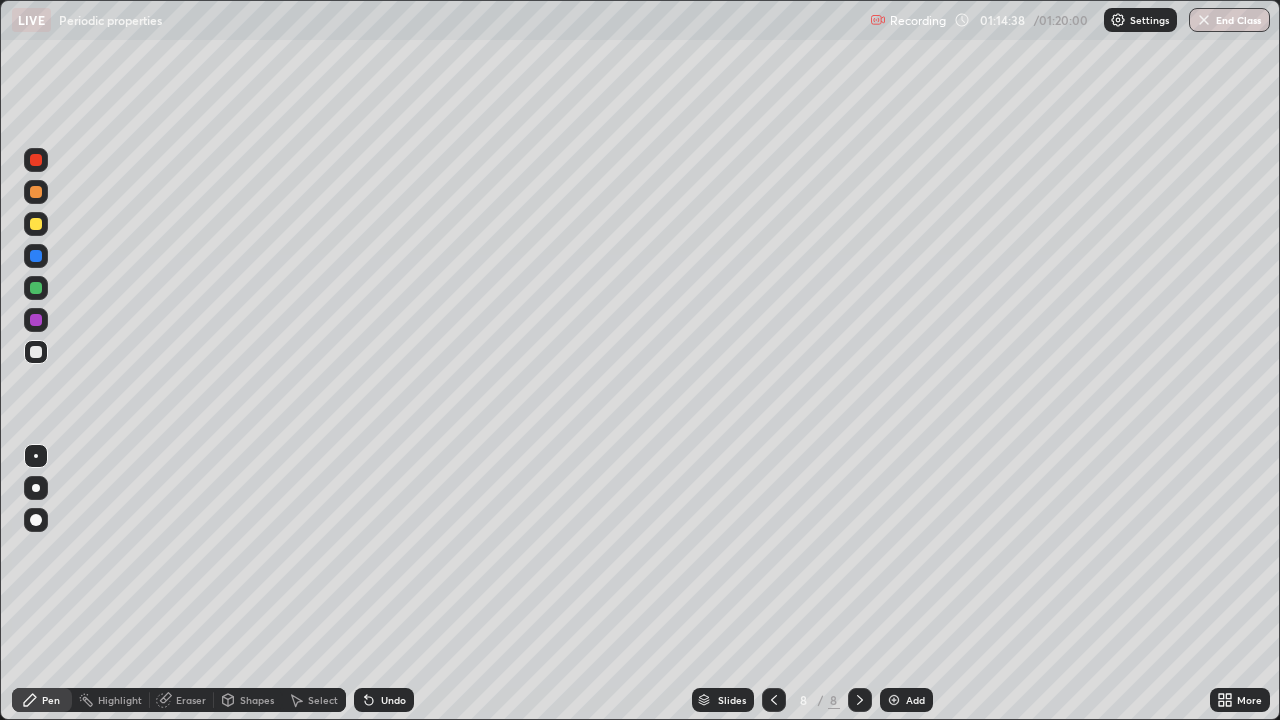 click at bounding box center (36, 224) 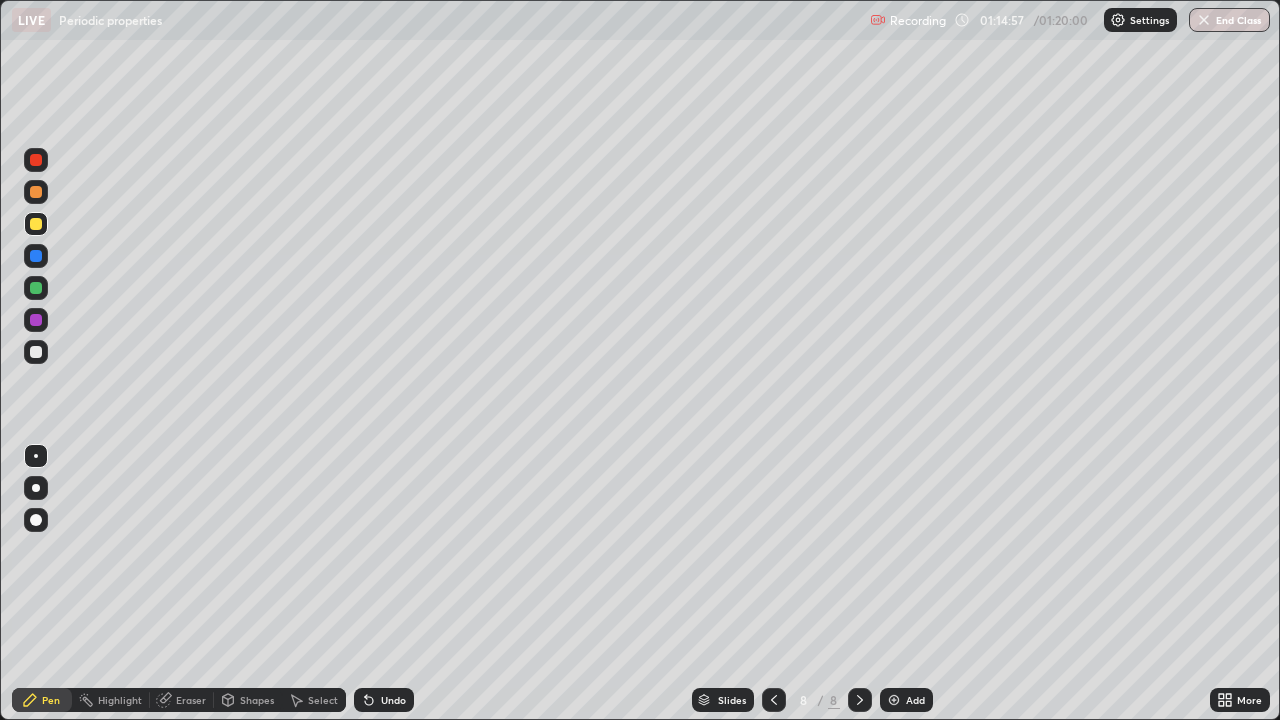 click at bounding box center (36, 352) 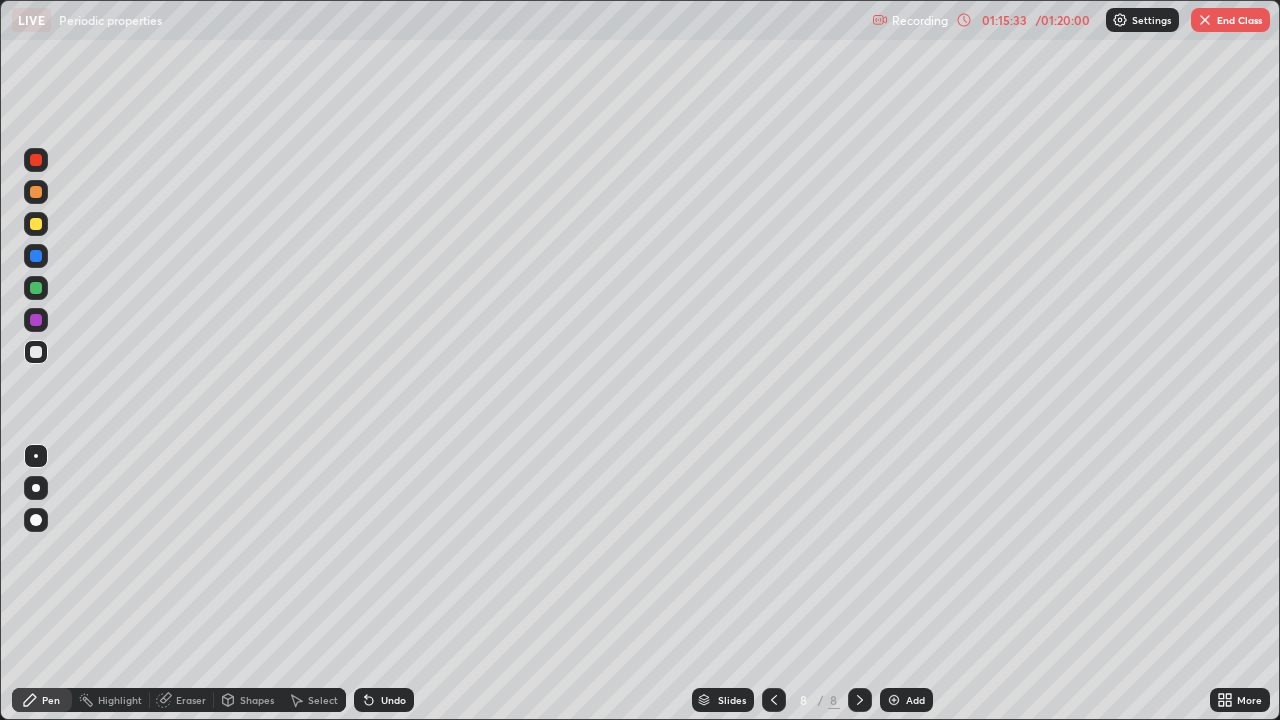 click at bounding box center [36, 224] 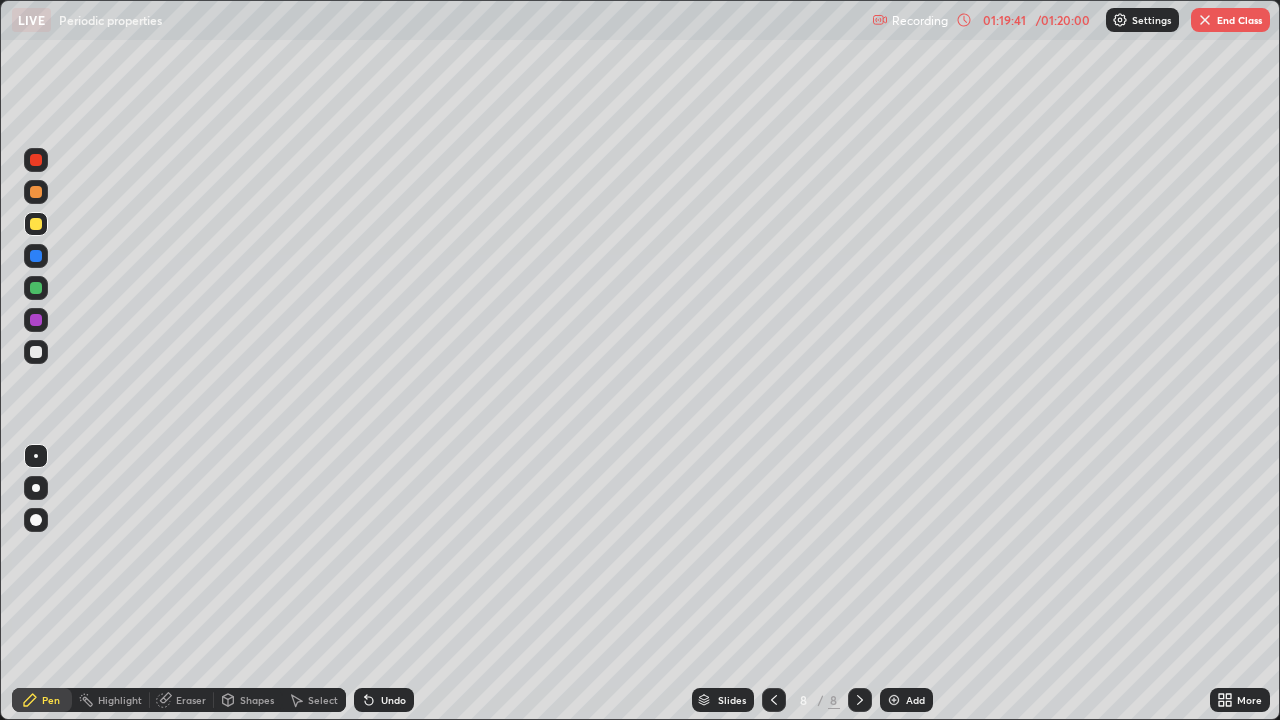 click on "End Class" at bounding box center (1230, 20) 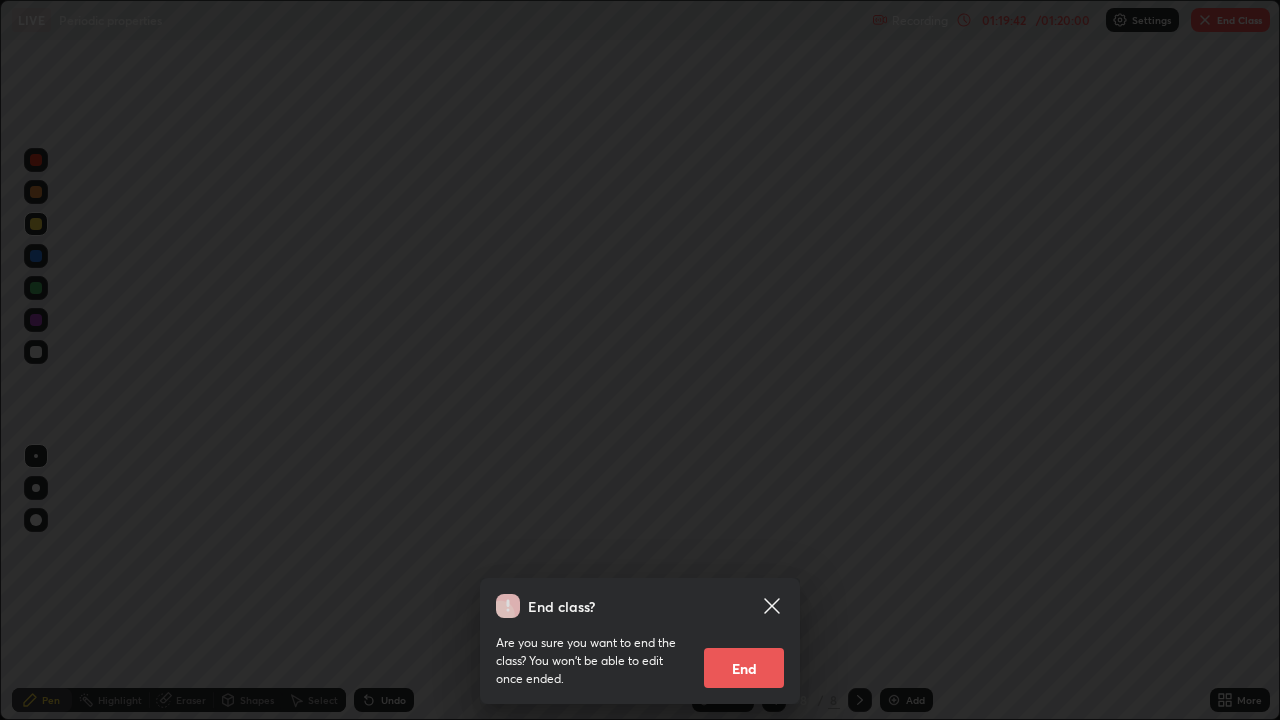 click on "End" at bounding box center (744, 668) 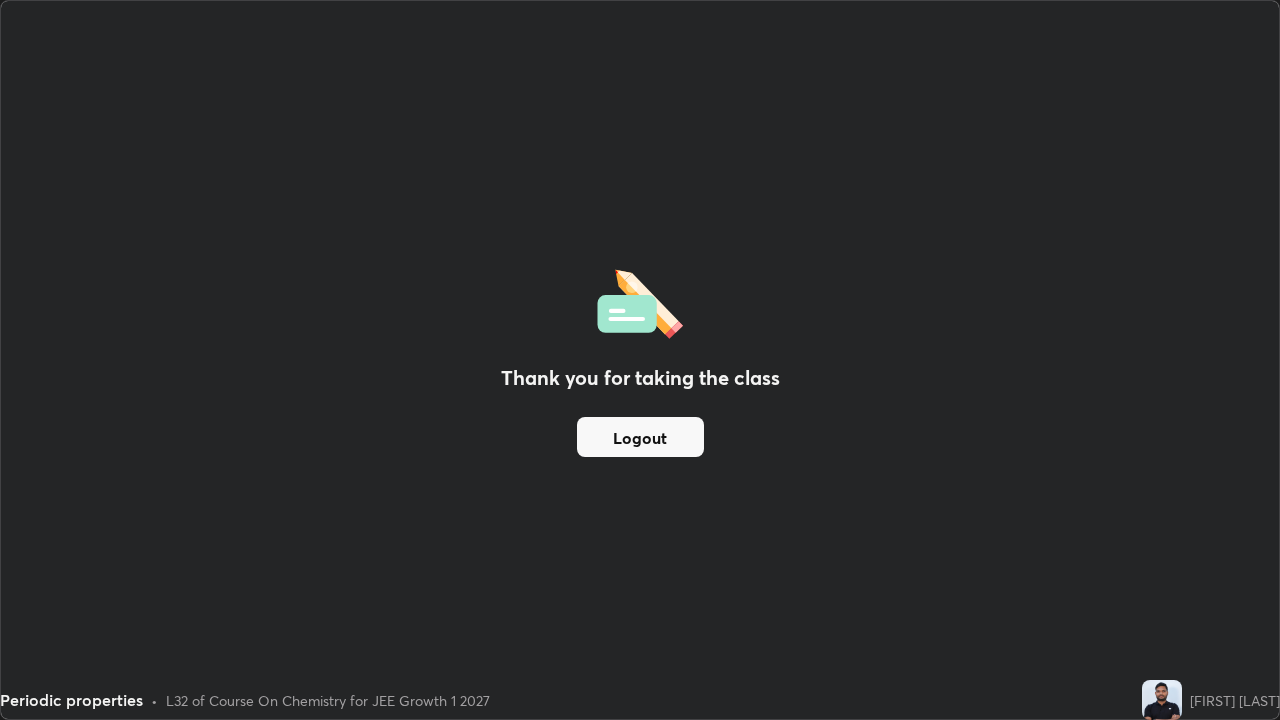 click on "Logout" at bounding box center (640, 437) 